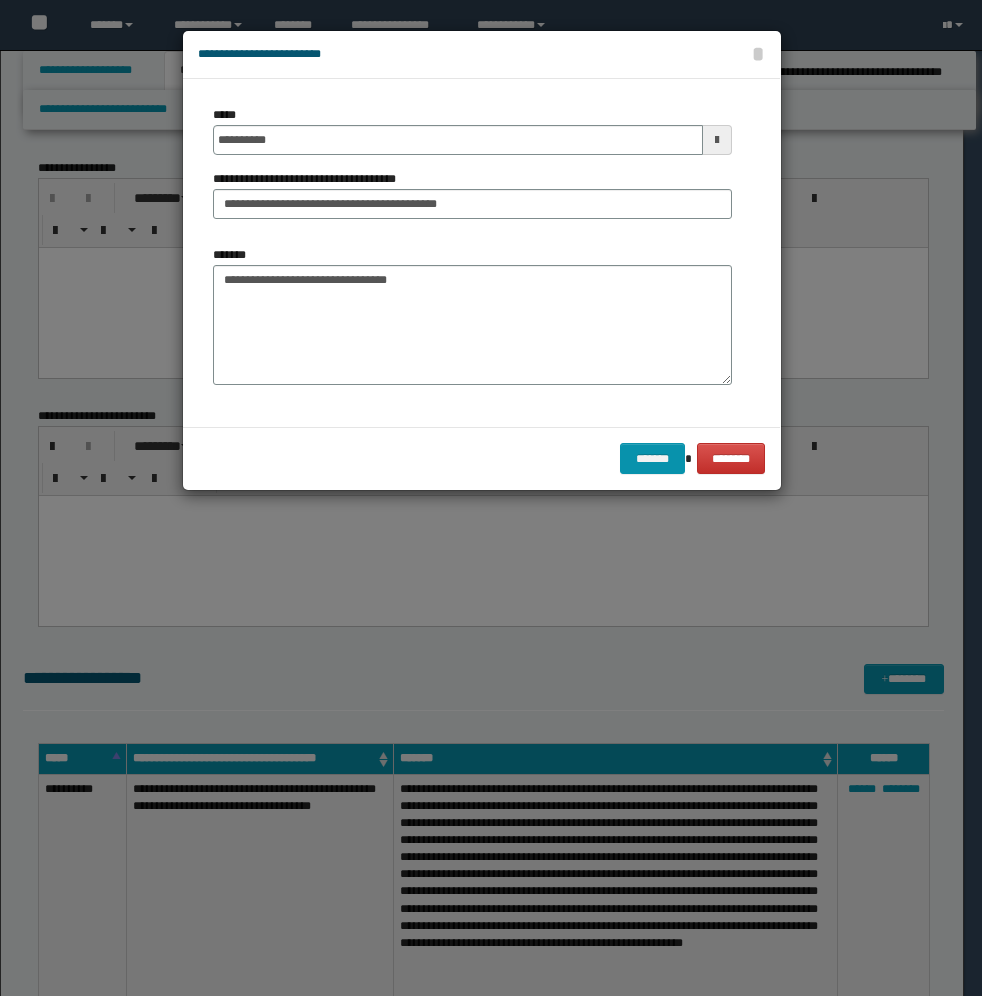 scroll, scrollTop: 375, scrollLeft: 0, axis: vertical 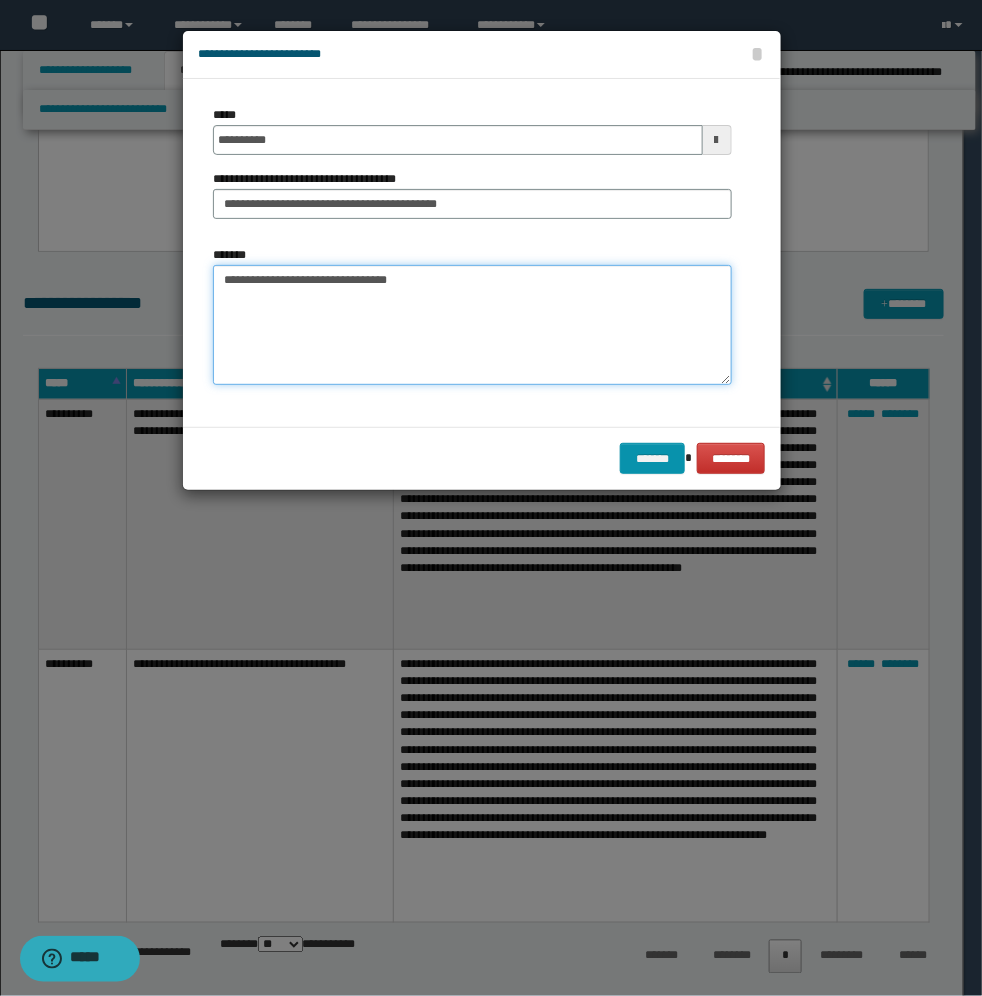 click on "**********" at bounding box center (472, 325) 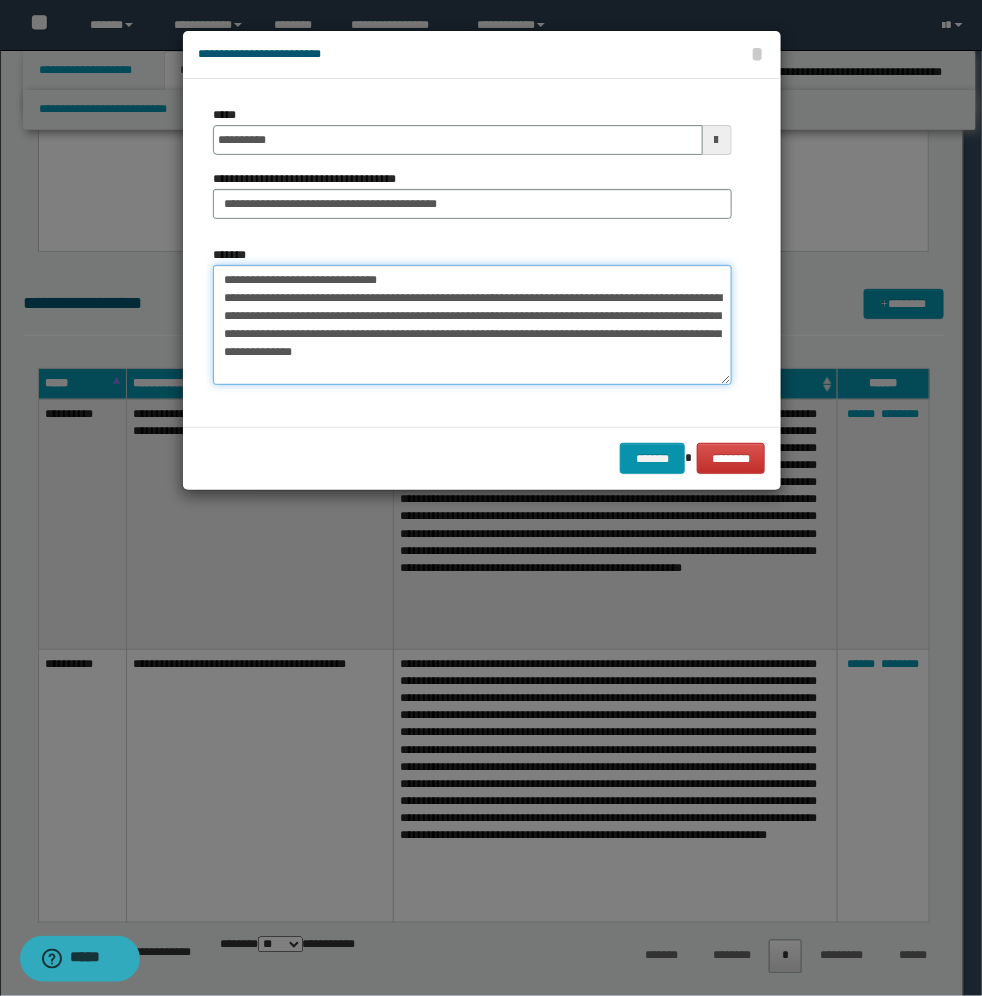click on "**********" at bounding box center (472, 325) 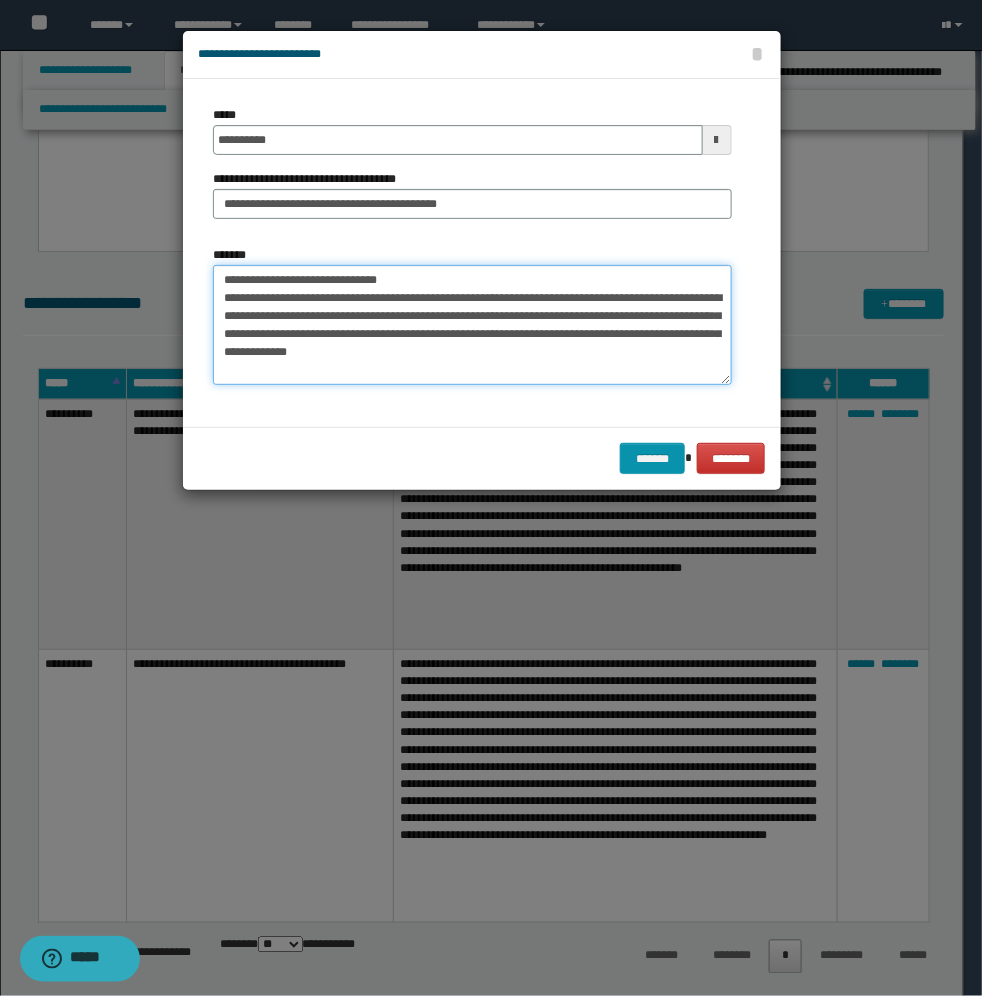 click on "**********" at bounding box center (472, 325) 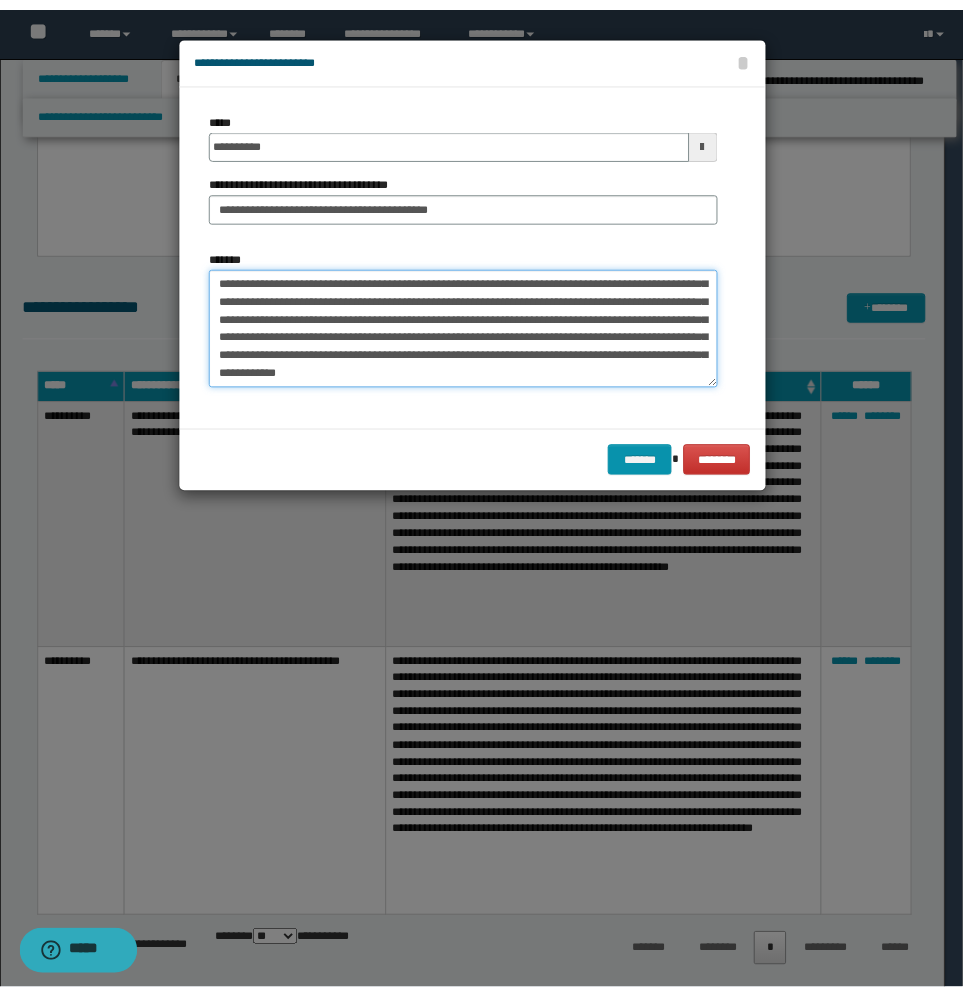 scroll, scrollTop: 318, scrollLeft: 0, axis: vertical 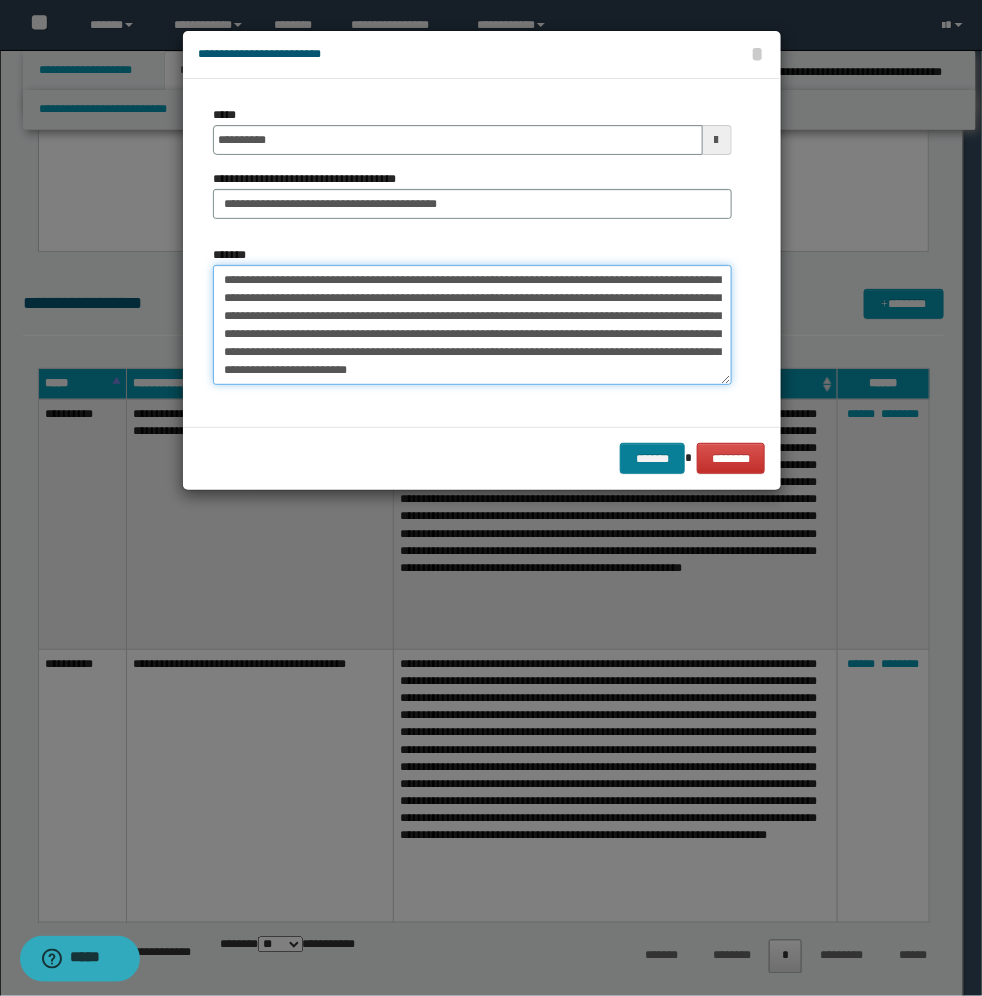 type on "**********" 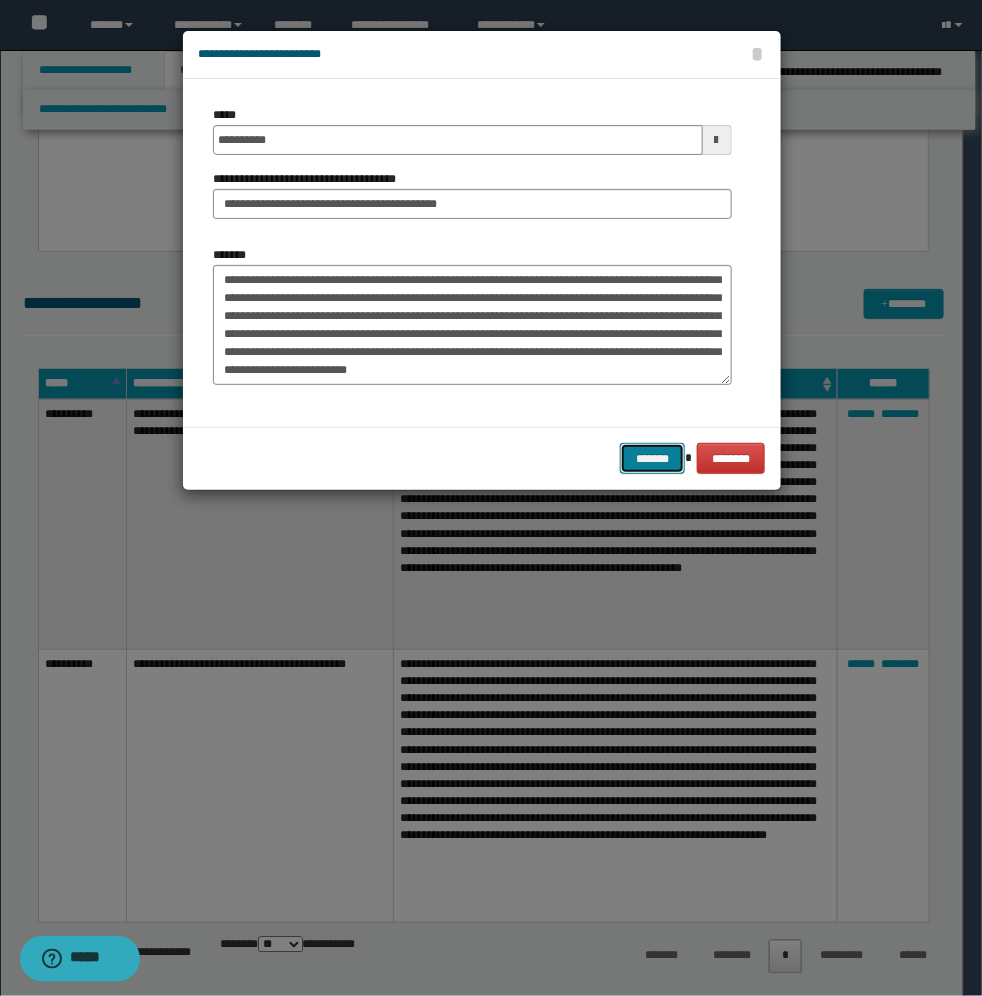 click on "*******" at bounding box center (652, 458) 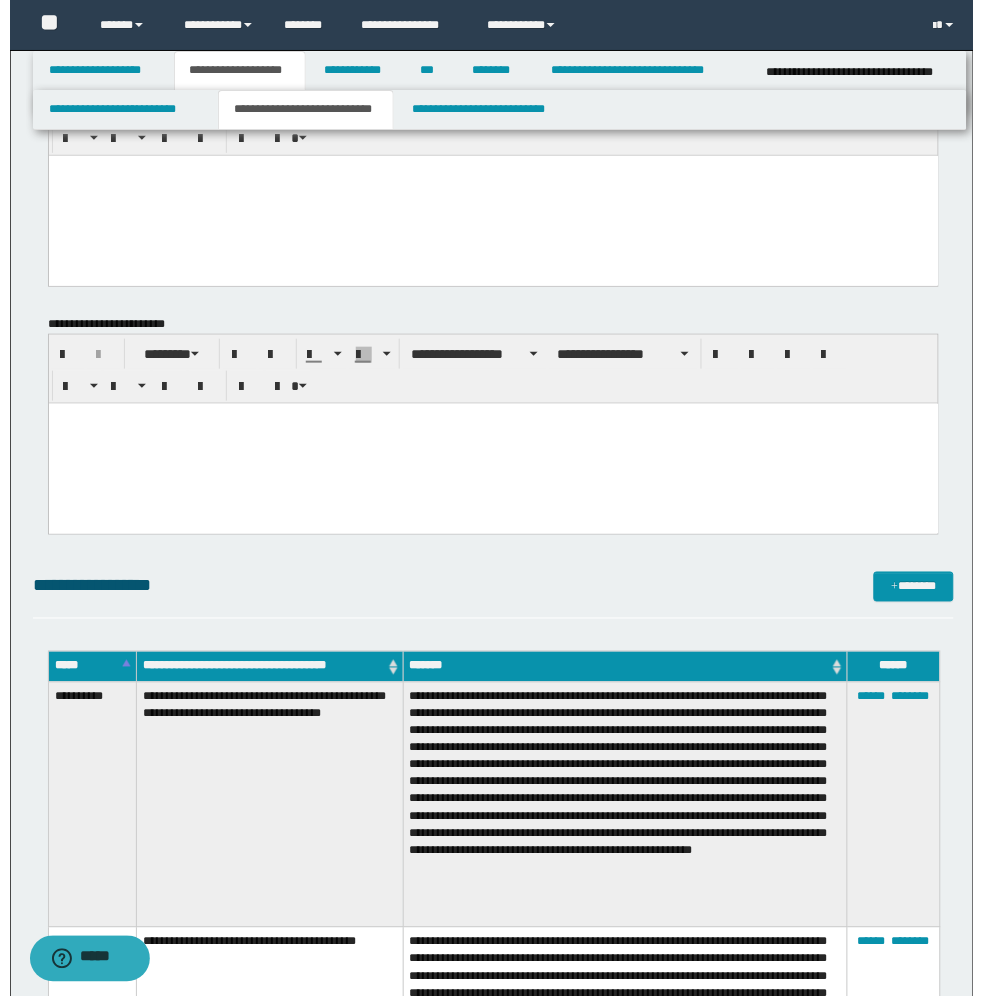 scroll, scrollTop: 0, scrollLeft: 0, axis: both 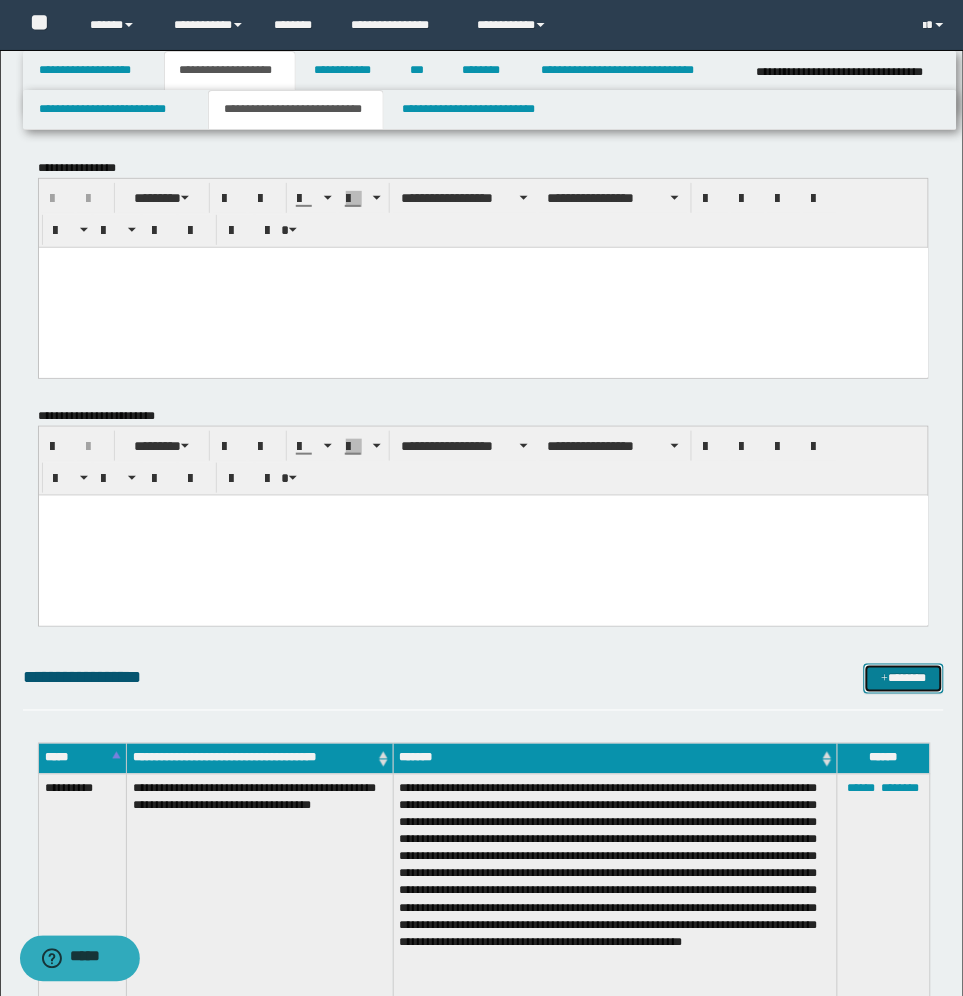 click on "*******" at bounding box center (904, 679) 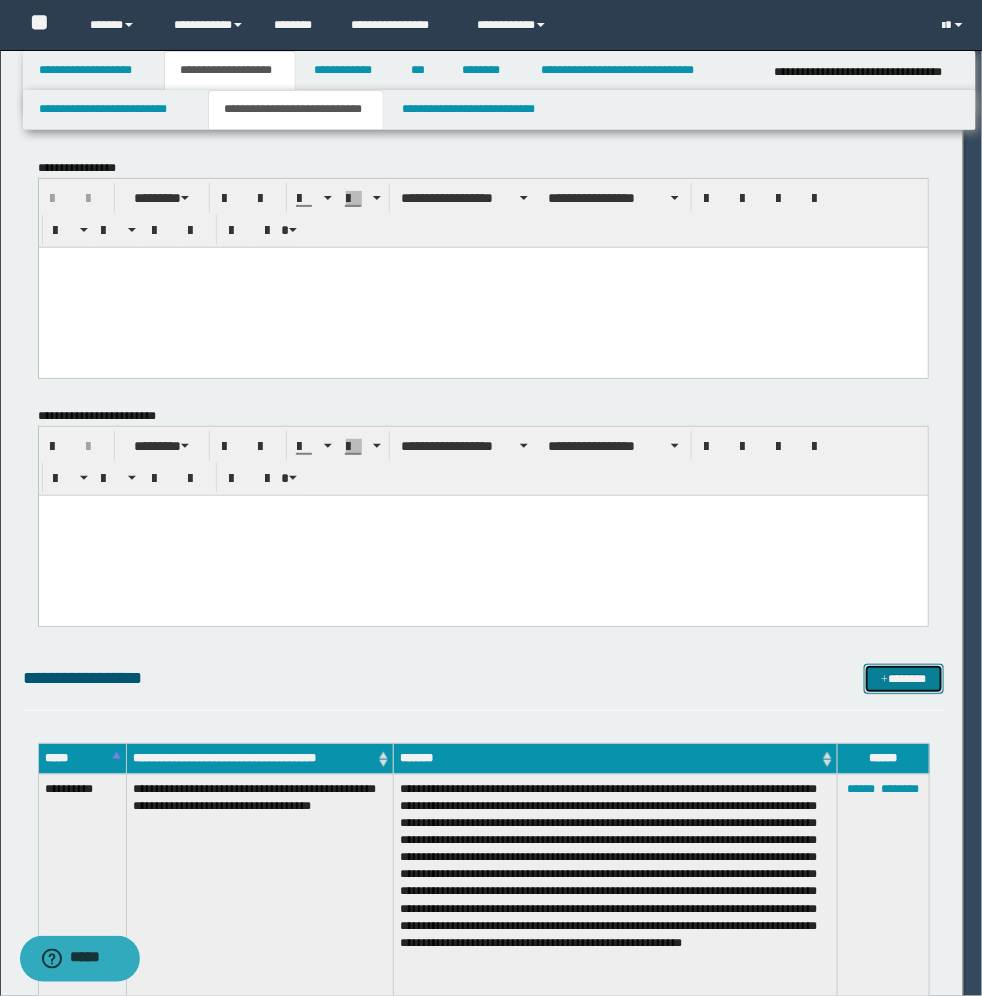 scroll, scrollTop: 0, scrollLeft: 0, axis: both 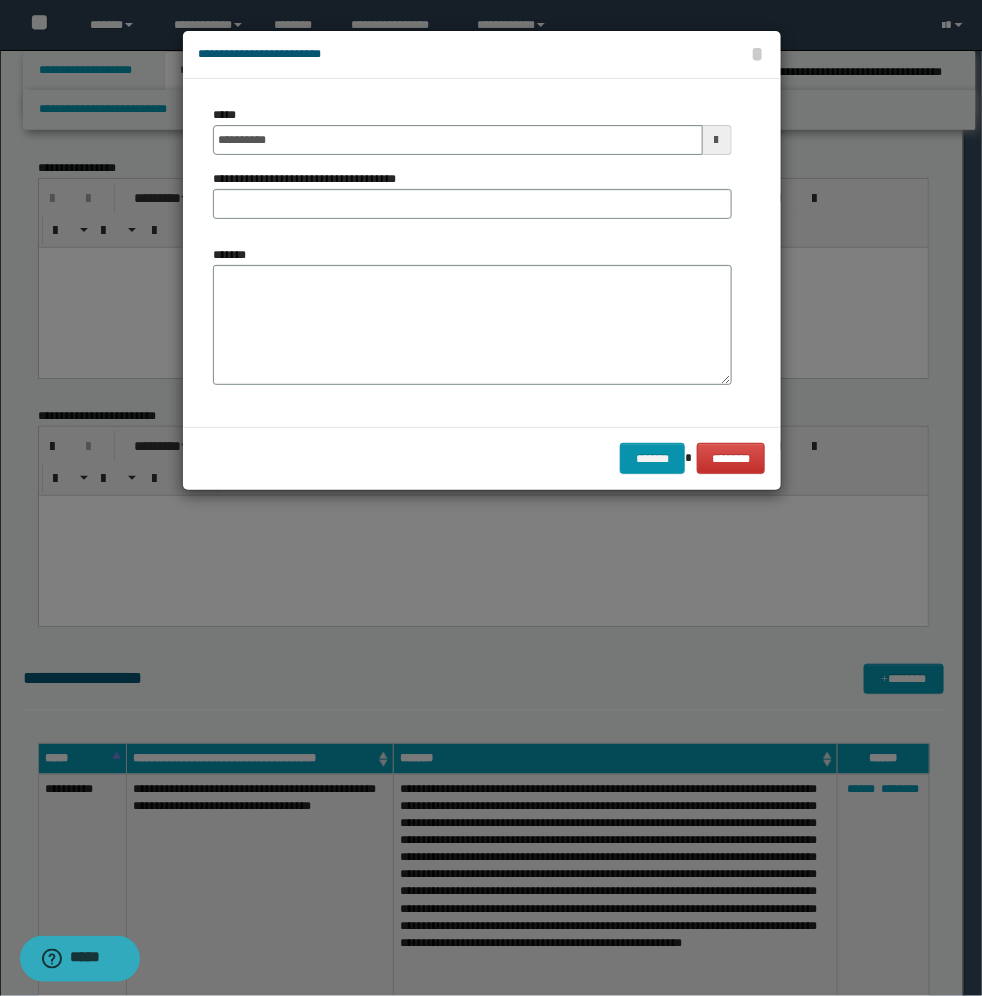 click at bounding box center [717, 140] 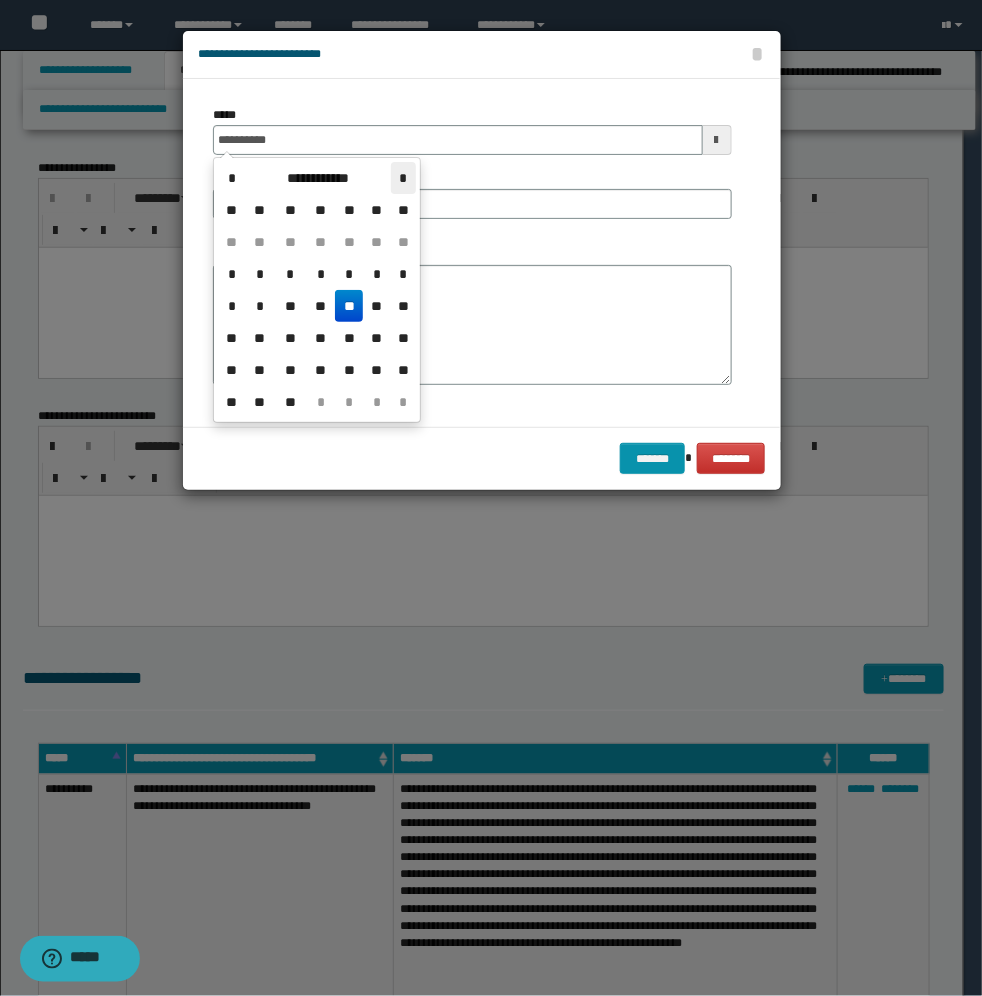 click on "*" at bounding box center [403, 178] 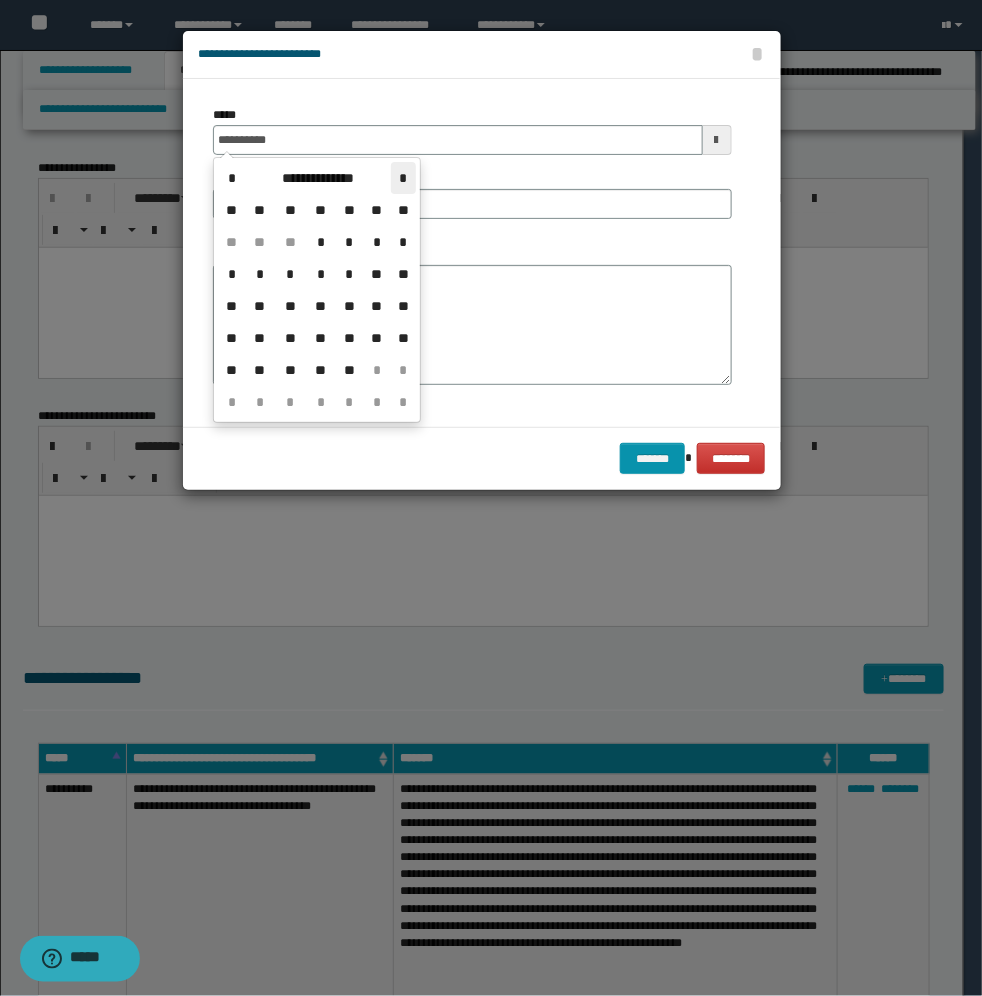 click on "*" at bounding box center (403, 178) 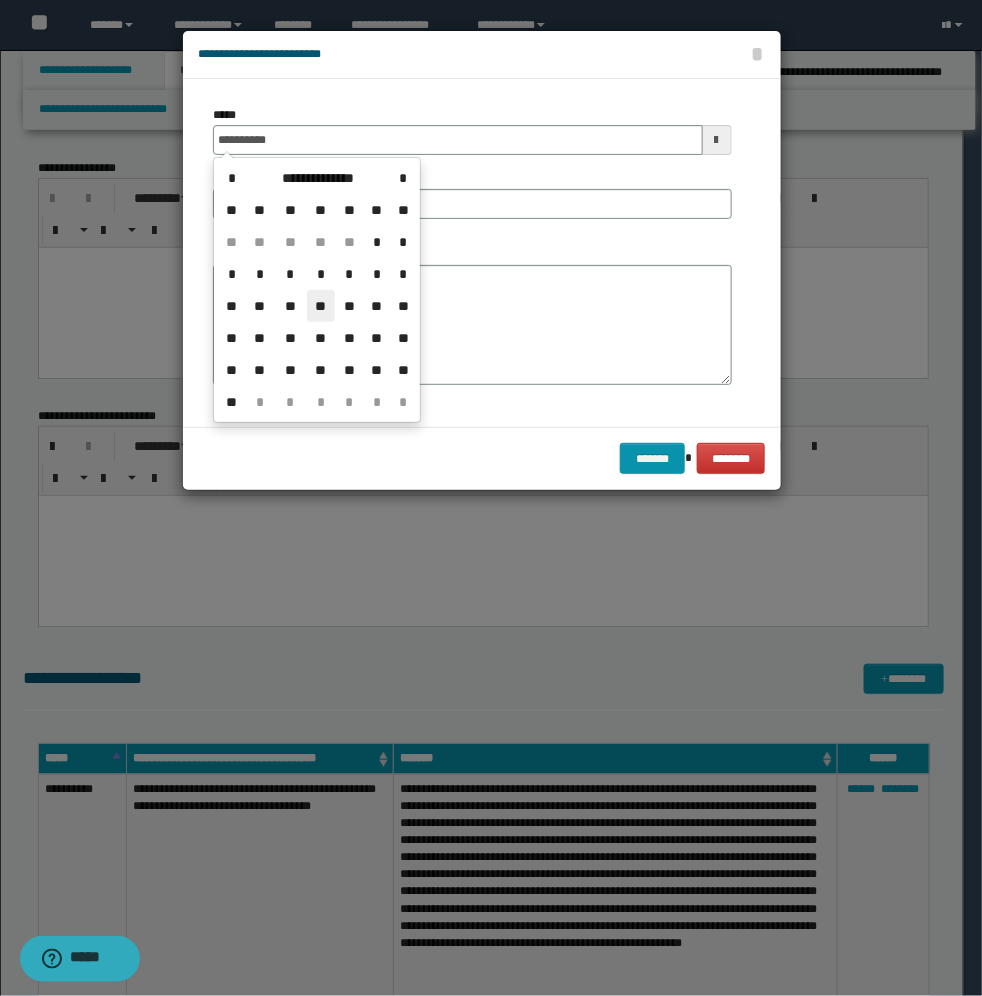 click on "**" at bounding box center (321, 306) 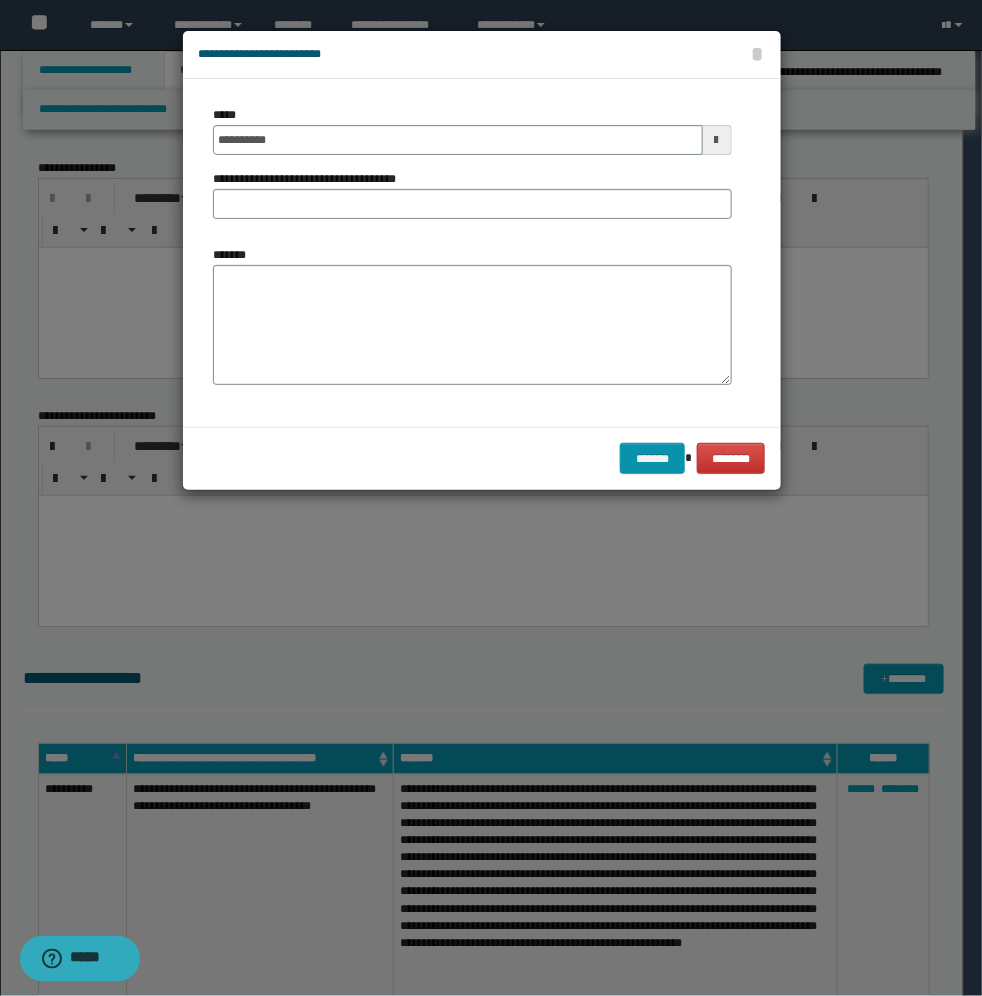 click on "**********" at bounding box center (312, 179) 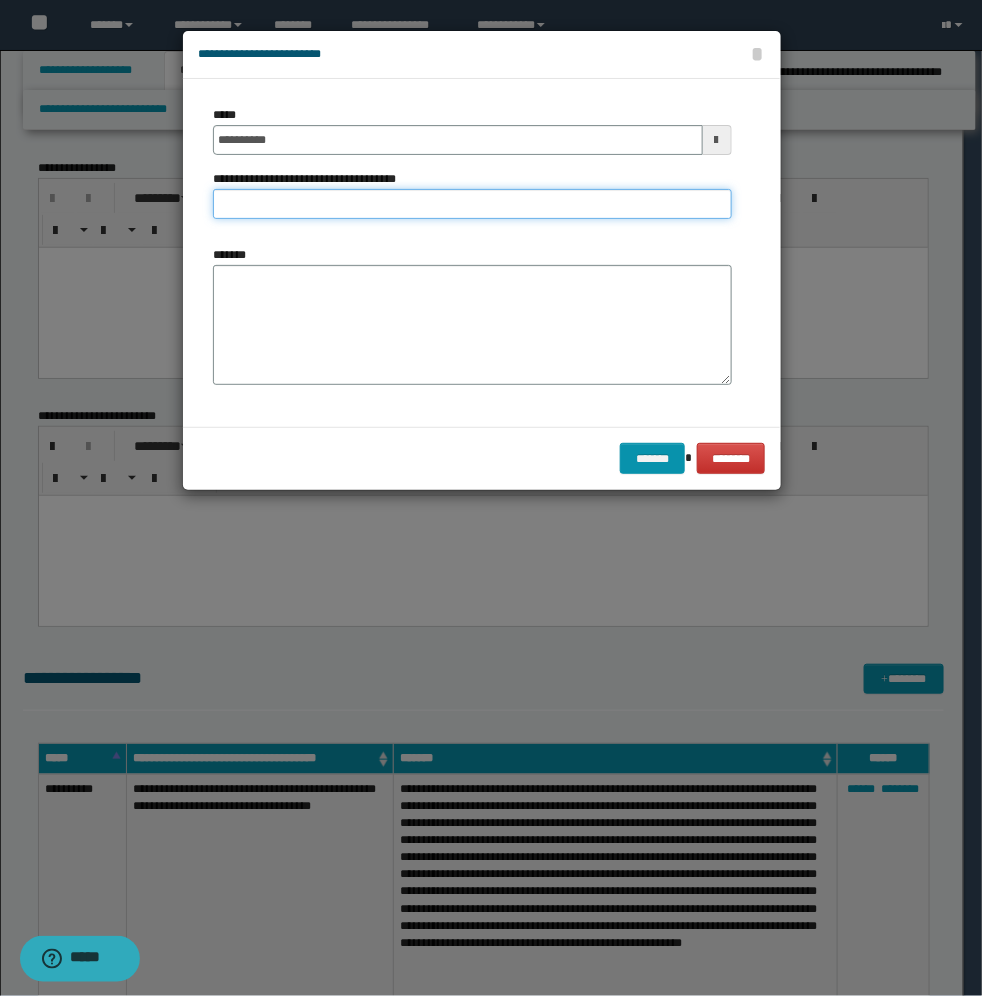 click on "**********" at bounding box center [472, 204] 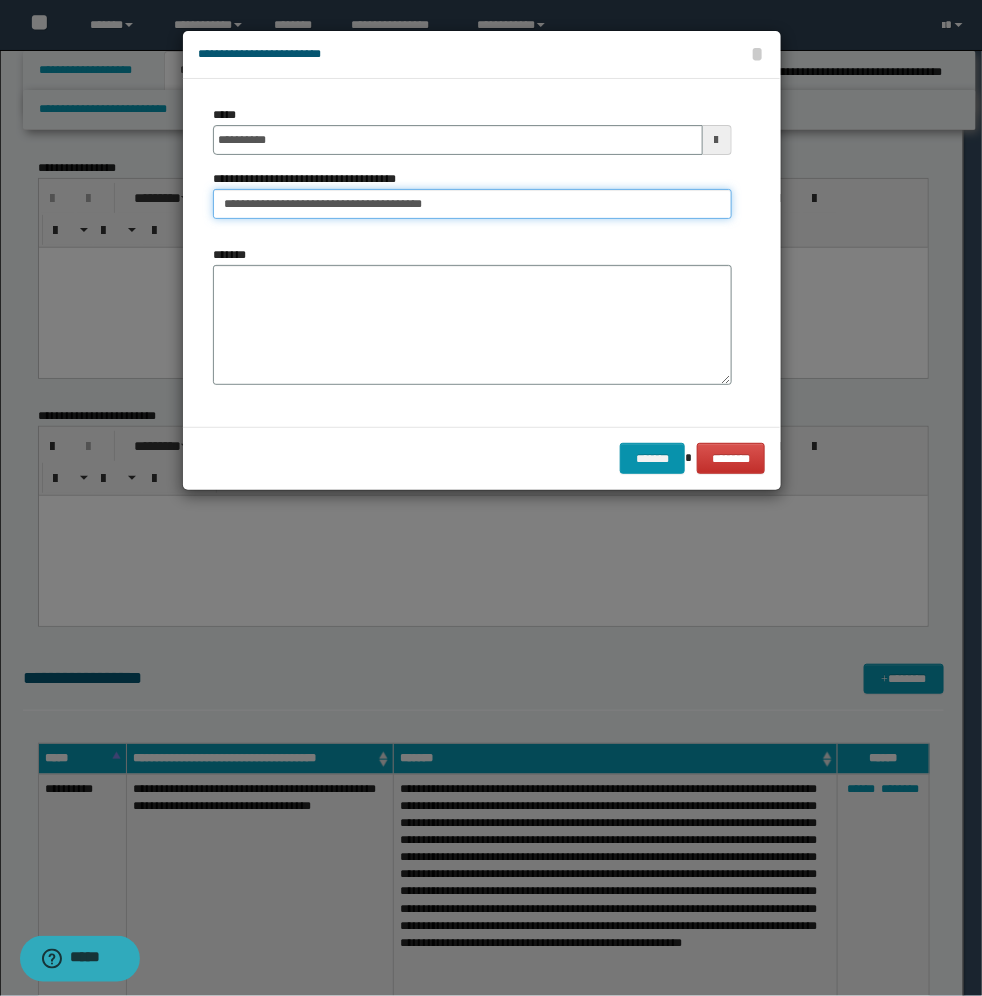 click on "**********" at bounding box center (472, 204) 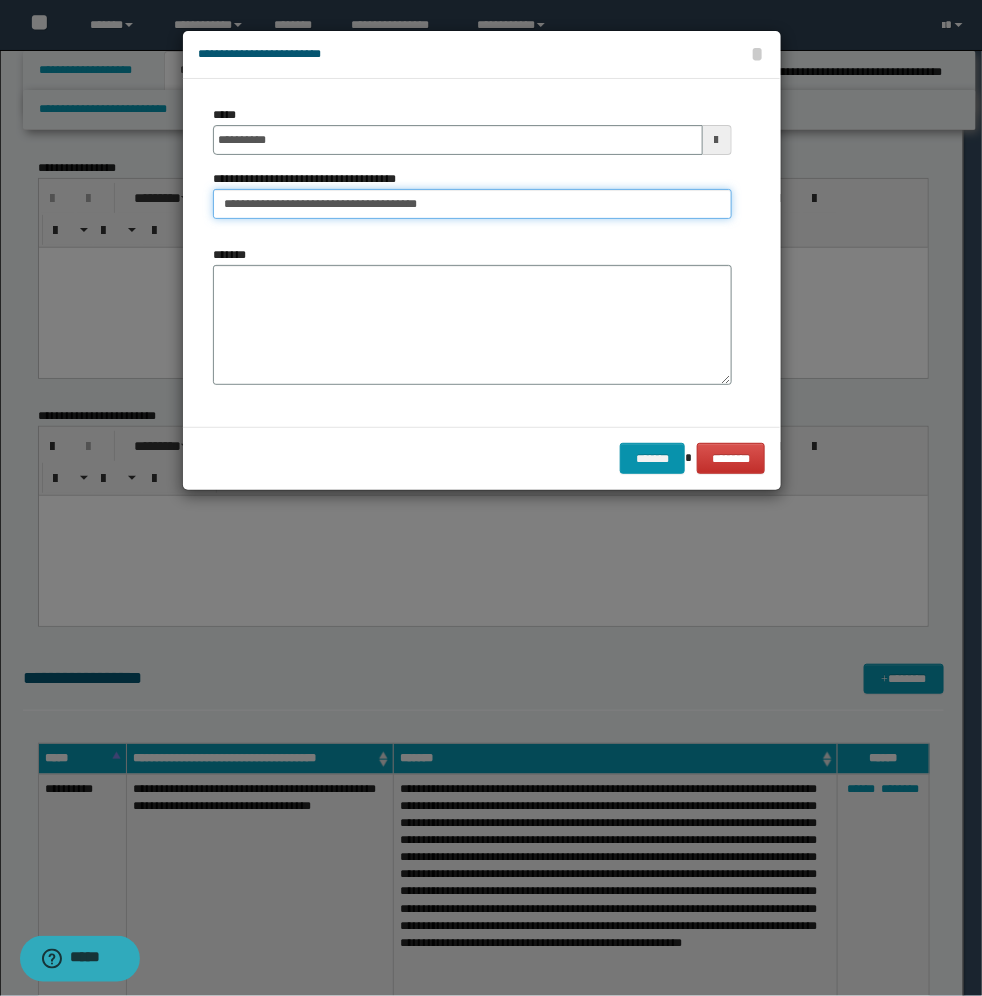 type on "**********" 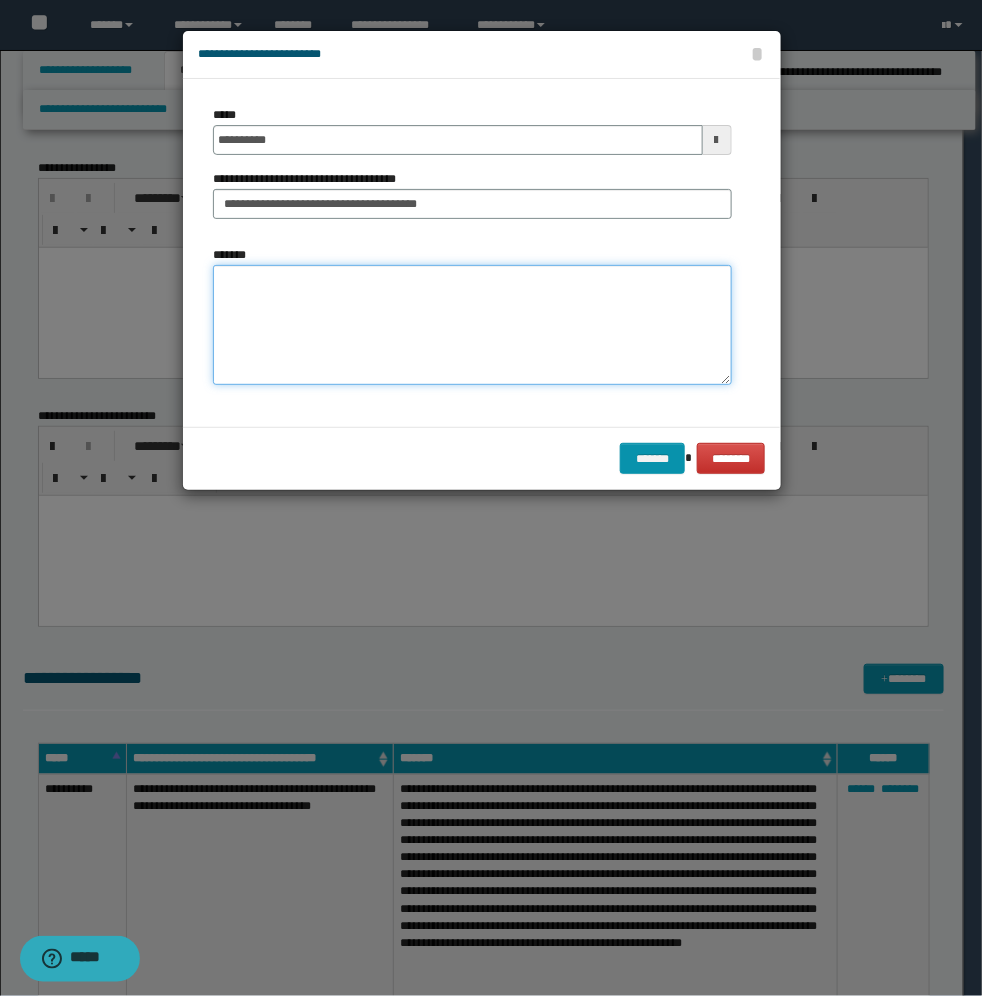 click on "*******" at bounding box center (472, 325) 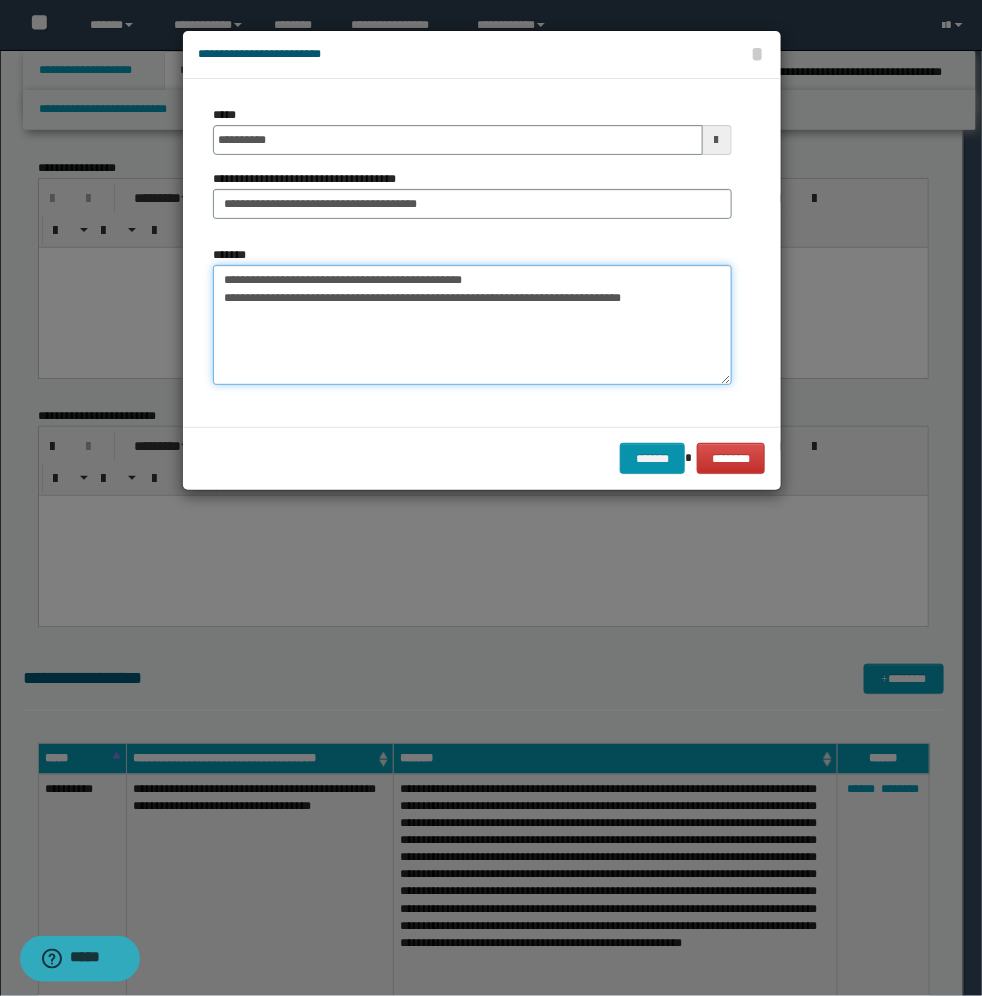 click on "**********" at bounding box center (472, 325) 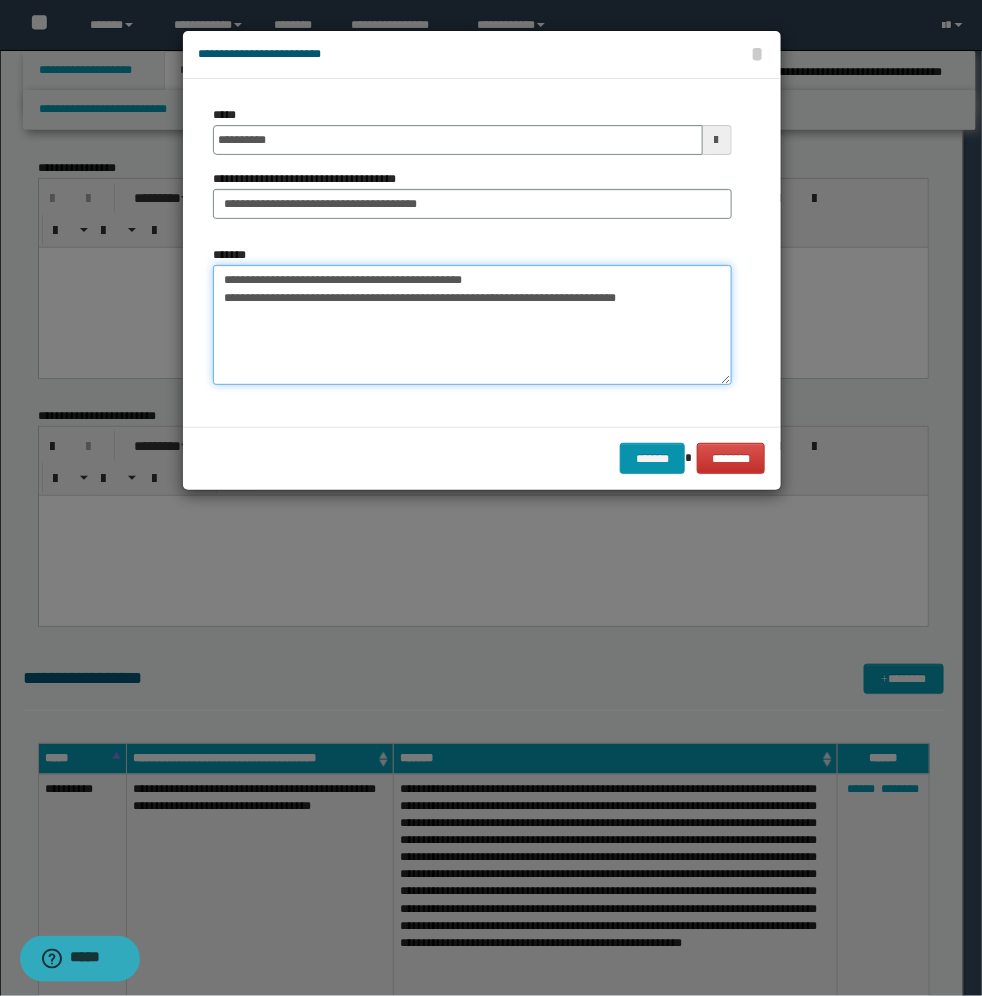 click on "**********" at bounding box center [472, 325] 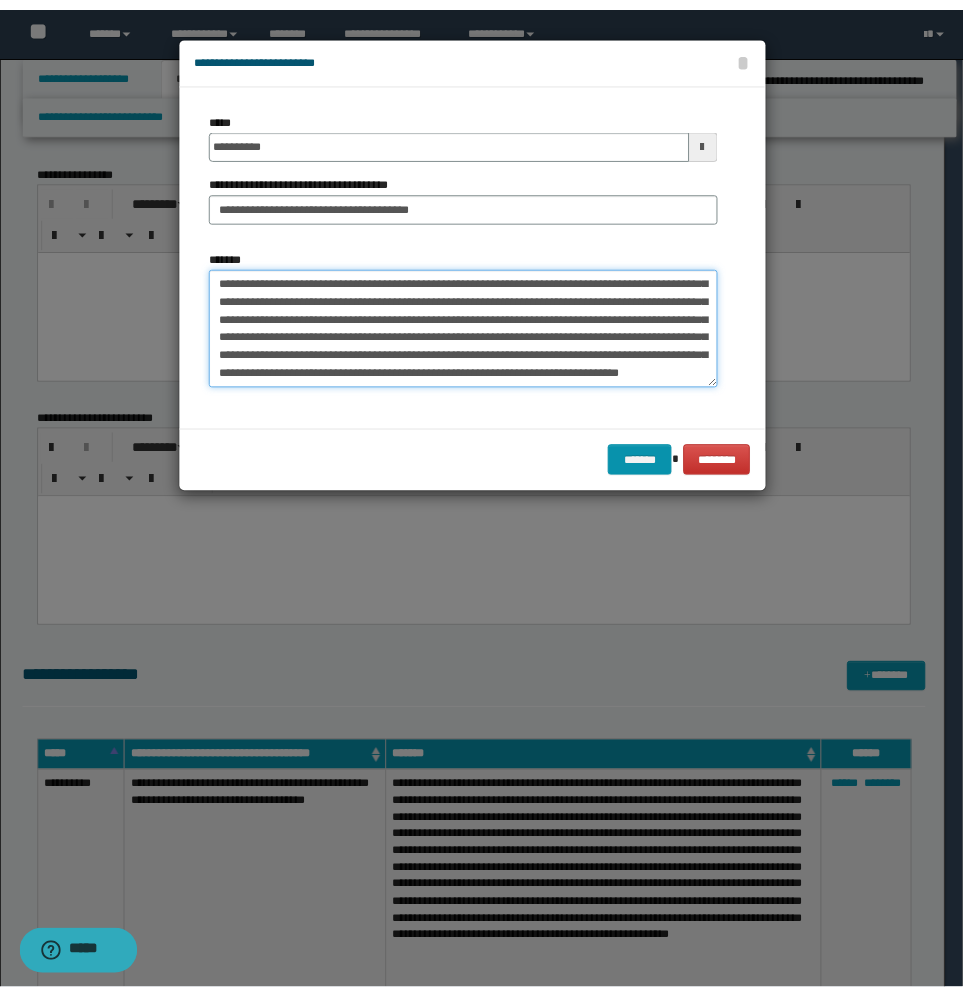scroll, scrollTop: 173, scrollLeft: 0, axis: vertical 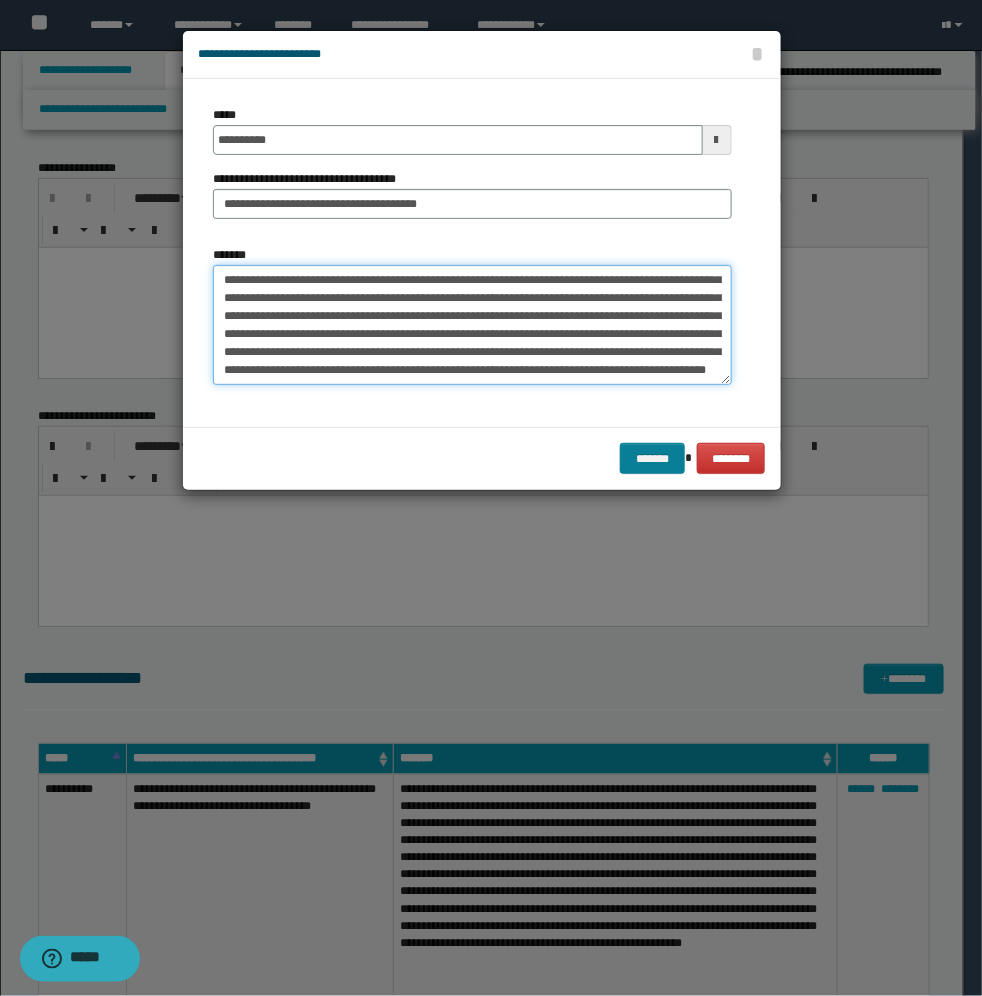 type on "**********" 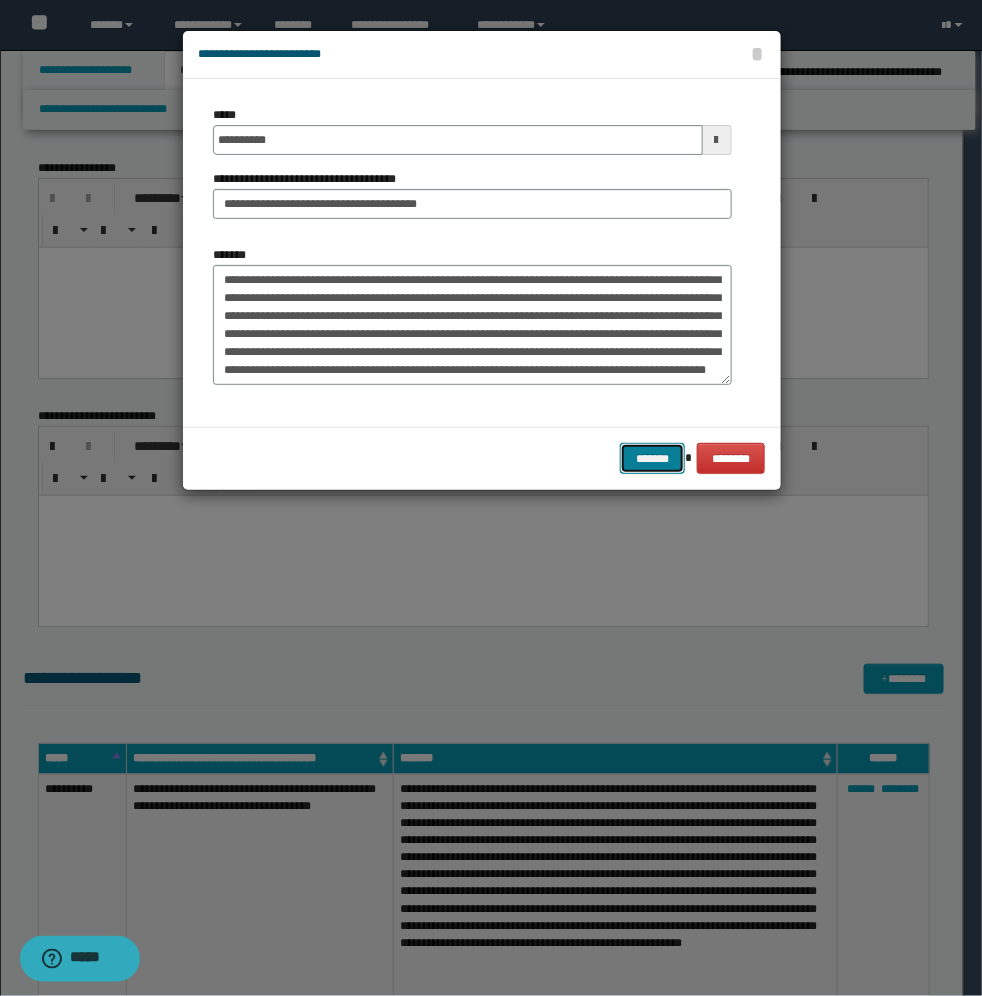 click on "*******" at bounding box center (652, 458) 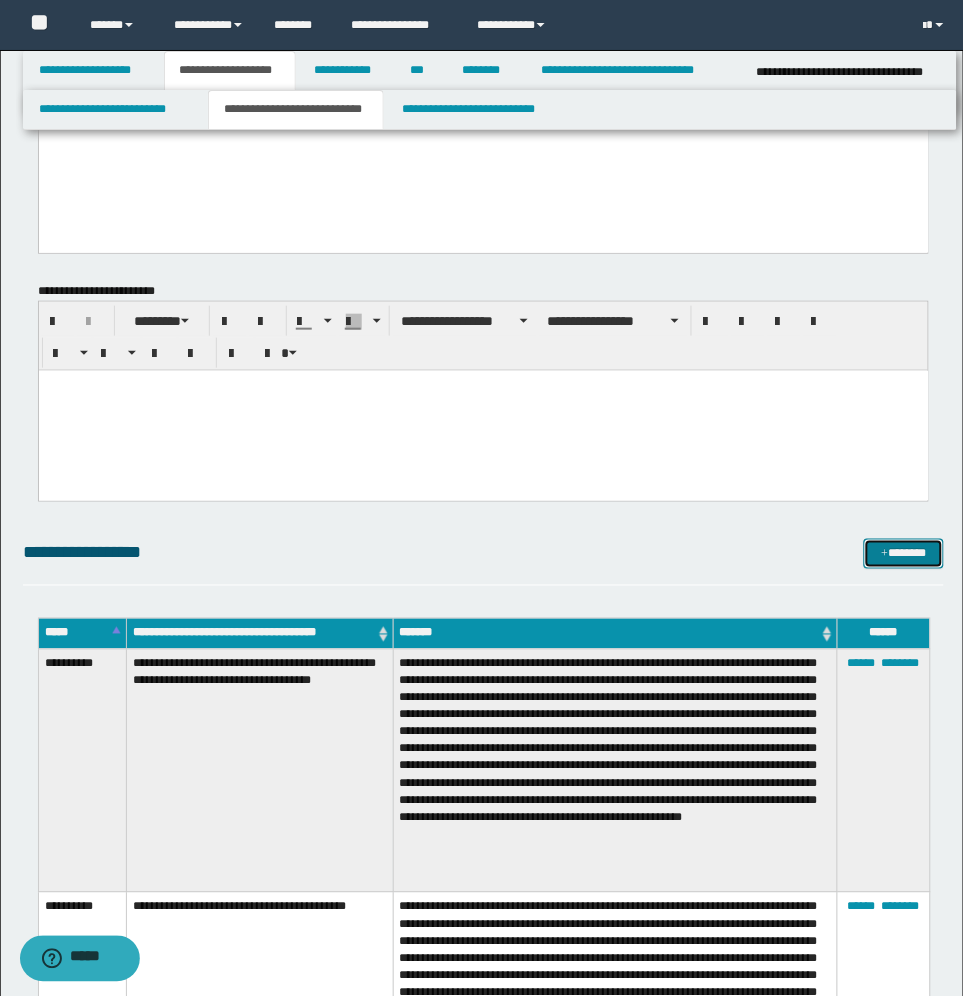 scroll, scrollTop: 0, scrollLeft: 0, axis: both 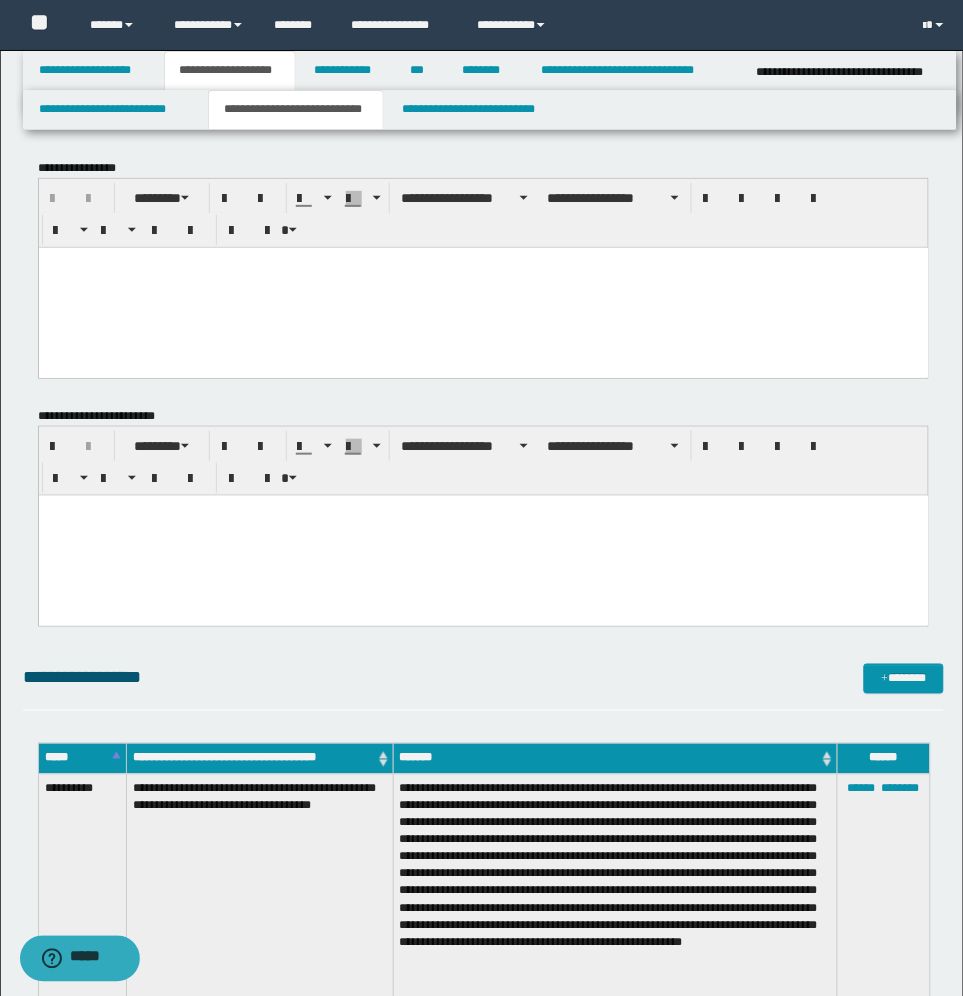 click at bounding box center [483, 287] 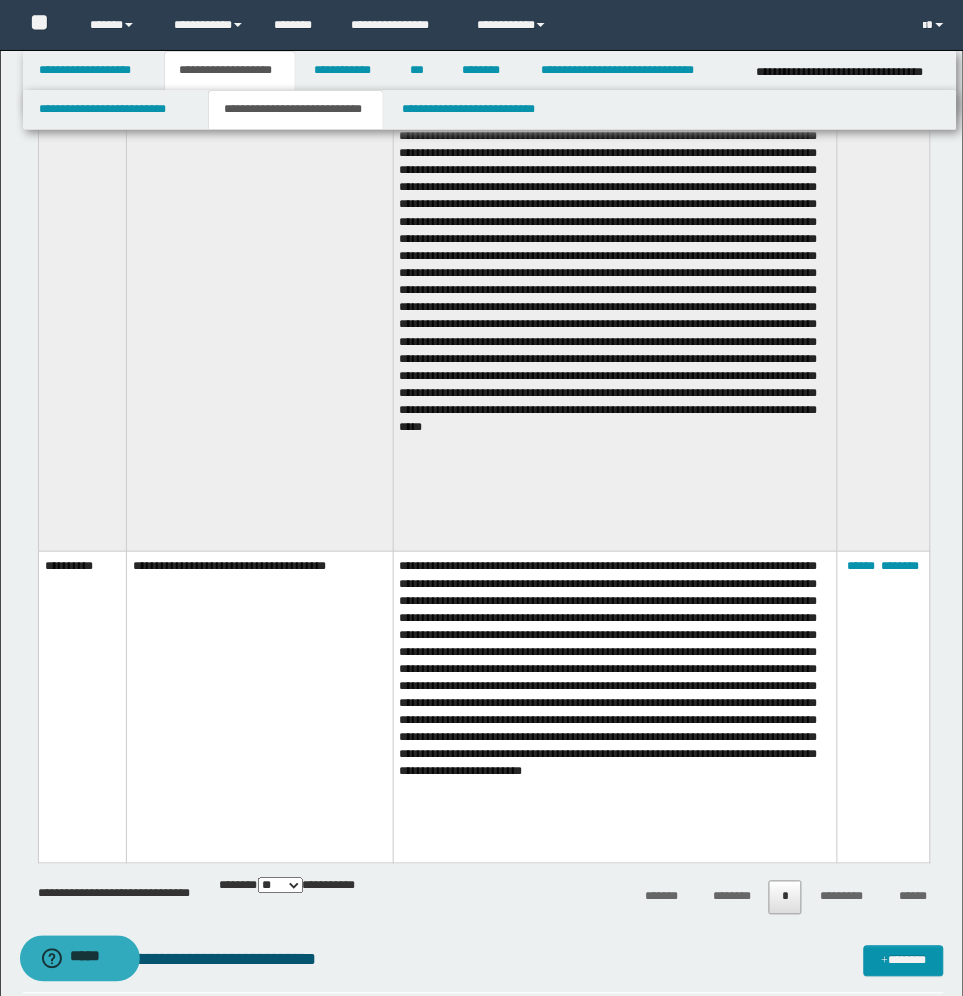 scroll, scrollTop: 1250, scrollLeft: 0, axis: vertical 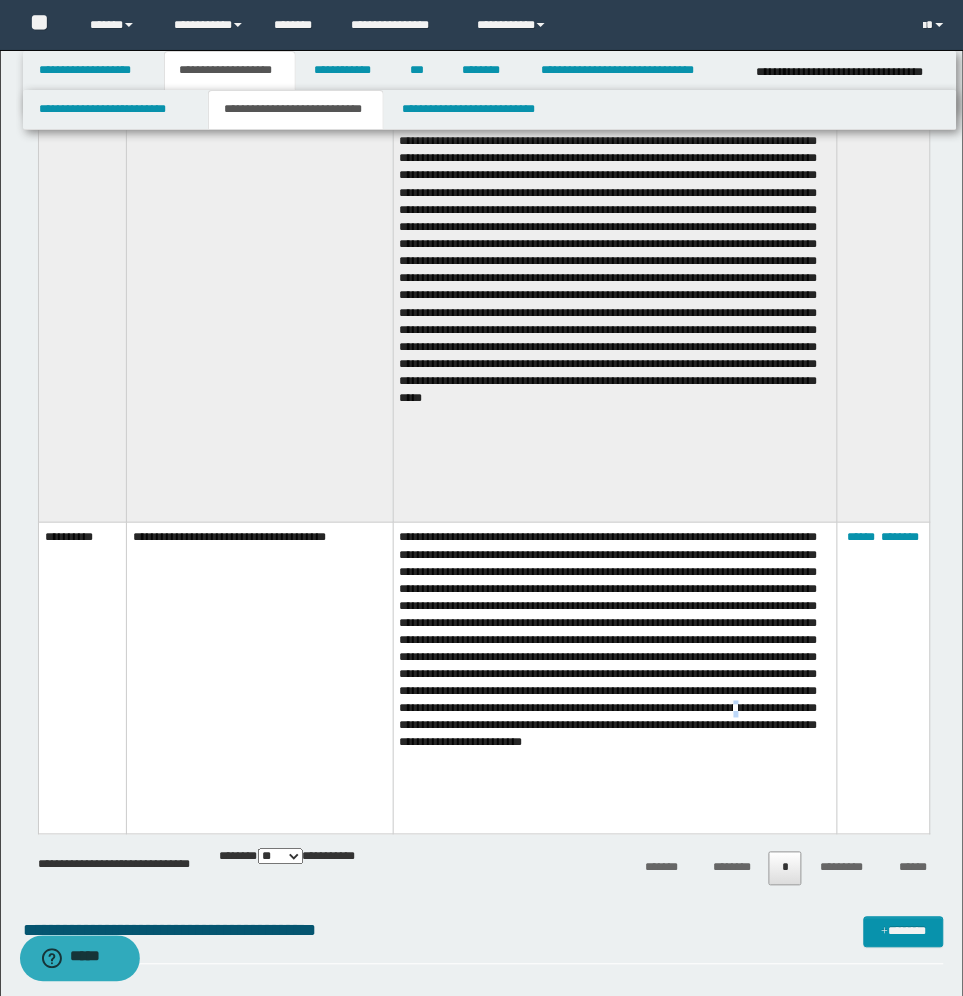 click at bounding box center (615, 679) 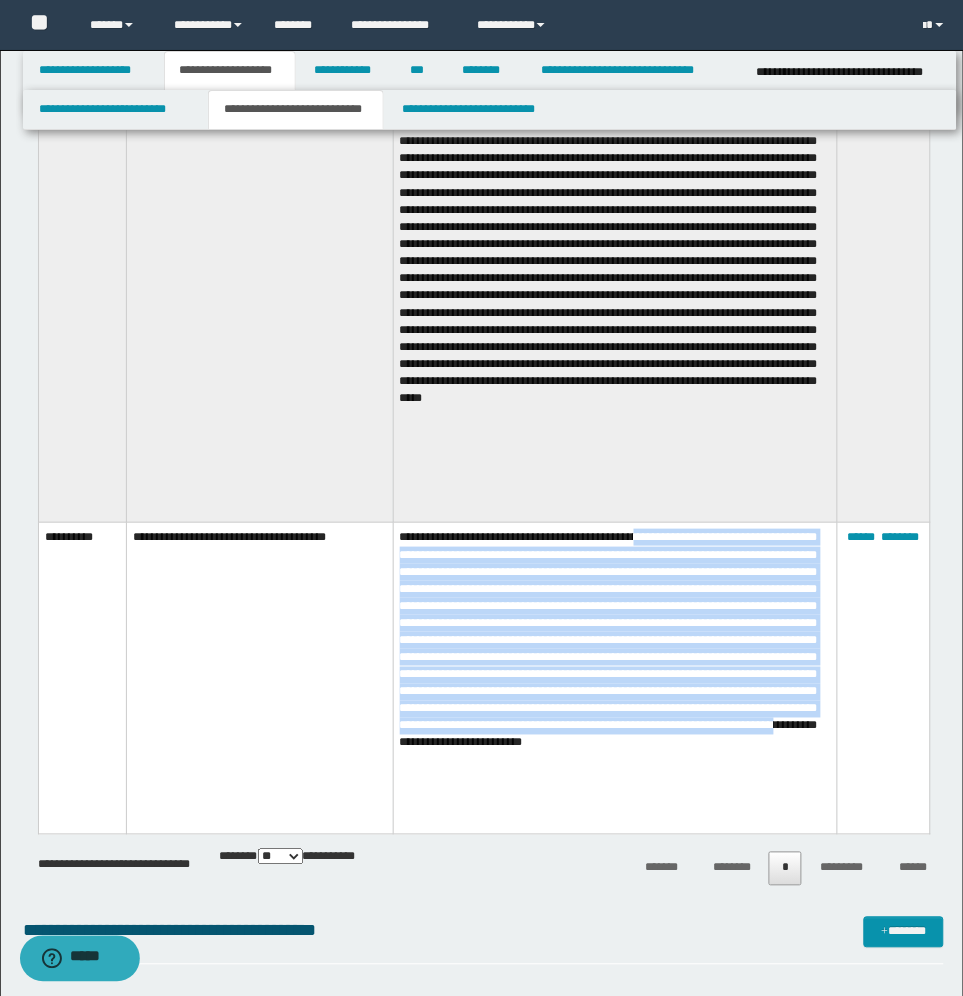 drag, startPoint x: 700, startPoint y: 538, endPoint x: 487, endPoint y: 815, distance: 349.42523 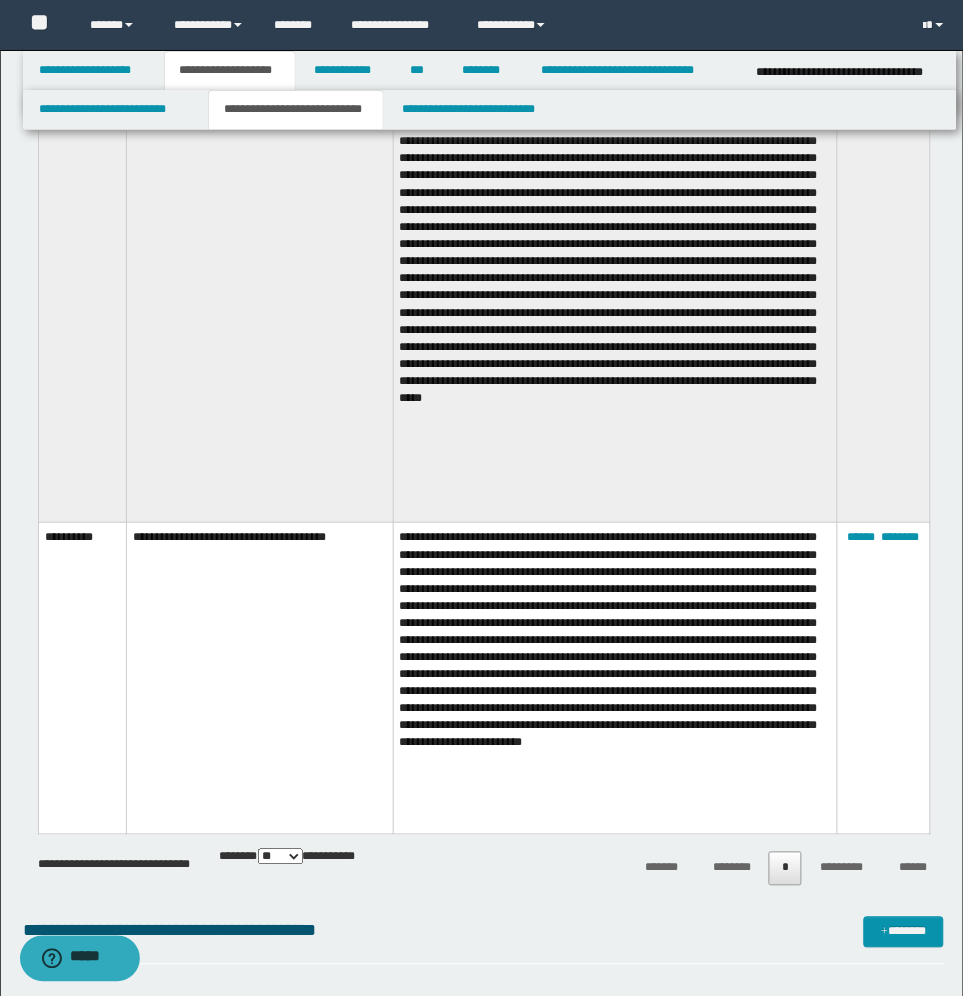 drag, startPoint x: 501, startPoint y: 546, endPoint x: 496, endPoint y: 627, distance: 81.154175 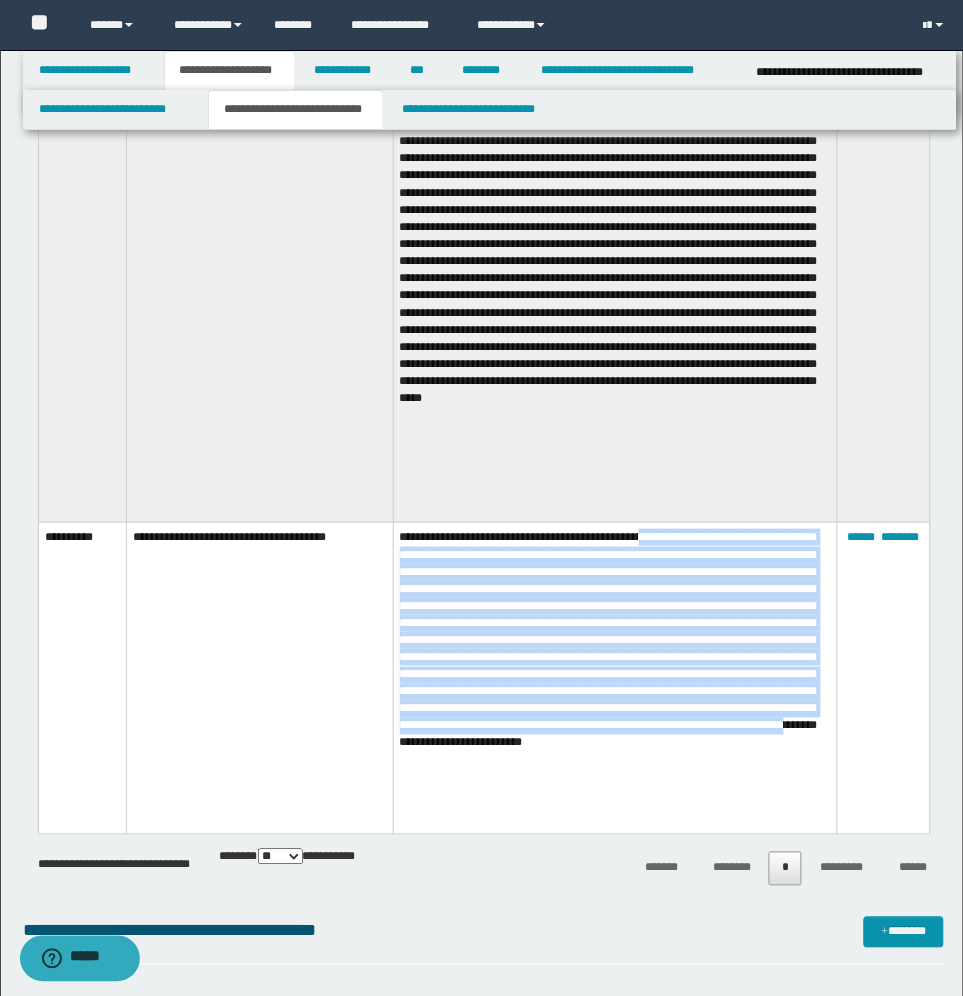 drag, startPoint x: 703, startPoint y: 545, endPoint x: 496, endPoint y: 817, distance: 341.8084 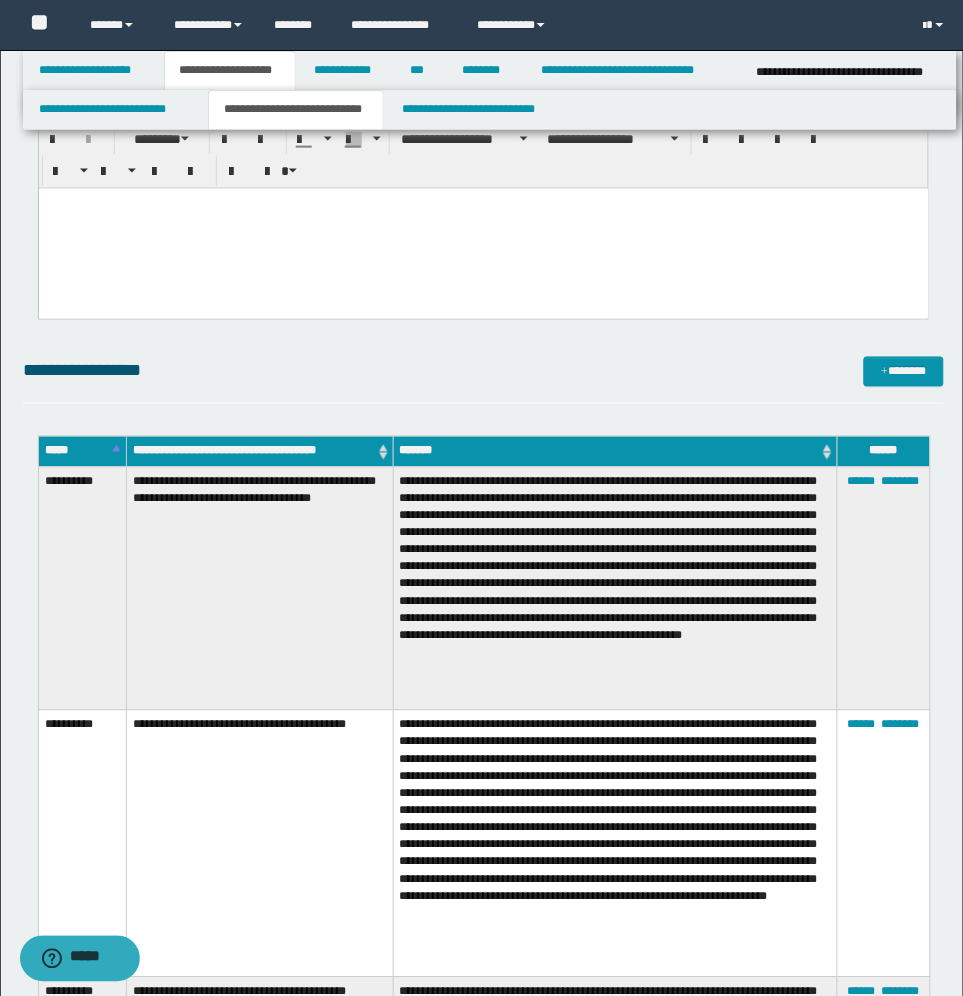 scroll, scrollTop: 0, scrollLeft: 0, axis: both 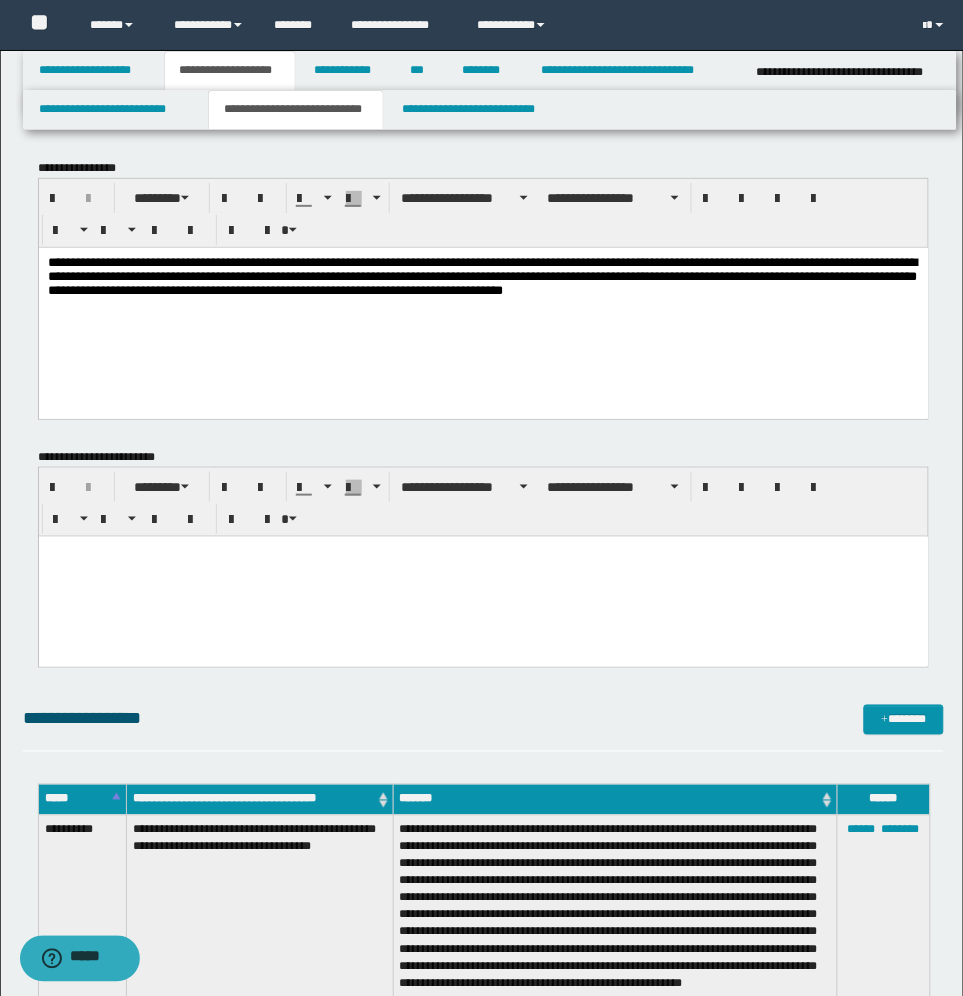 click on "**********" at bounding box center (483, 307) 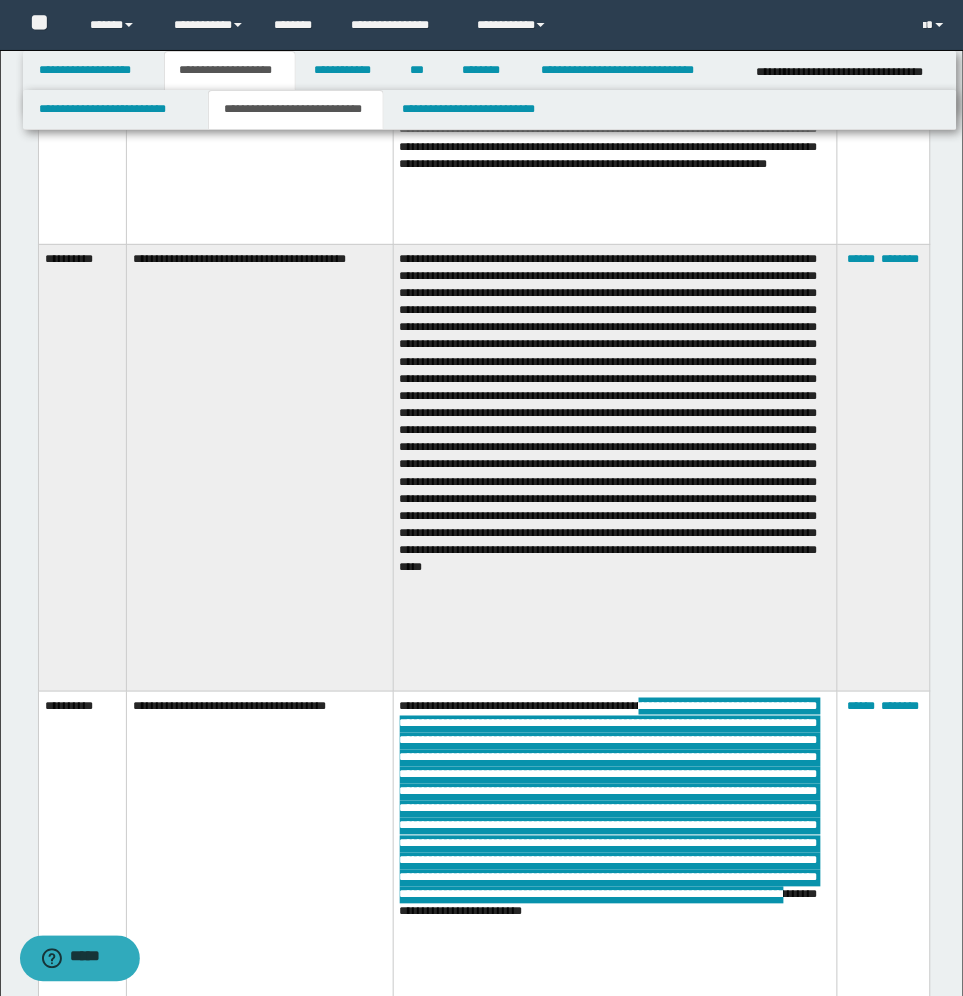 scroll, scrollTop: 1250, scrollLeft: 0, axis: vertical 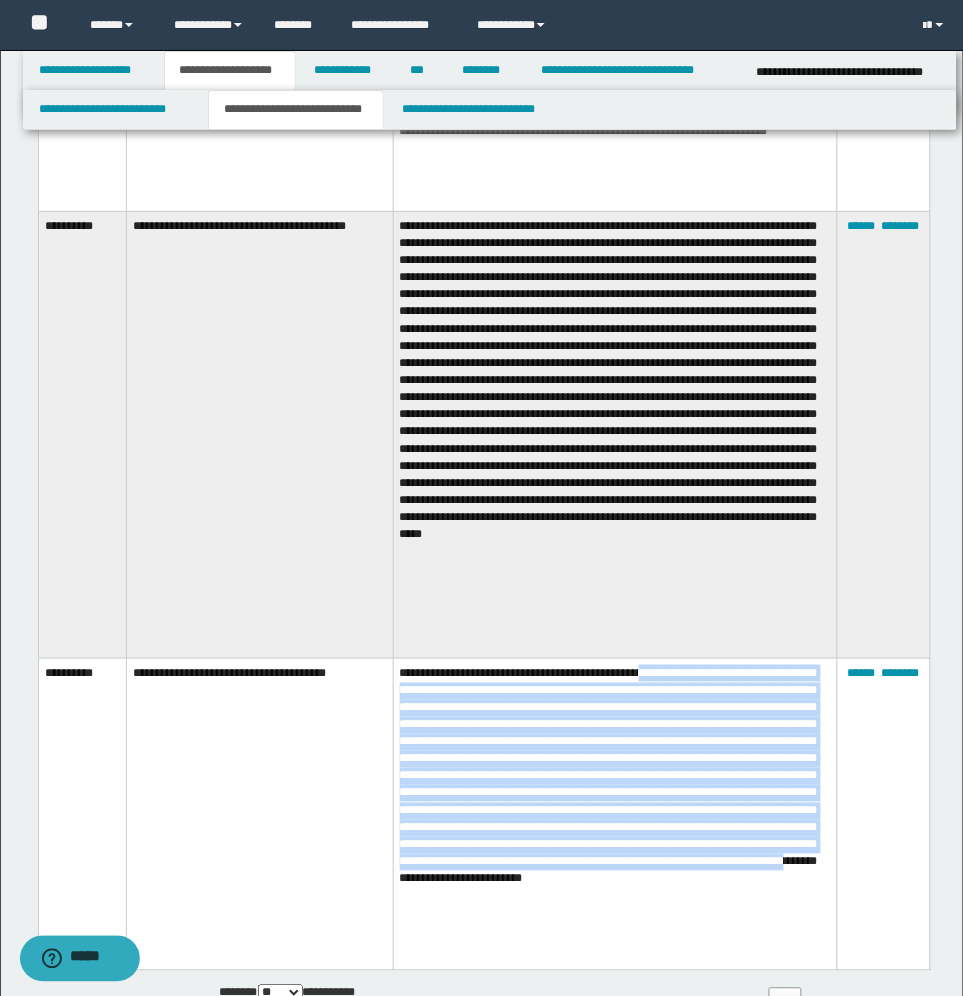 click at bounding box center (615, 815) 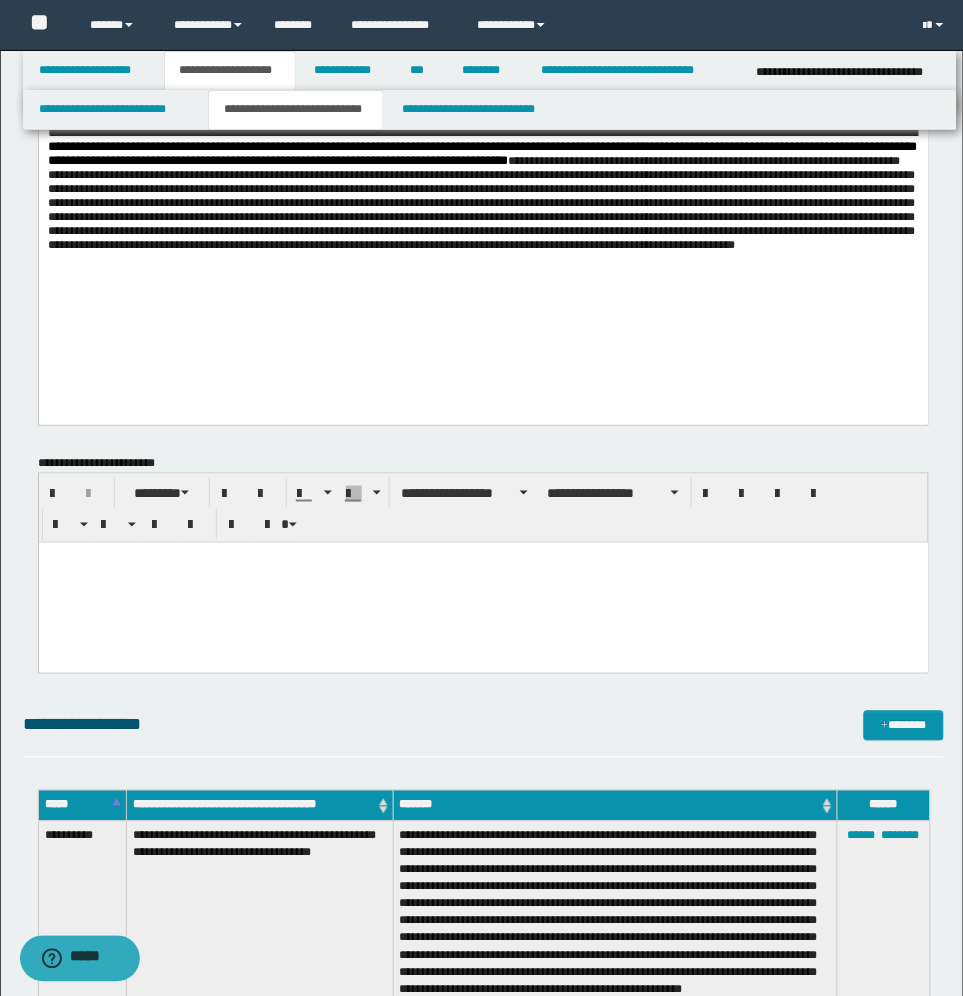 scroll, scrollTop: 125, scrollLeft: 0, axis: vertical 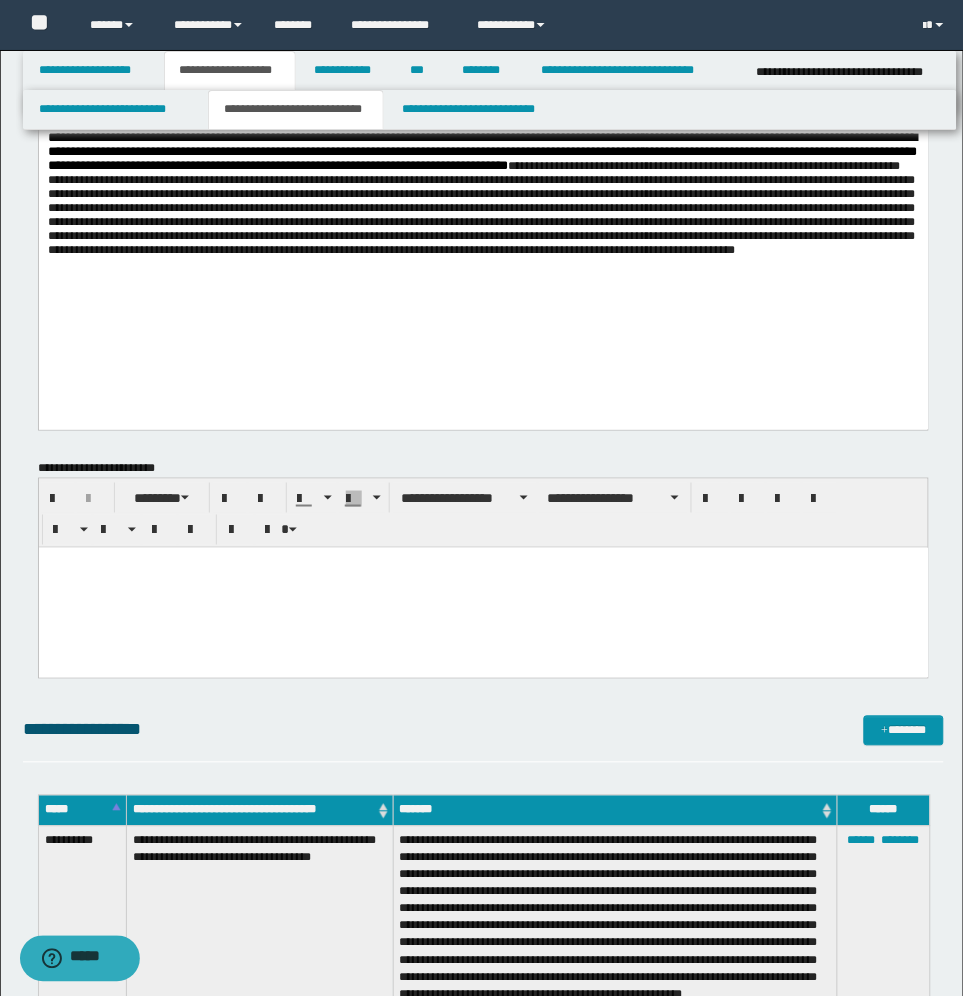 click on "**********" at bounding box center (483, 250) 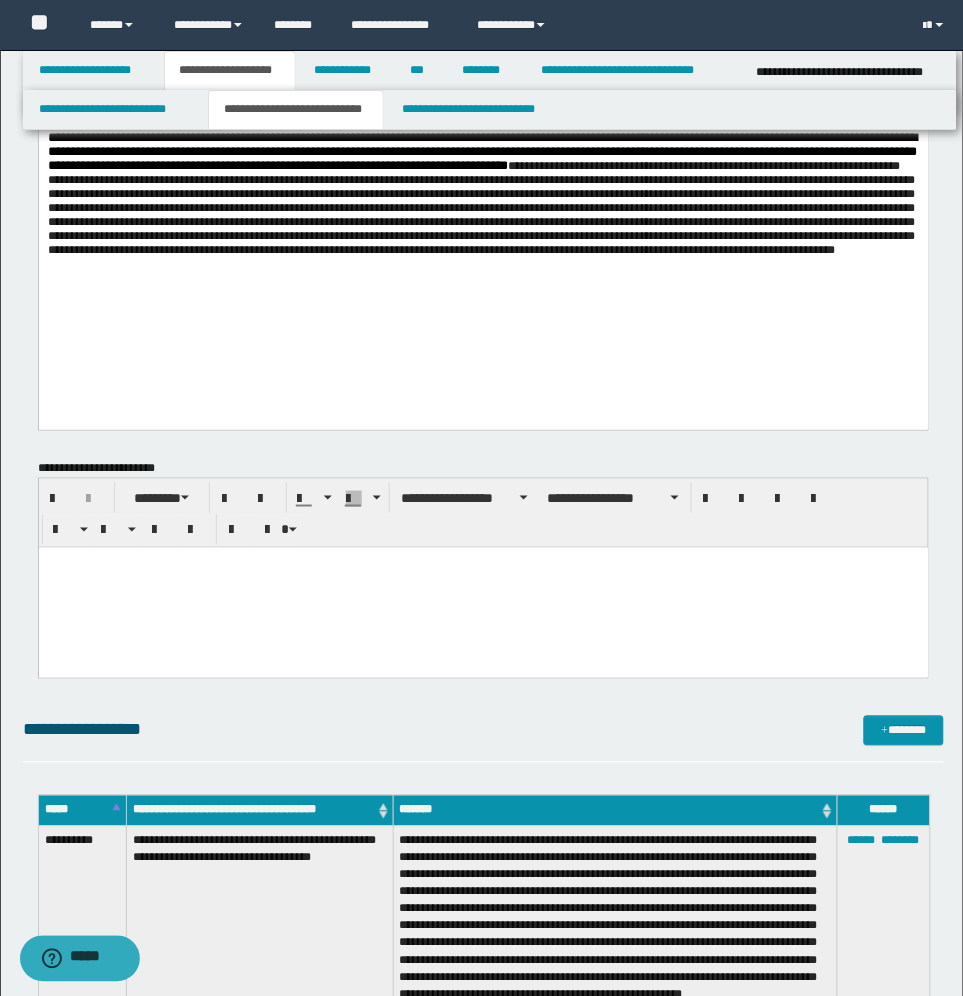 click at bounding box center (481, 207) 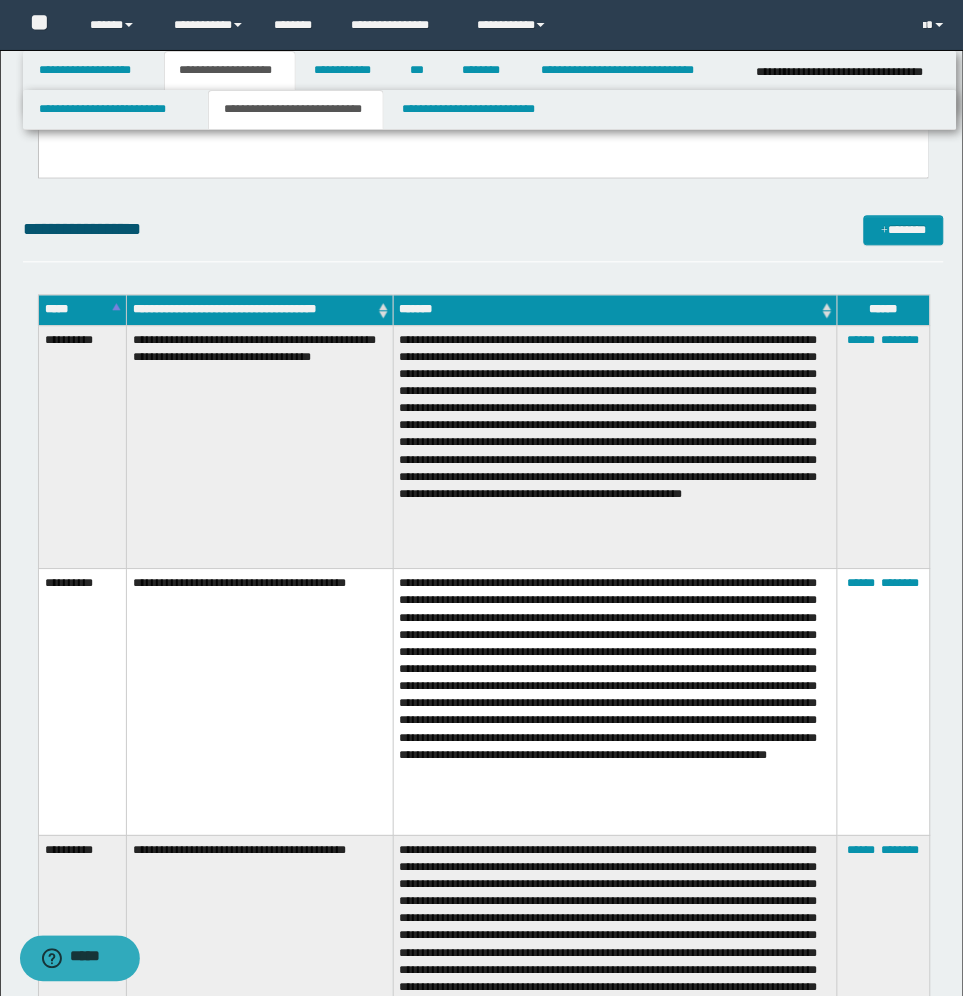 scroll, scrollTop: 0, scrollLeft: 0, axis: both 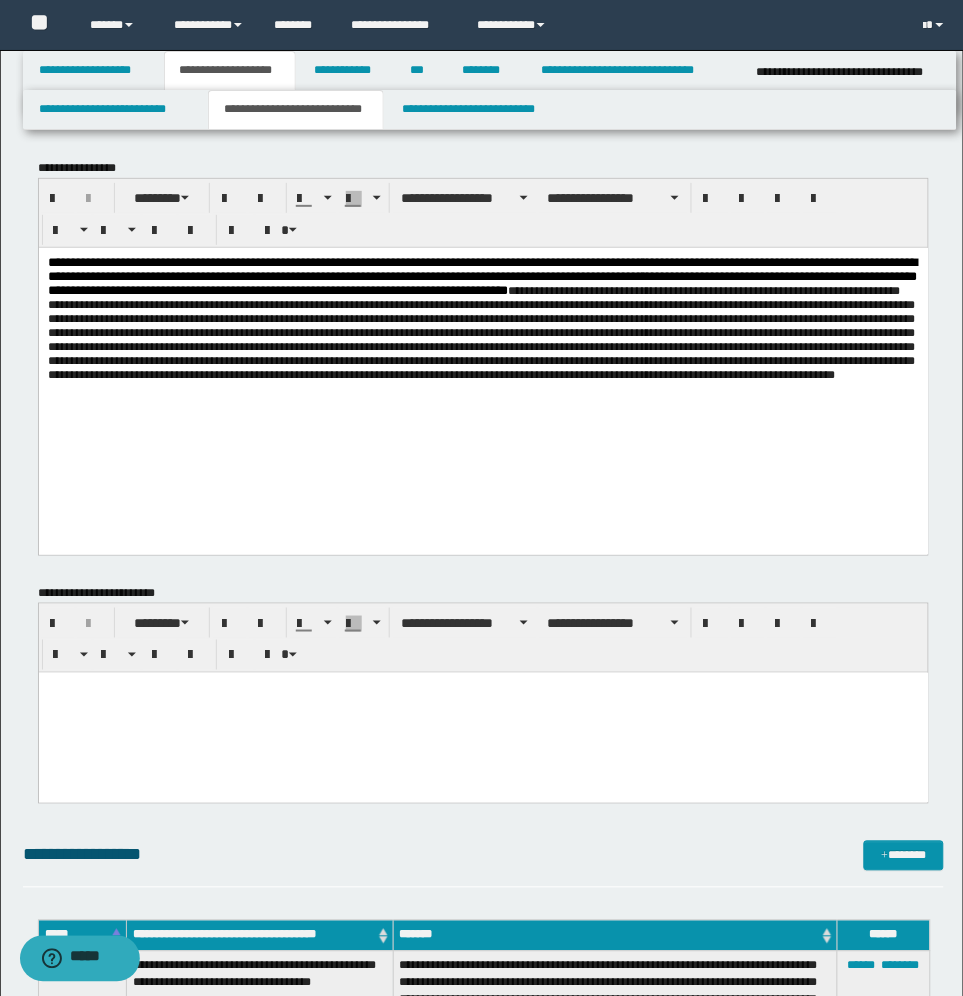 click at bounding box center [481, 332] 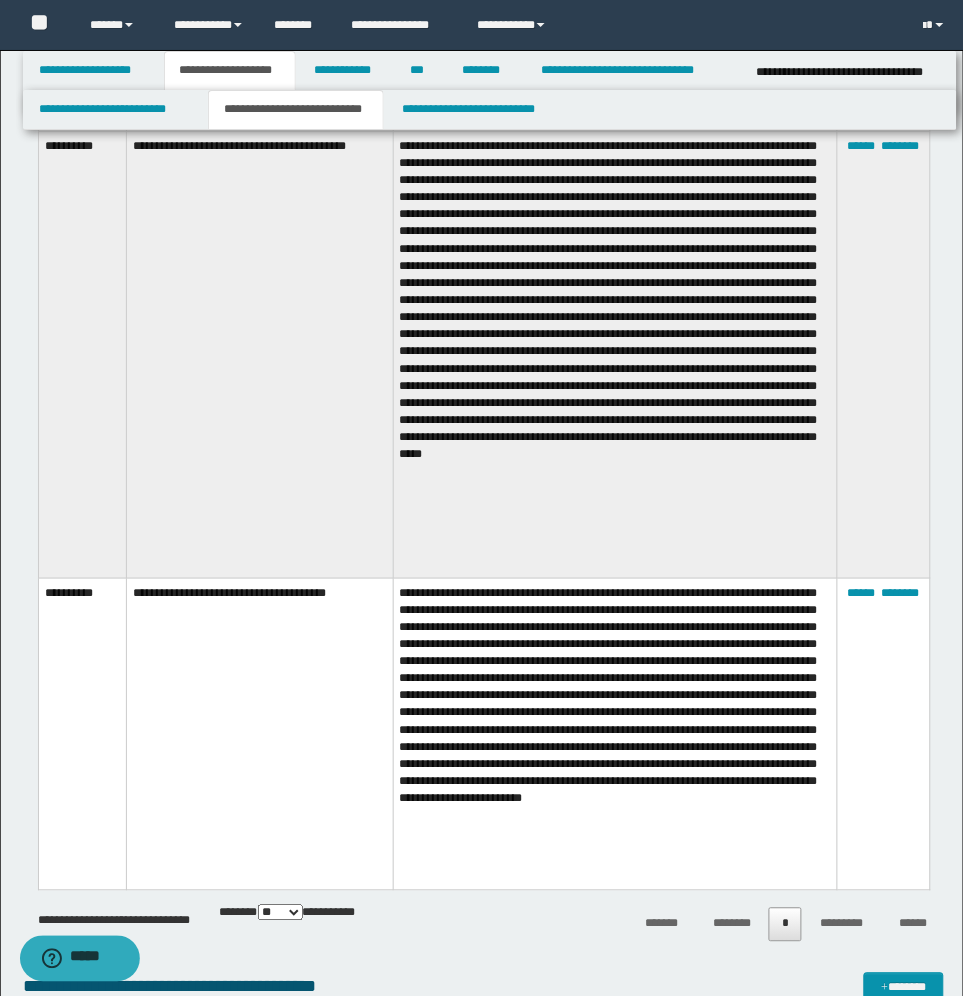 scroll, scrollTop: 1375, scrollLeft: 0, axis: vertical 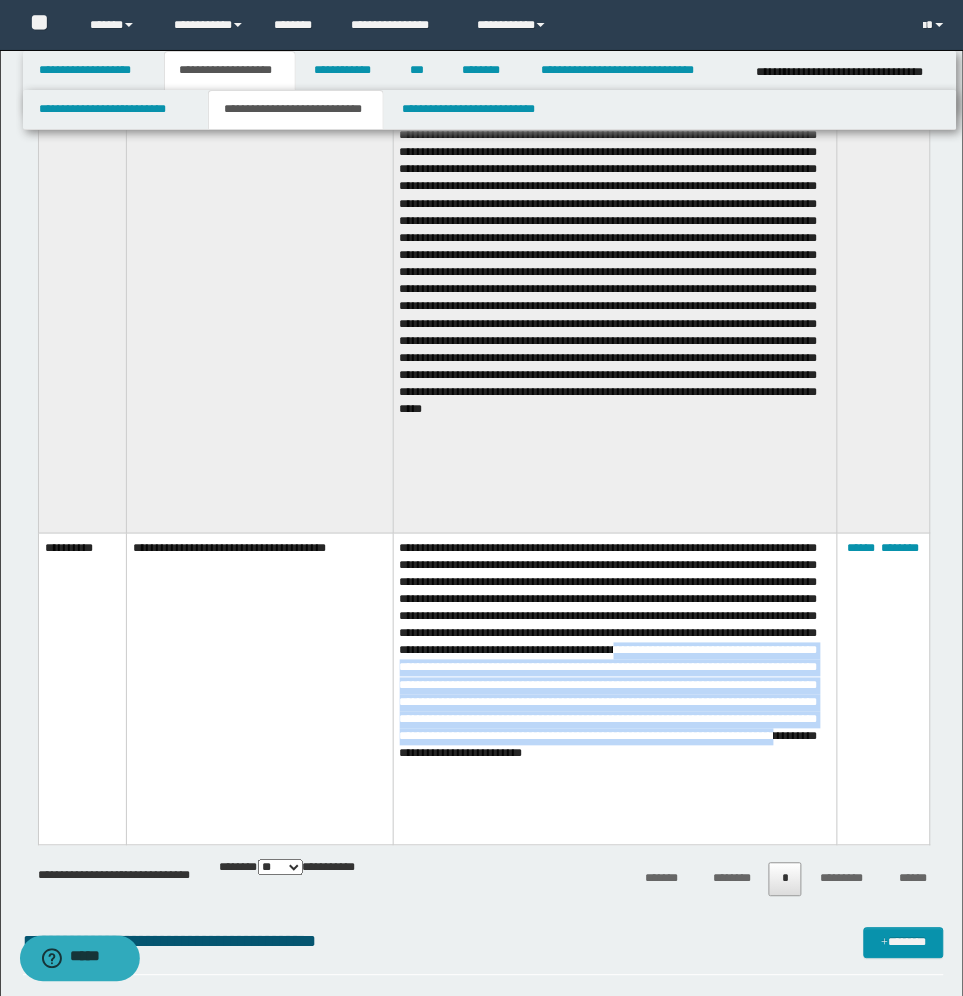 drag, startPoint x: 735, startPoint y: 685, endPoint x: 487, endPoint y: 828, distance: 286.27435 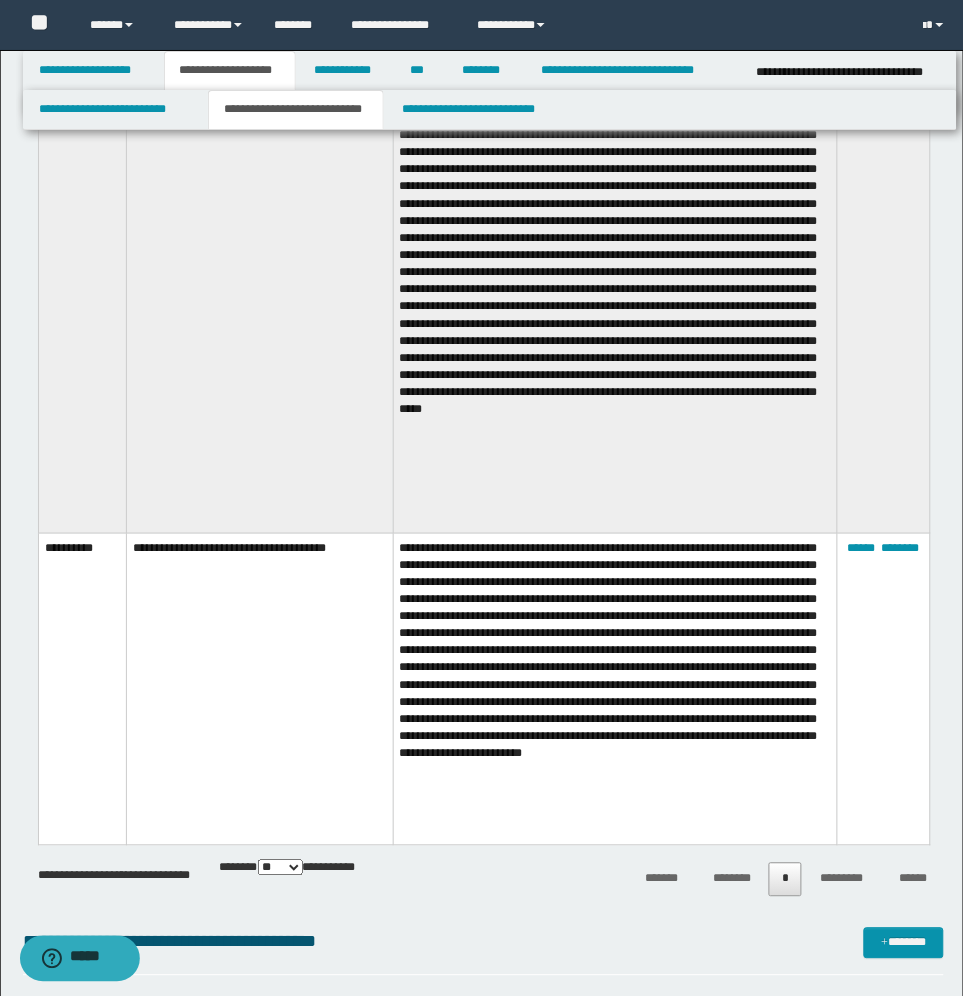 drag, startPoint x: 495, startPoint y: 687, endPoint x: 452, endPoint y: 811, distance: 131.24405 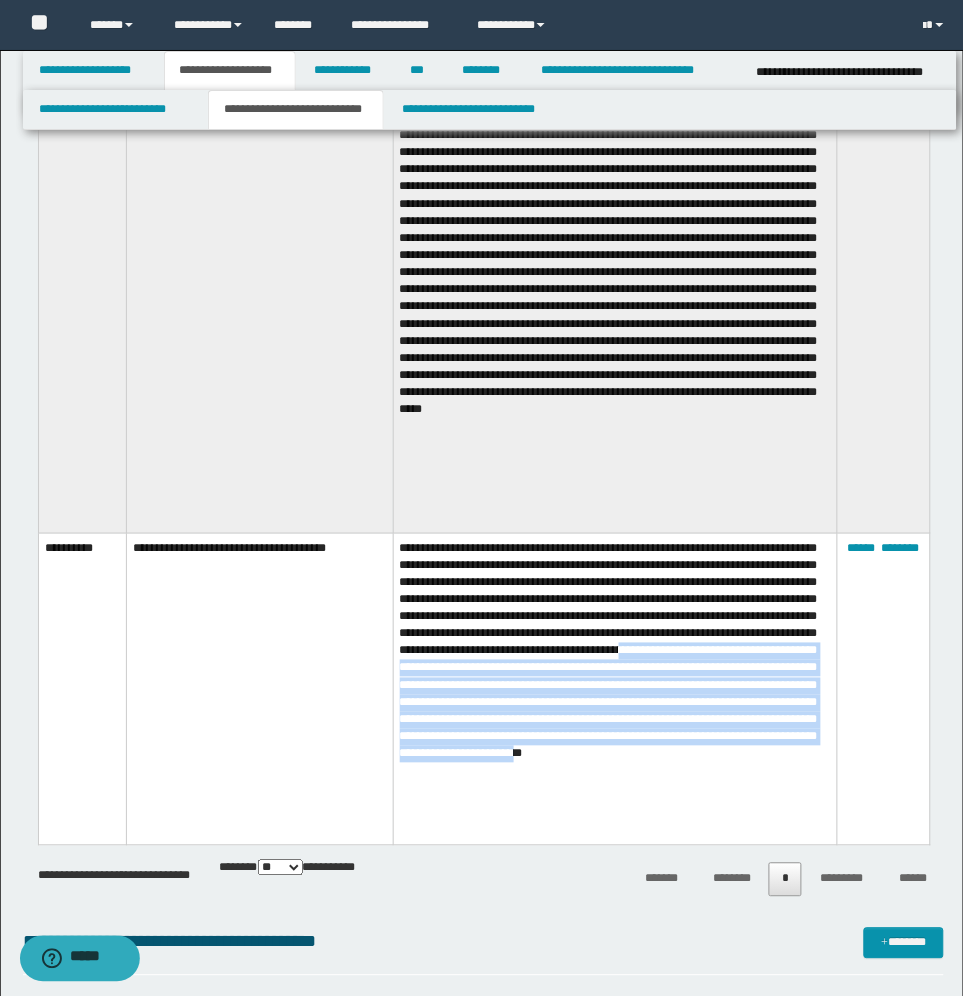 drag, startPoint x: 738, startPoint y: 695, endPoint x: 688, endPoint y: 843, distance: 156.2178 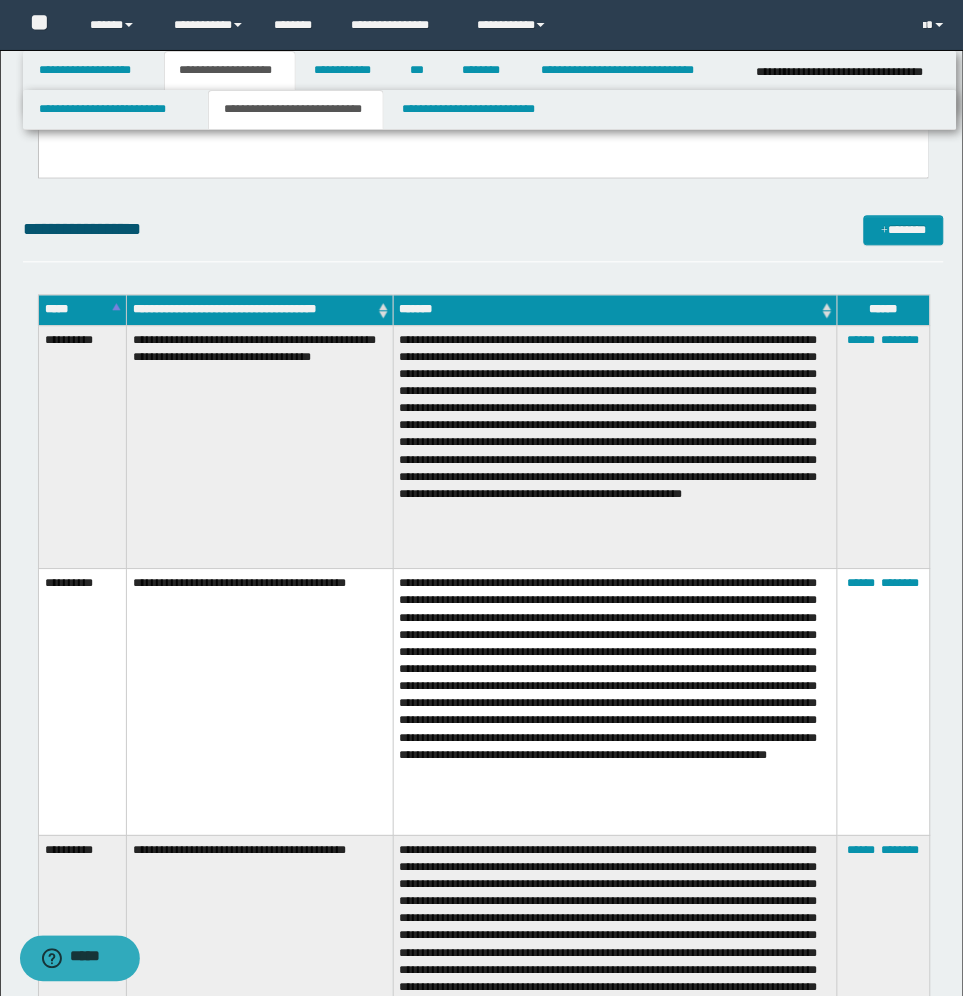 scroll, scrollTop: 0, scrollLeft: 0, axis: both 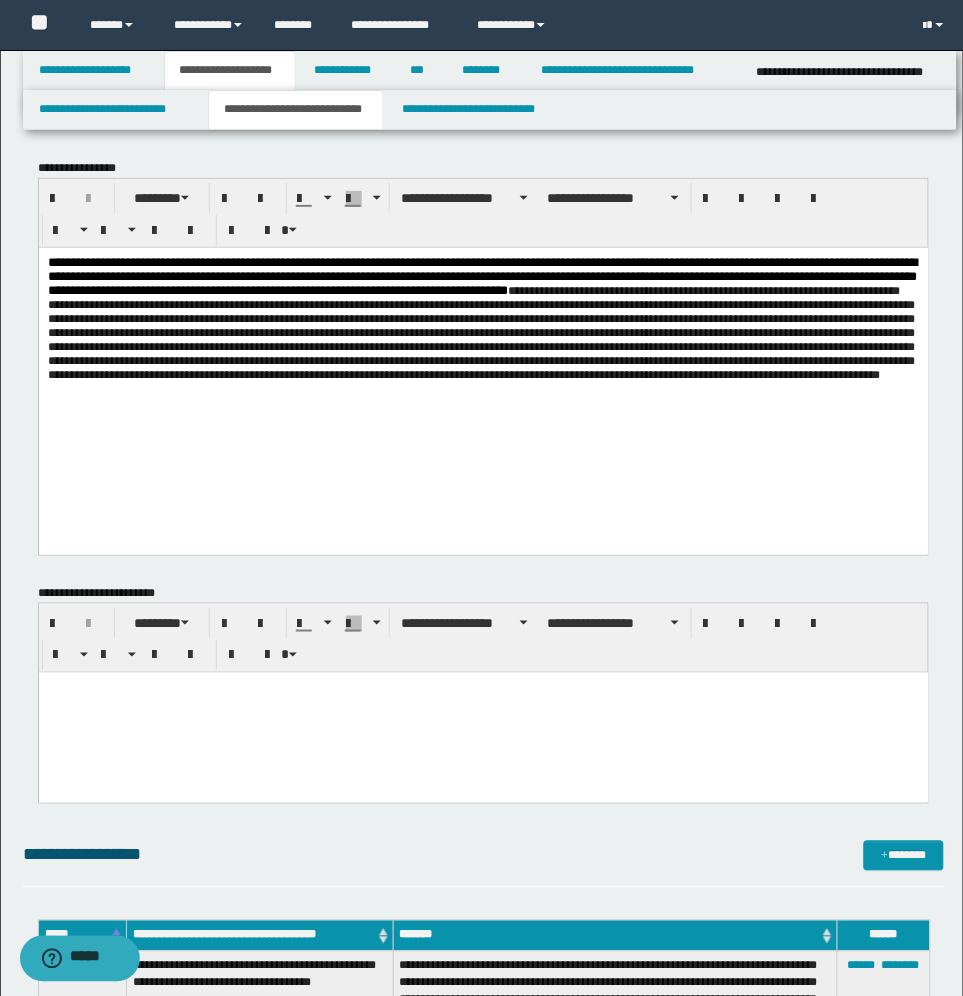 click on "**********" at bounding box center (483, 375) 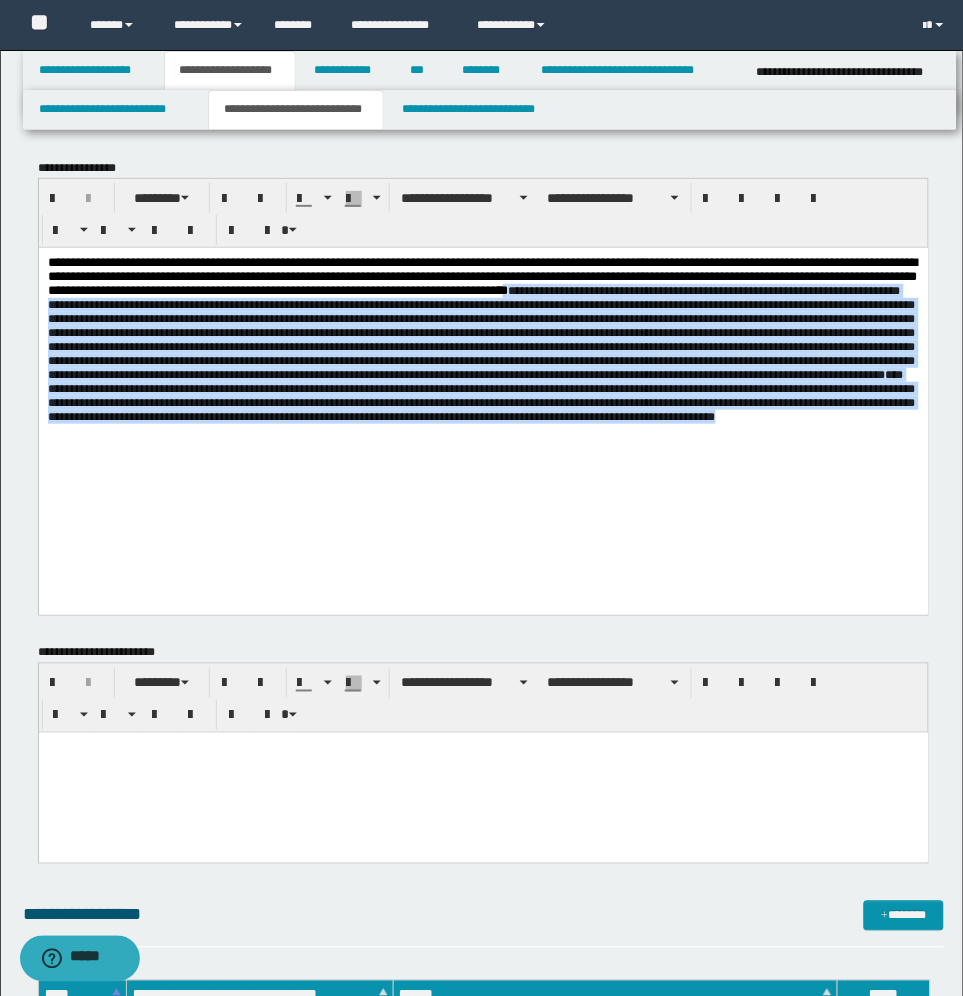 drag, startPoint x: 856, startPoint y: 301, endPoint x: 865, endPoint y: 515, distance: 214.18916 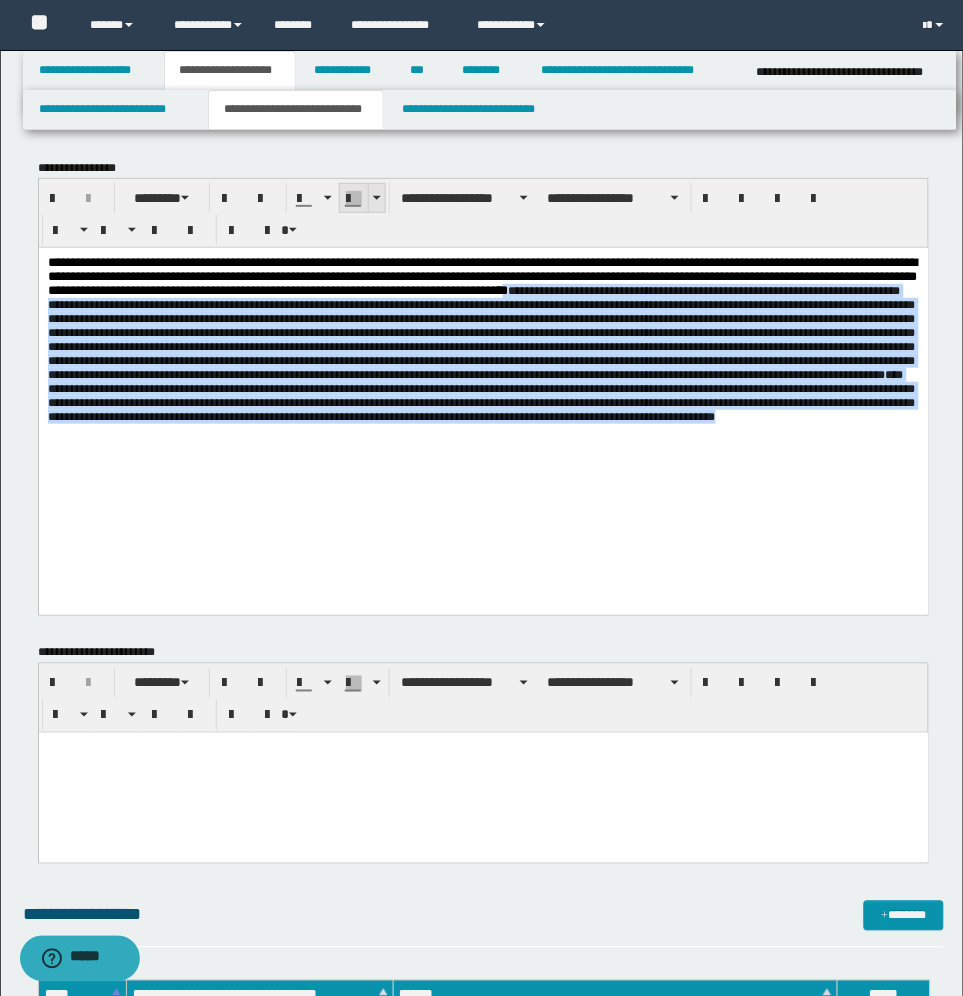 click at bounding box center [376, 198] 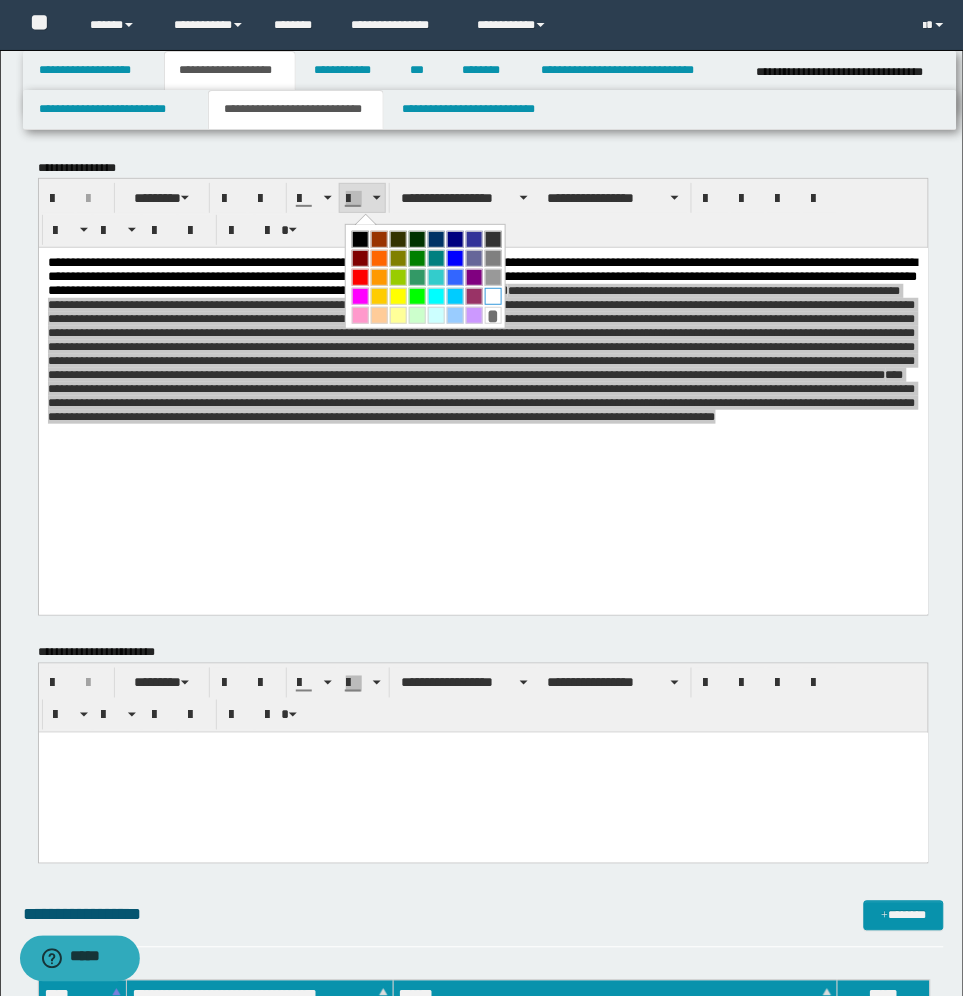 click at bounding box center (493, 296) 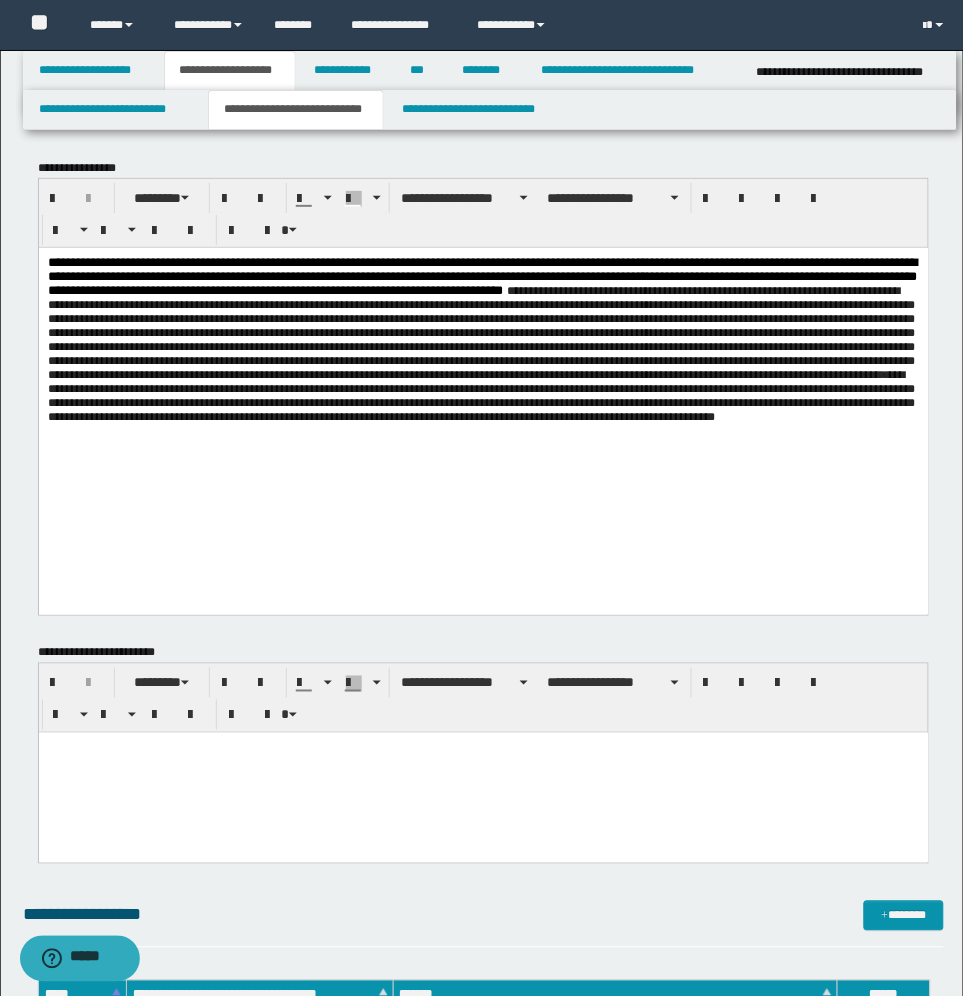 click on "**********" at bounding box center (483, 405) 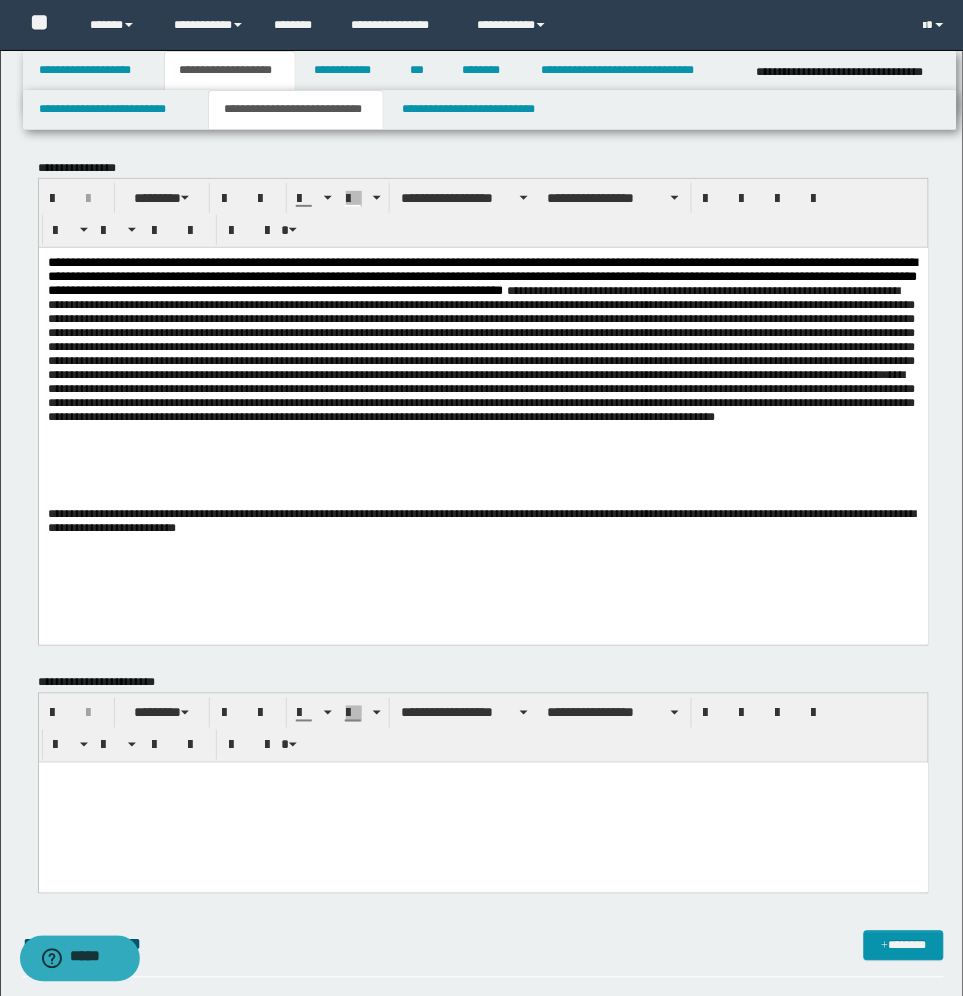 click on "**********" at bounding box center (481, 520) 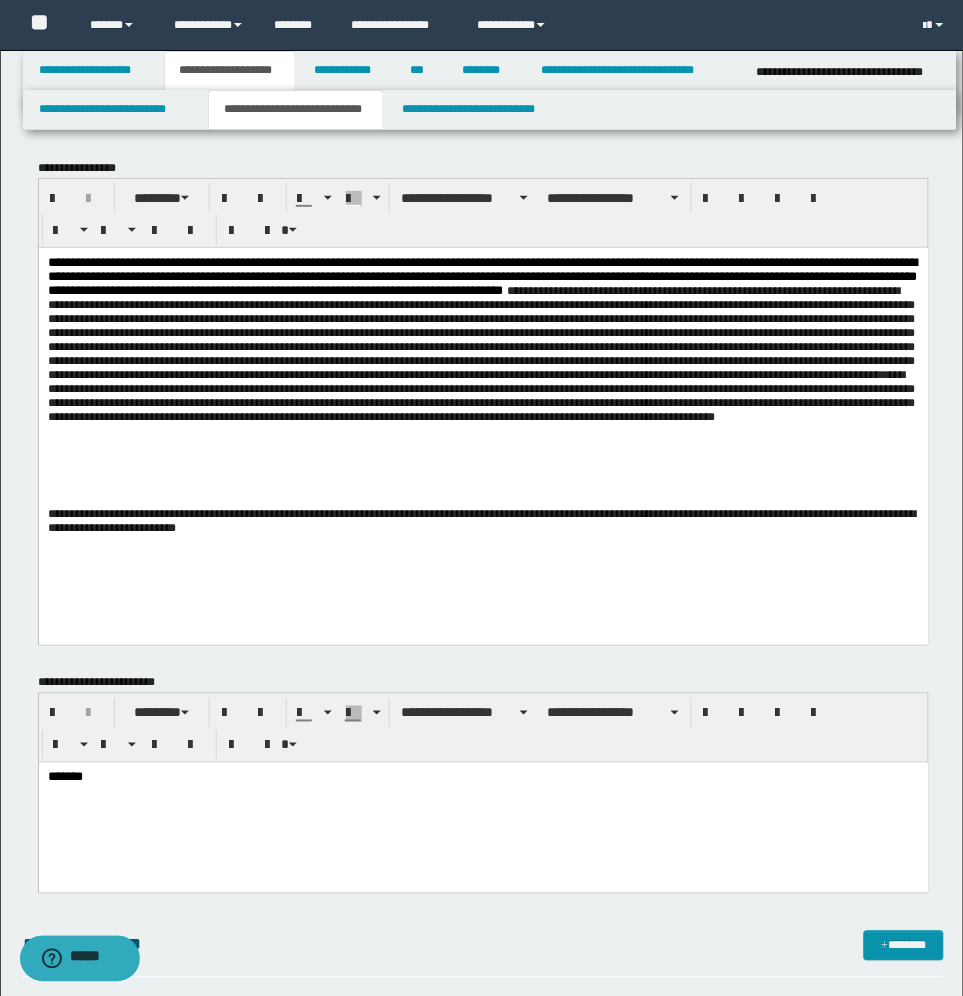 click on "**********" at bounding box center (482, 380) 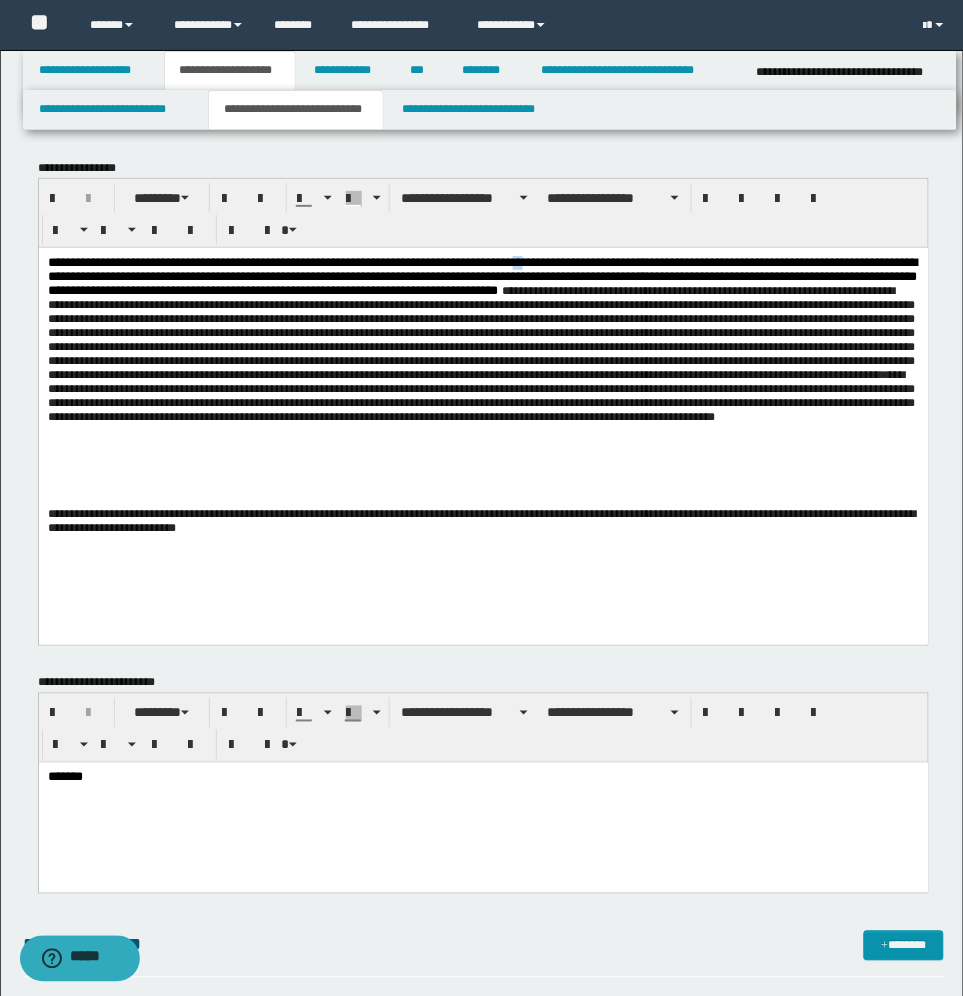 click on "**********" at bounding box center [482, 380] 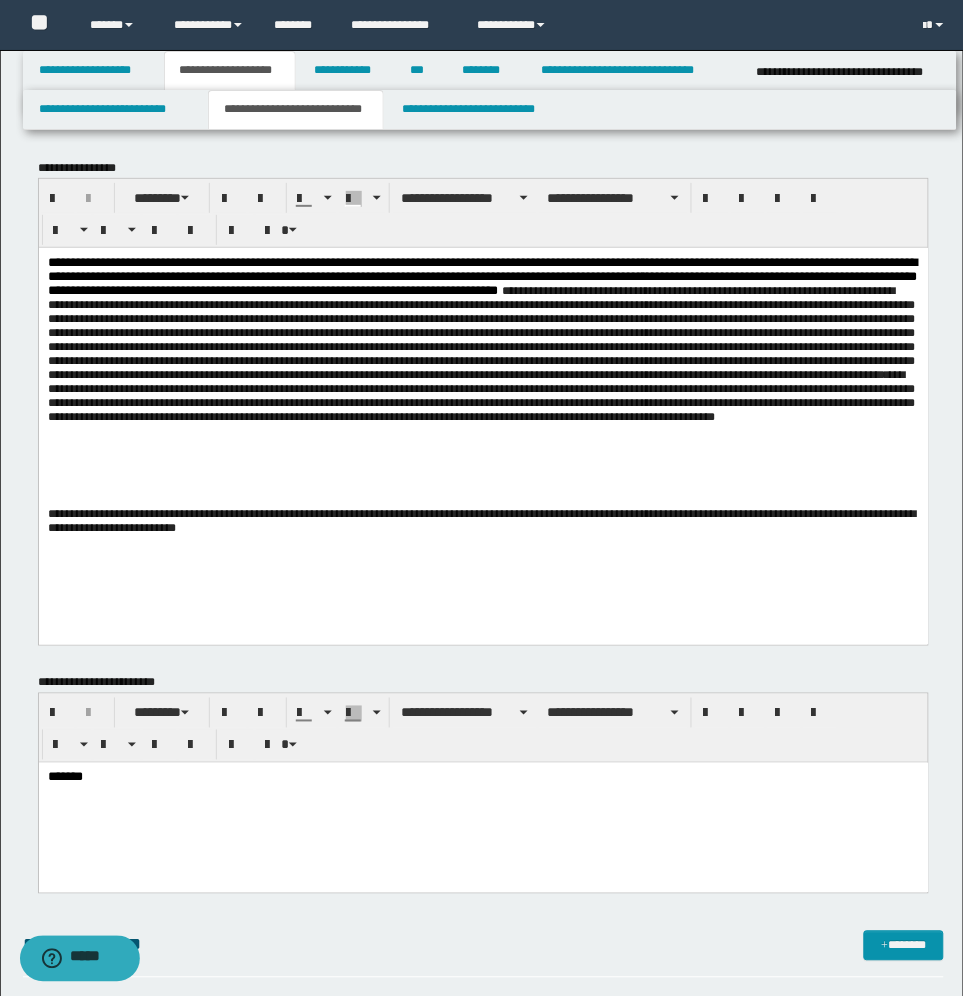 click on "**********" at bounding box center [482, 380] 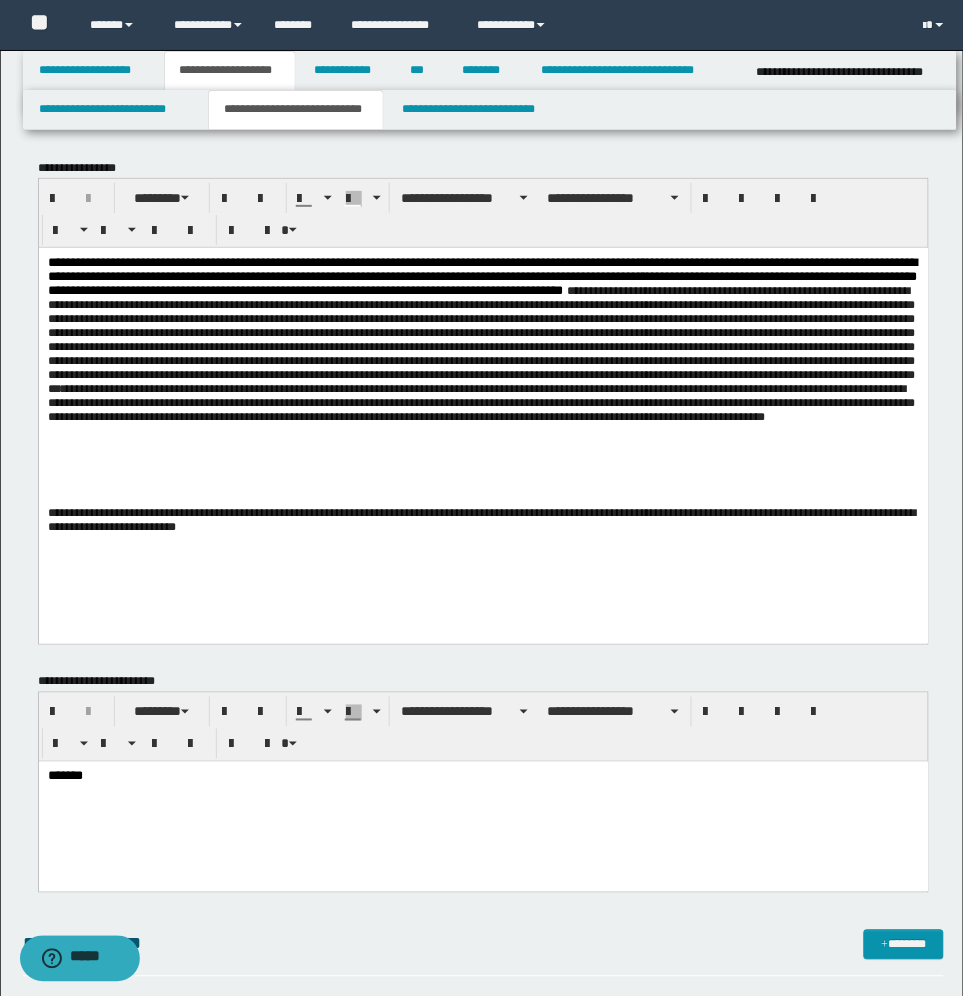click on "*******" at bounding box center [483, 801] 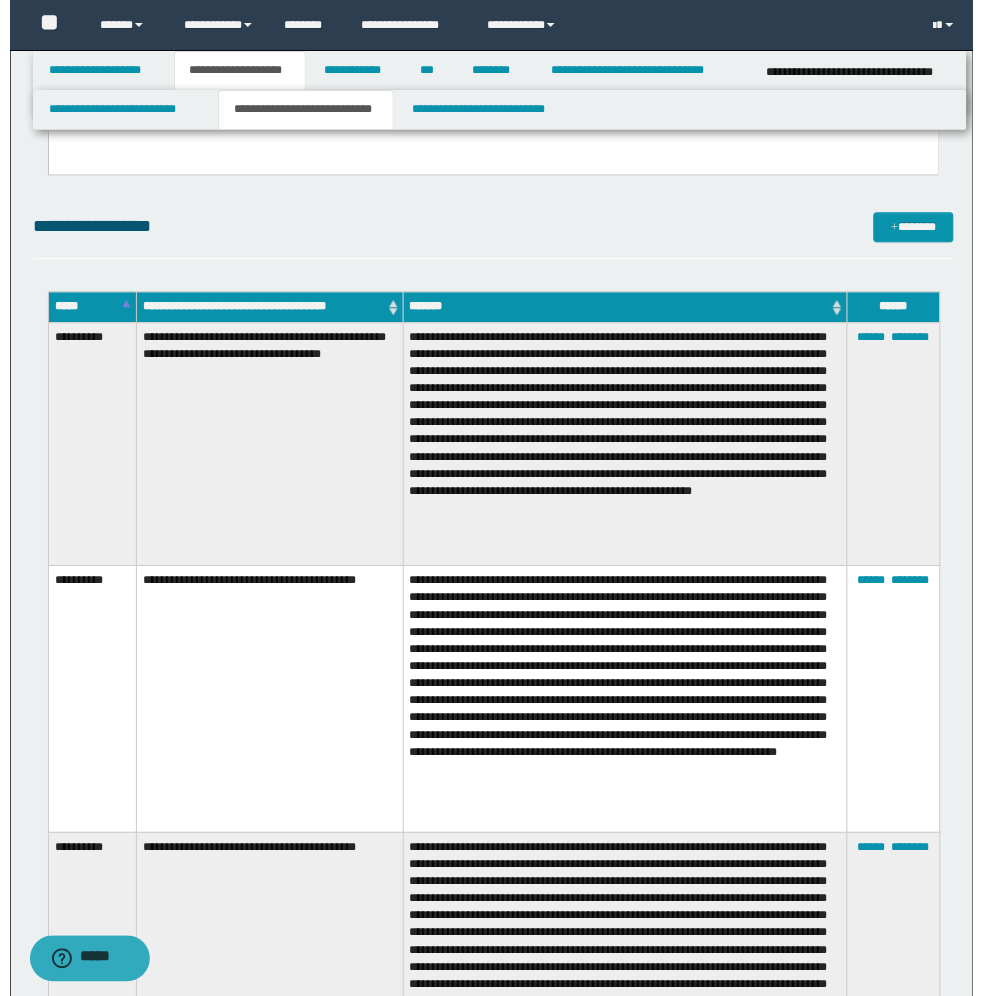 scroll, scrollTop: 750, scrollLeft: 0, axis: vertical 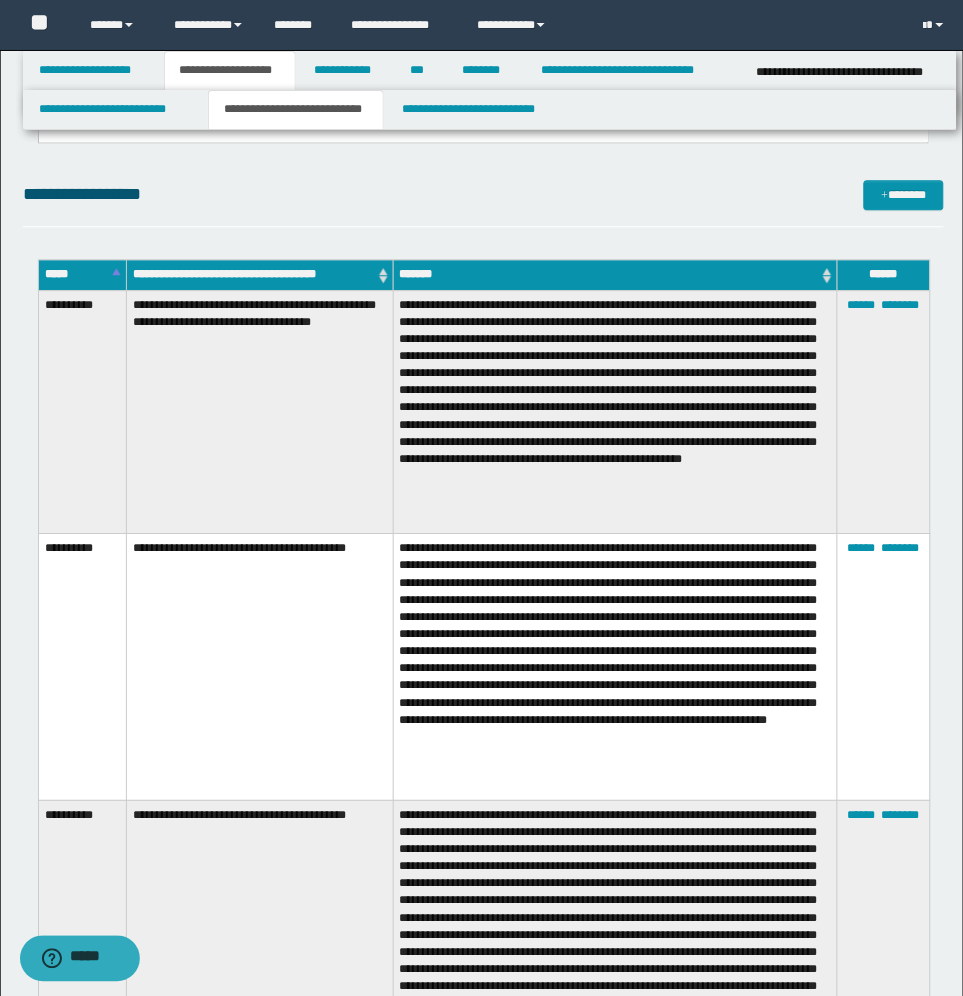 click on "**********" at bounding box center (615, 667) 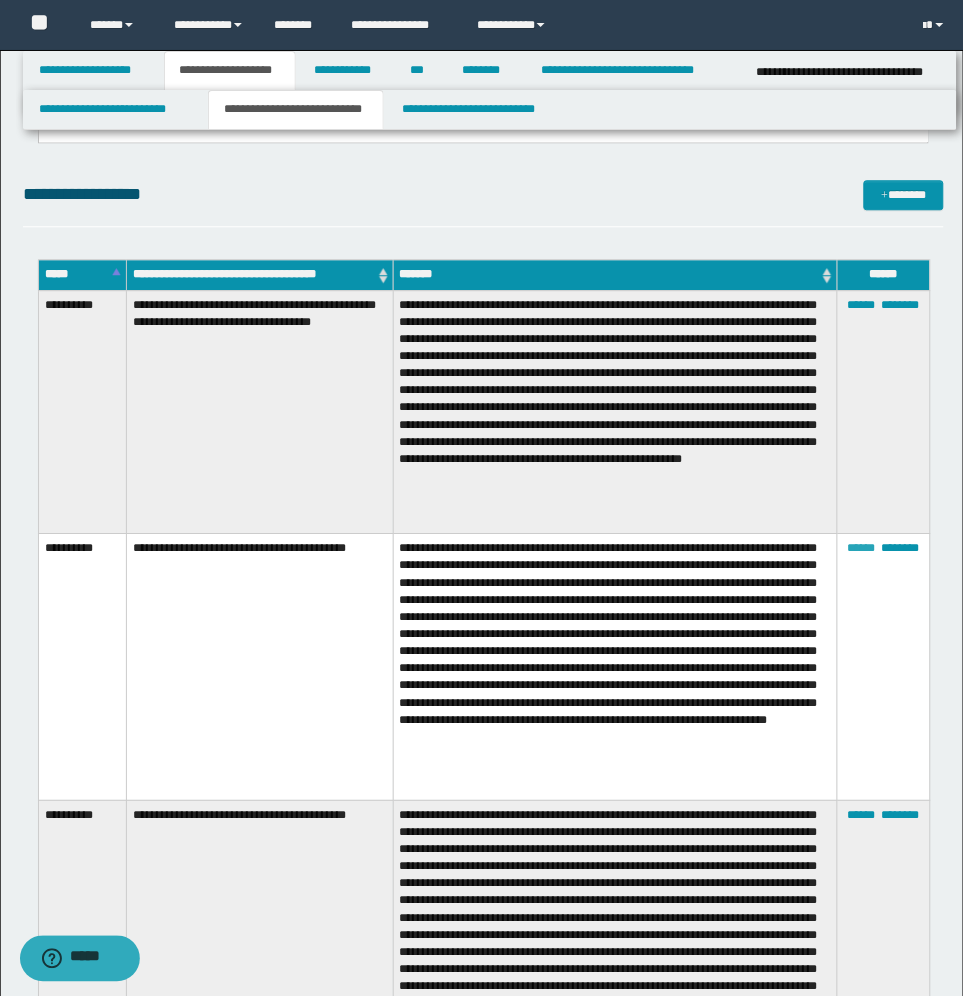 click on "******" at bounding box center [862, 548] 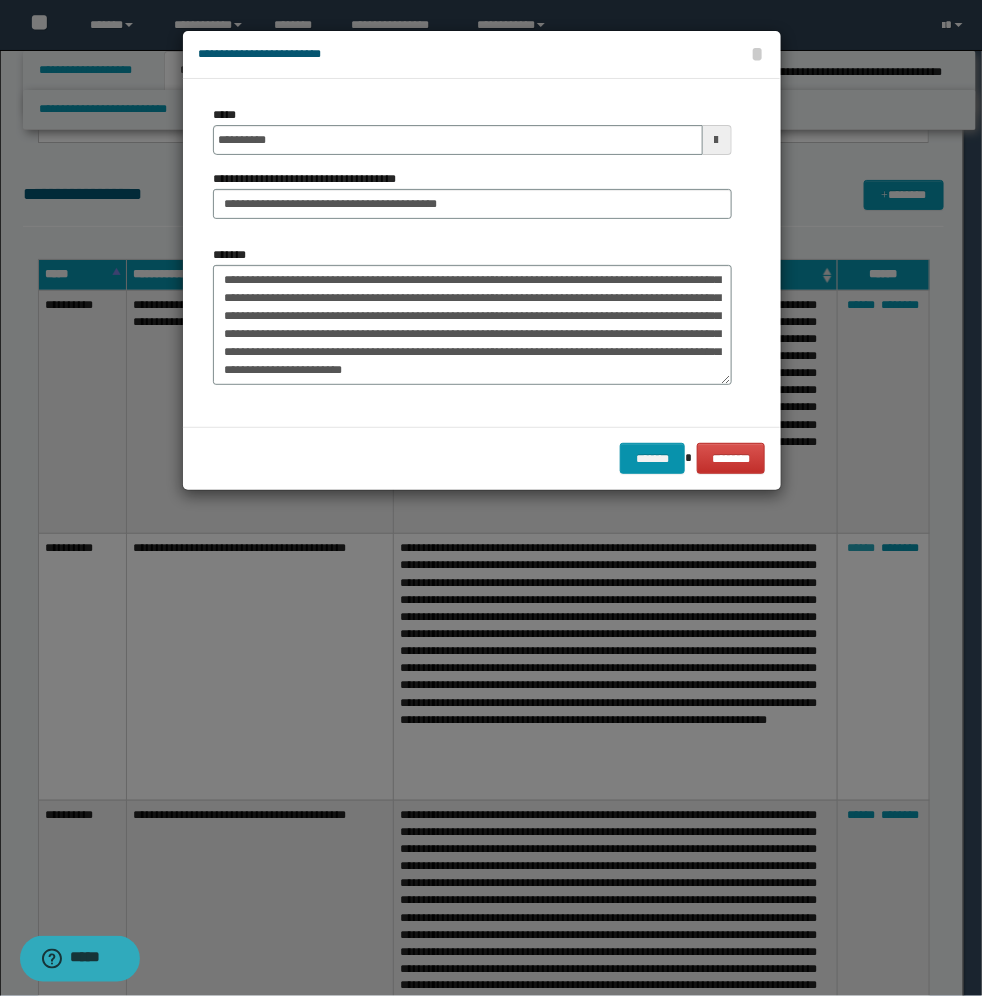 scroll, scrollTop: 143, scrollLeft: 0, axis: vertical 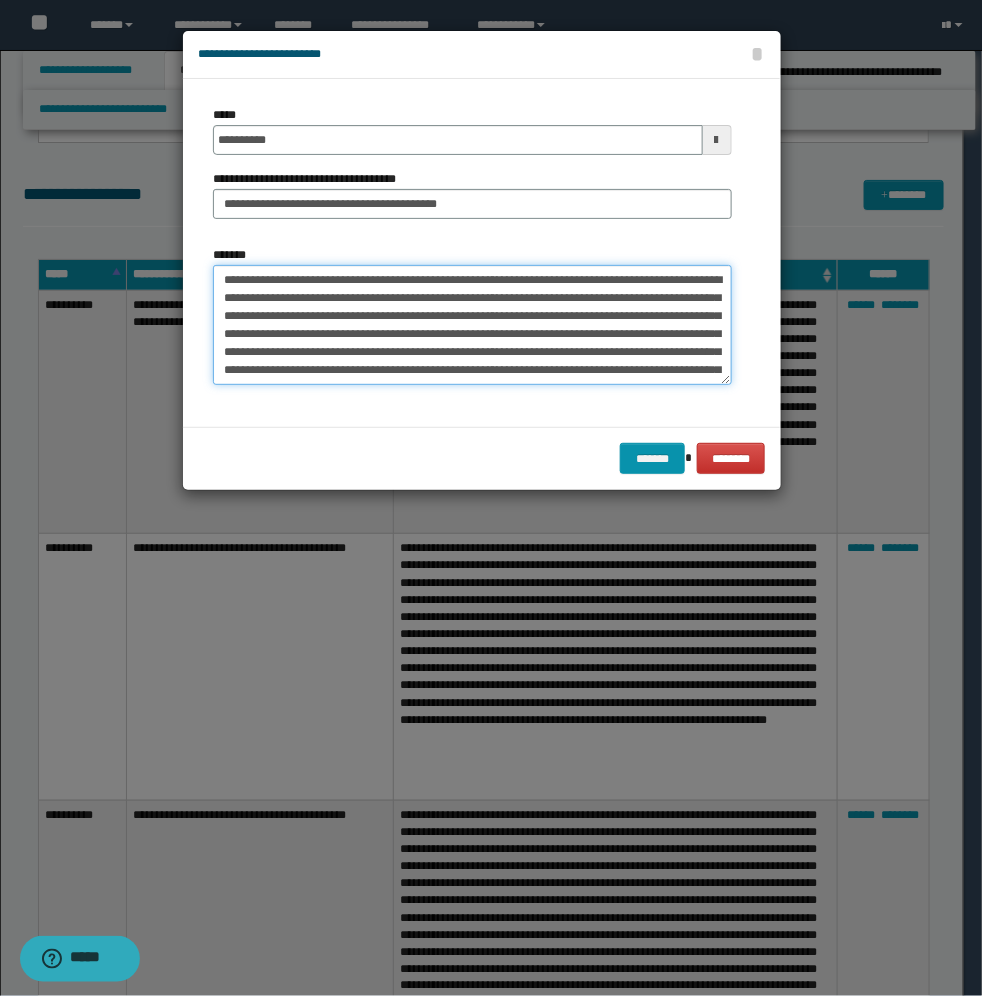 click on "**********" at bounding box center [472, 325] 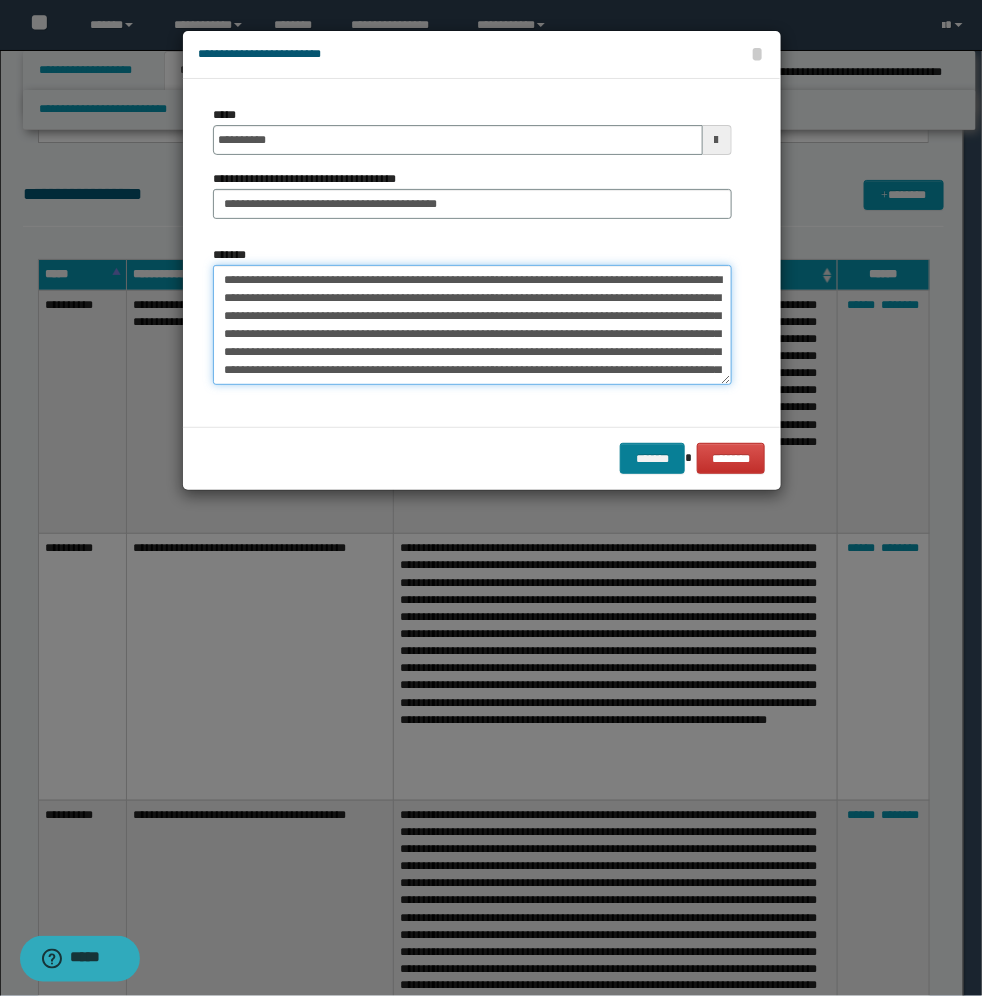 type on "**********" 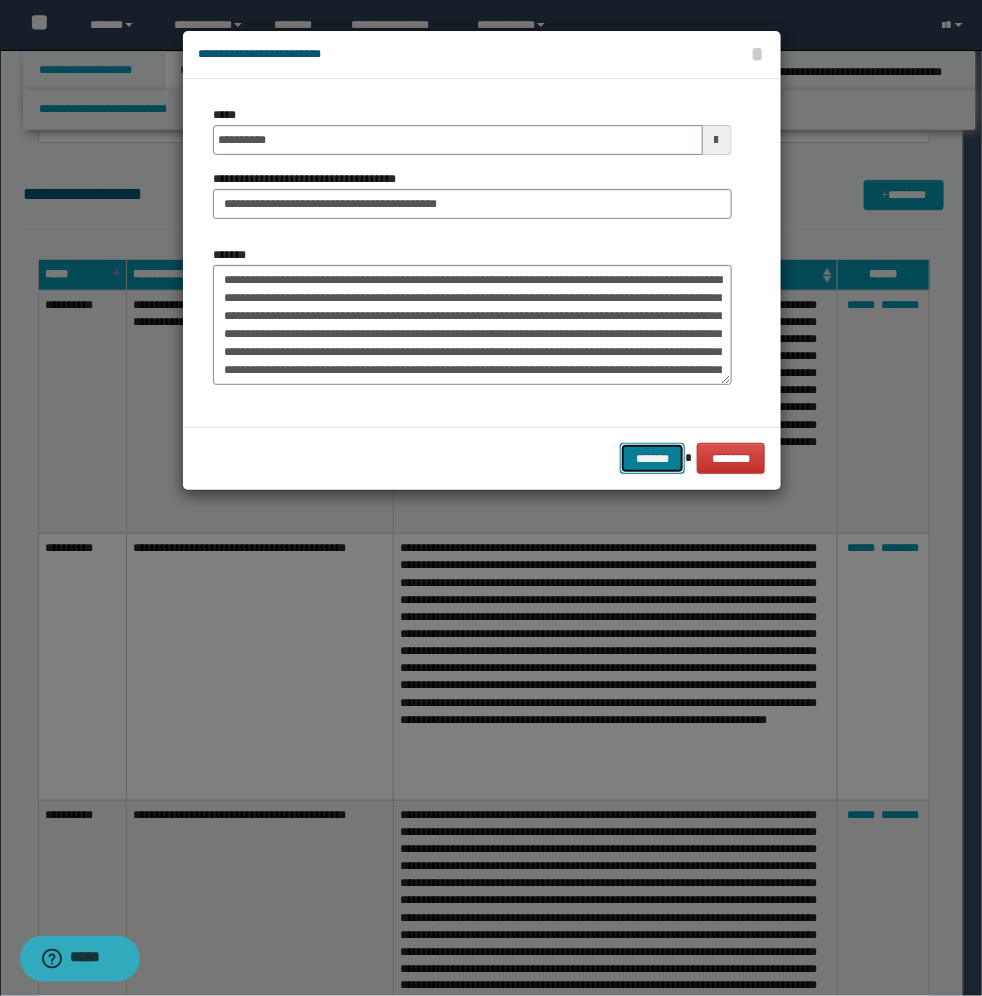 click on "*******" at bounding box center (652, 458) 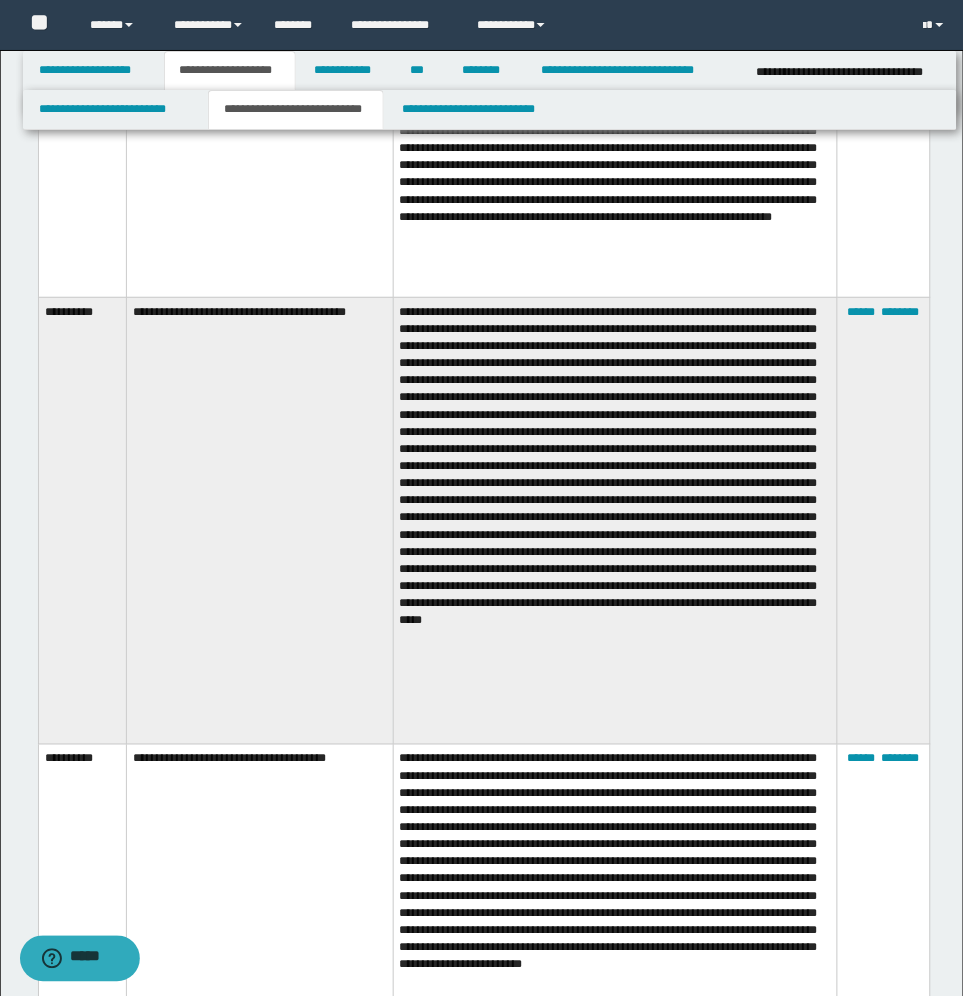 scroll, scrollTop: 1250, scrollLeft: 0, axis: vertical 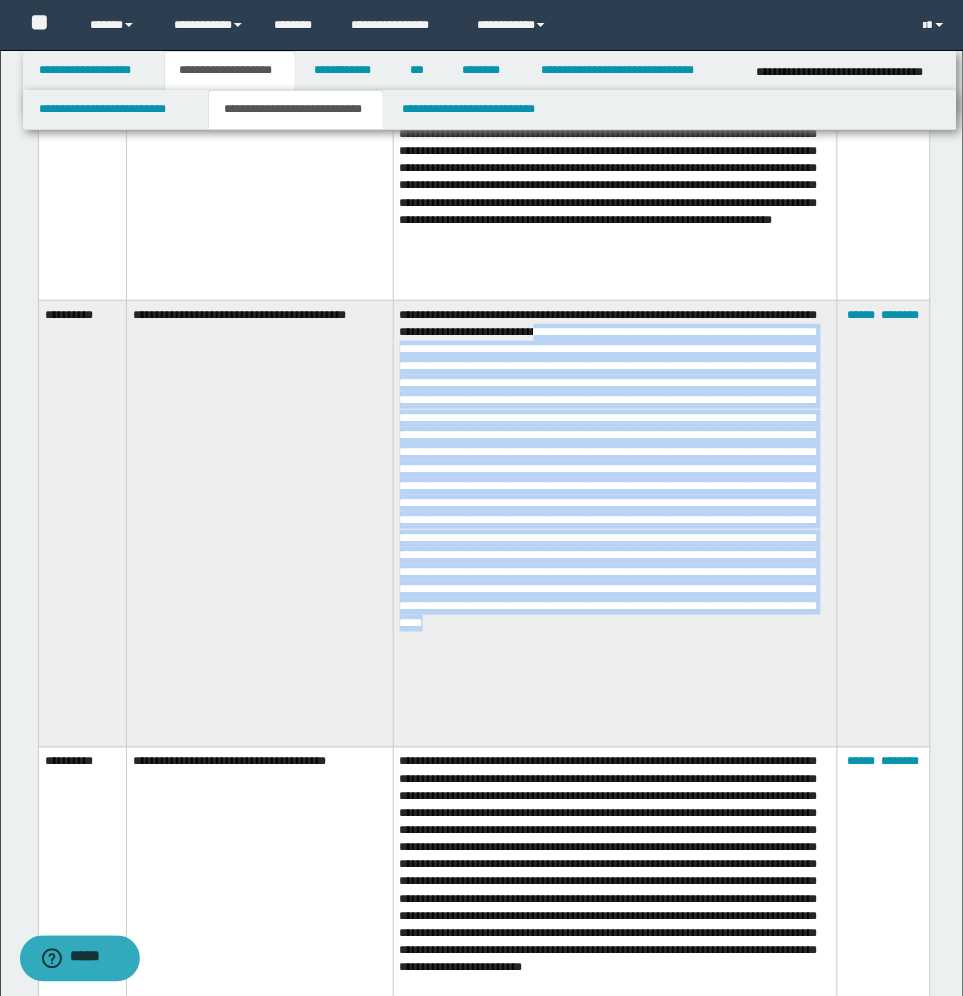 drag, startPoint x: 686, startPoint y: 343, endPoint x: 525, endPoint y: 600, distance: 303.26556 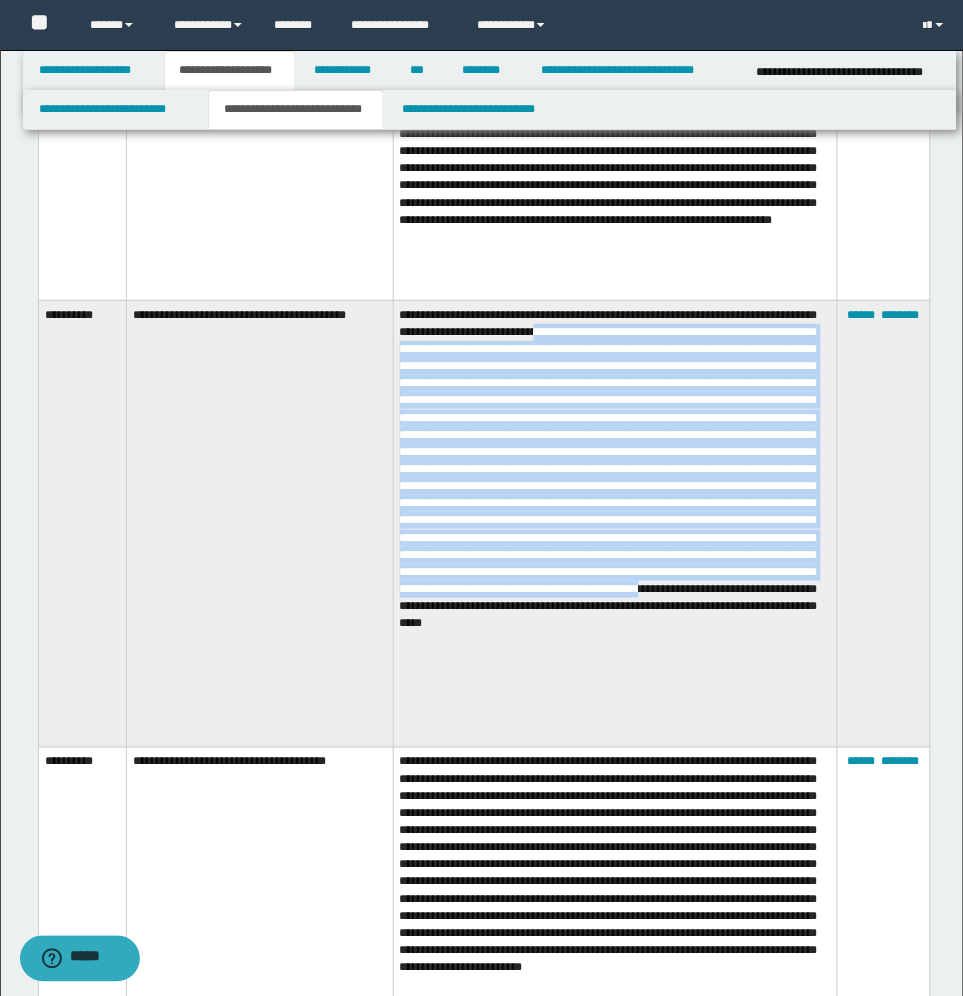 copy on "**********" 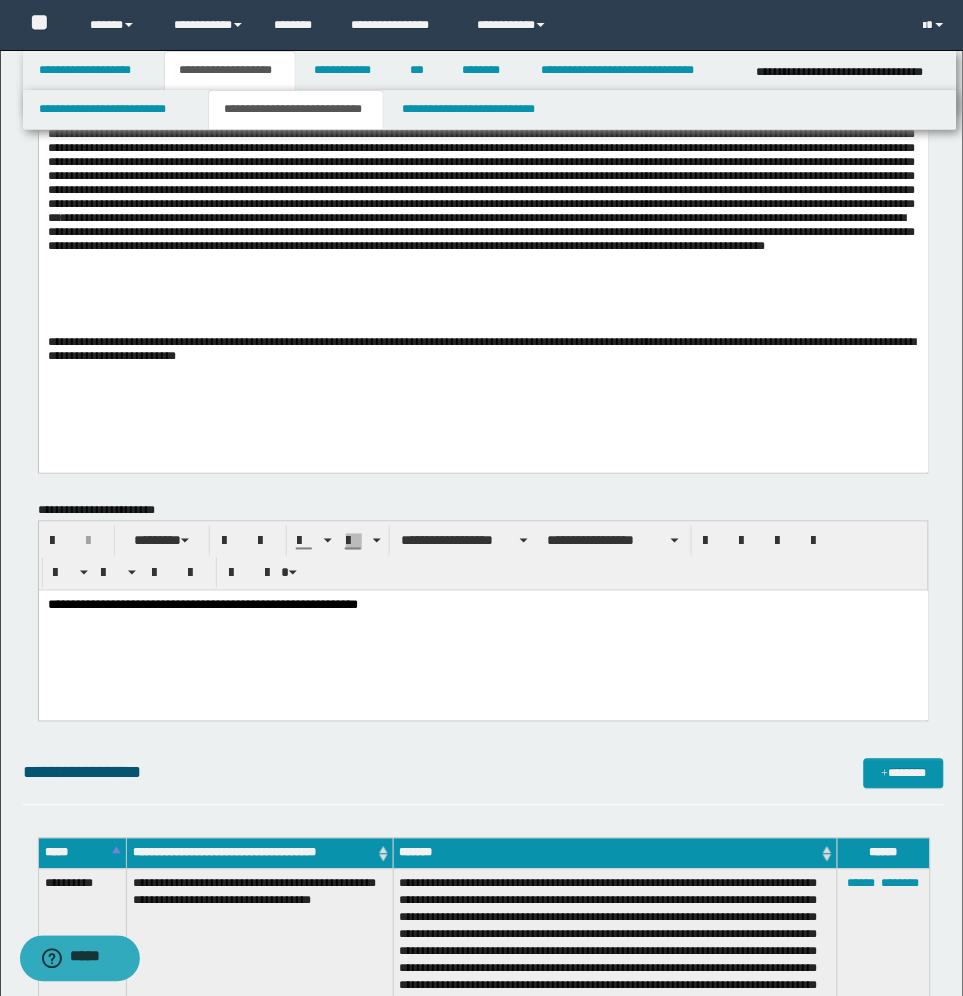 scroll, scrollTop: 125, scrollLeft: 0, axis: vertical 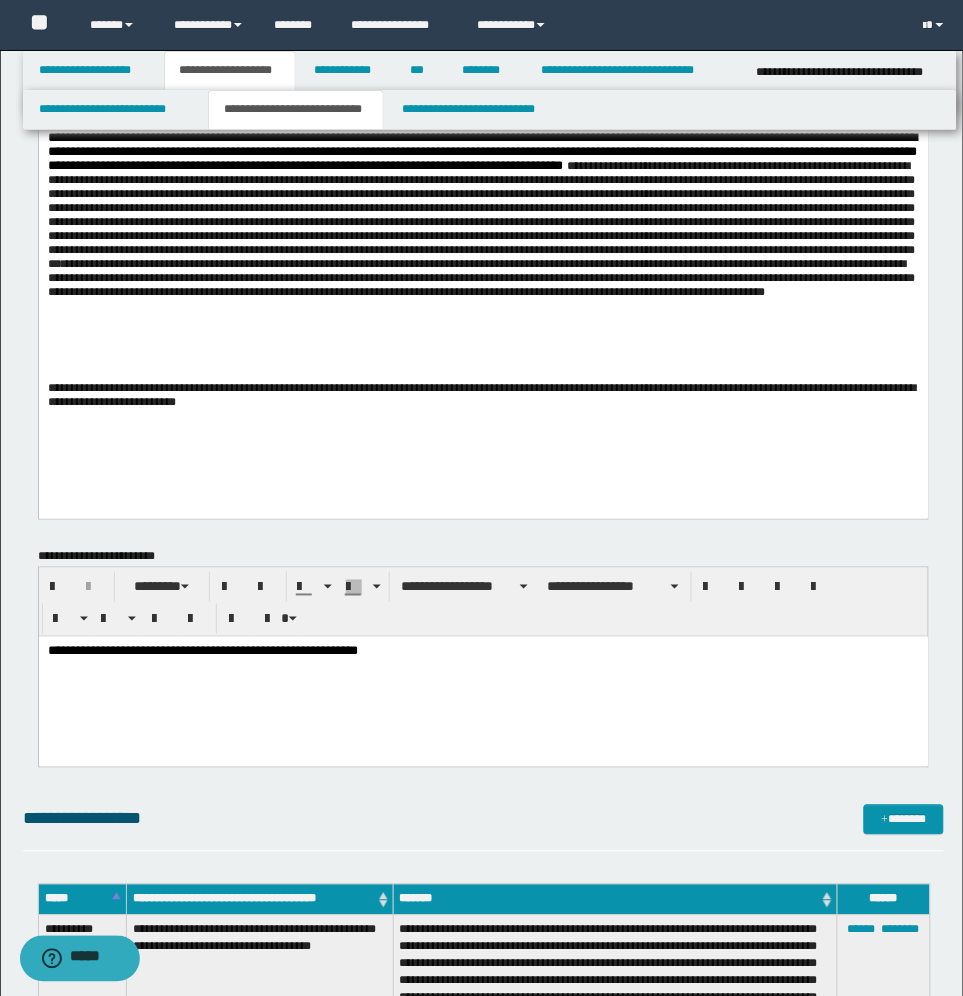 click on "**********" at bounding box center (482, 651) 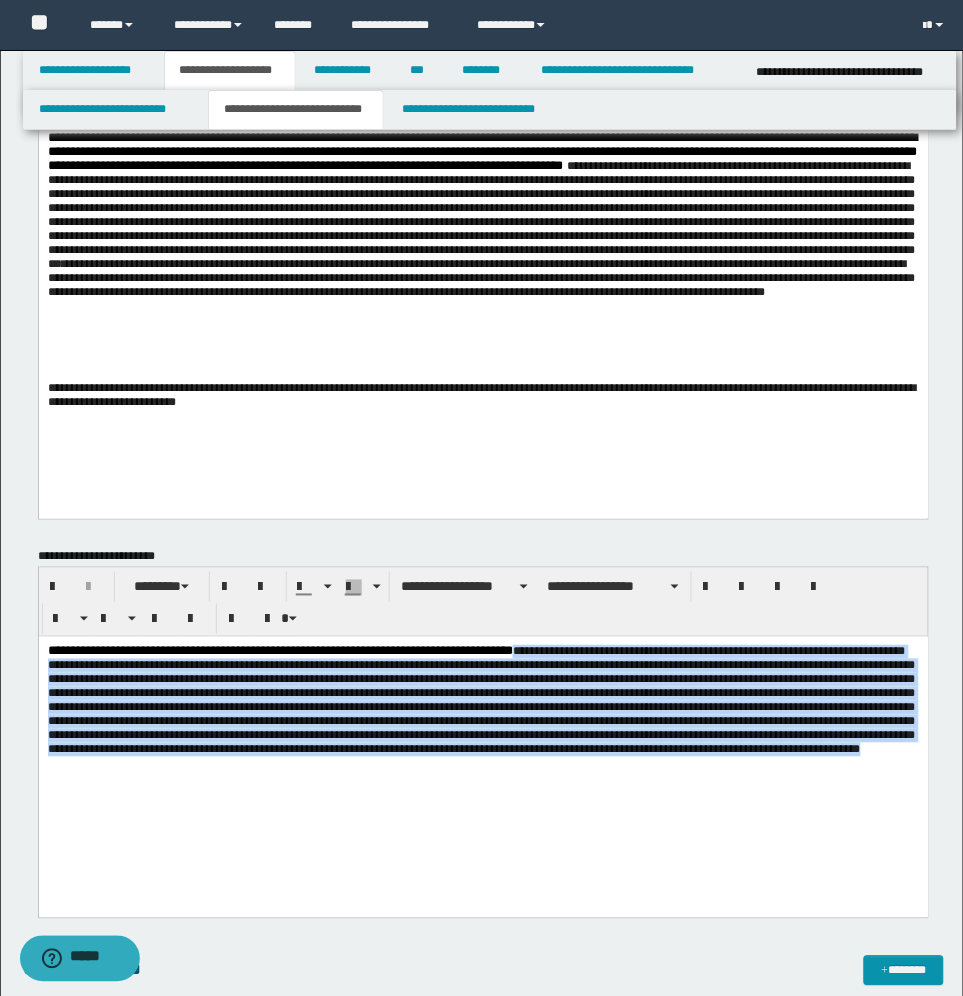 drag, startPoint x: 732, startPoint y: 652, endPoint x: 698, endPoint y: 822, distance: 173.36667 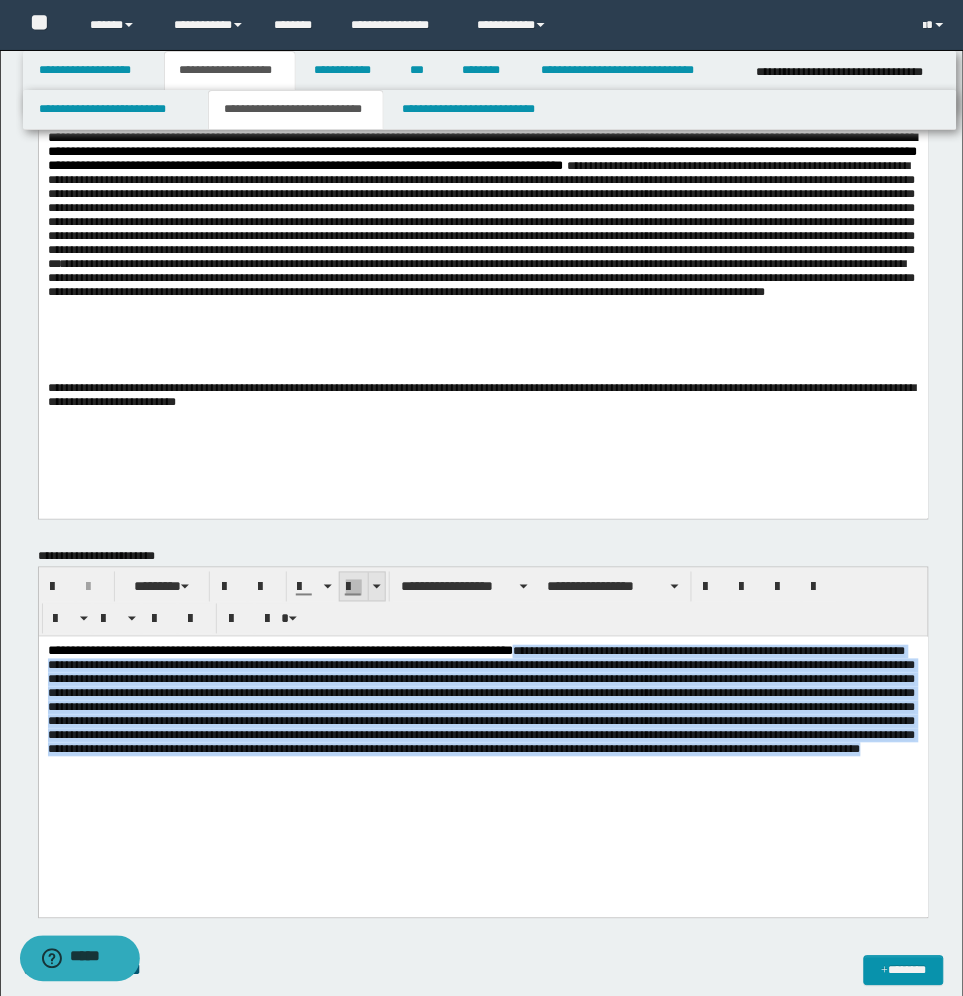 click at bounding box center [376, 587] 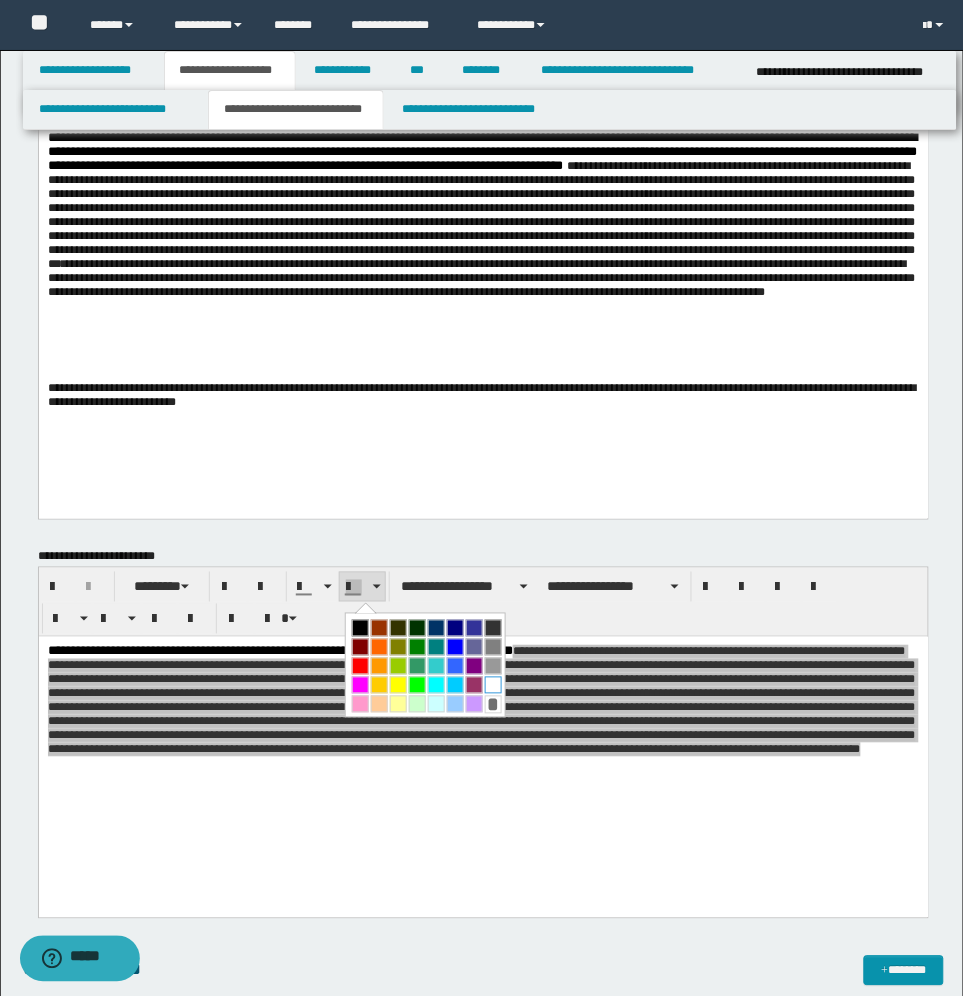 click at bounding box center [493, 685] 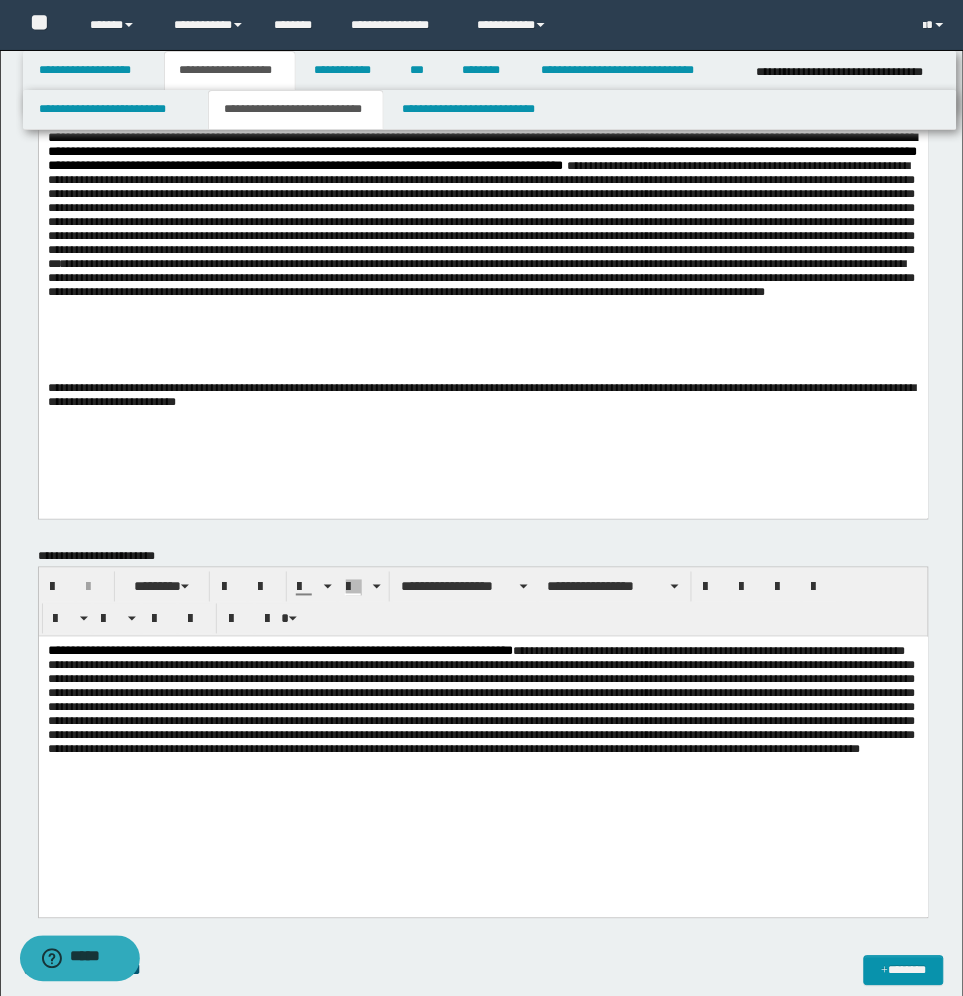 click on "**********" at bounding box center [483, 751] 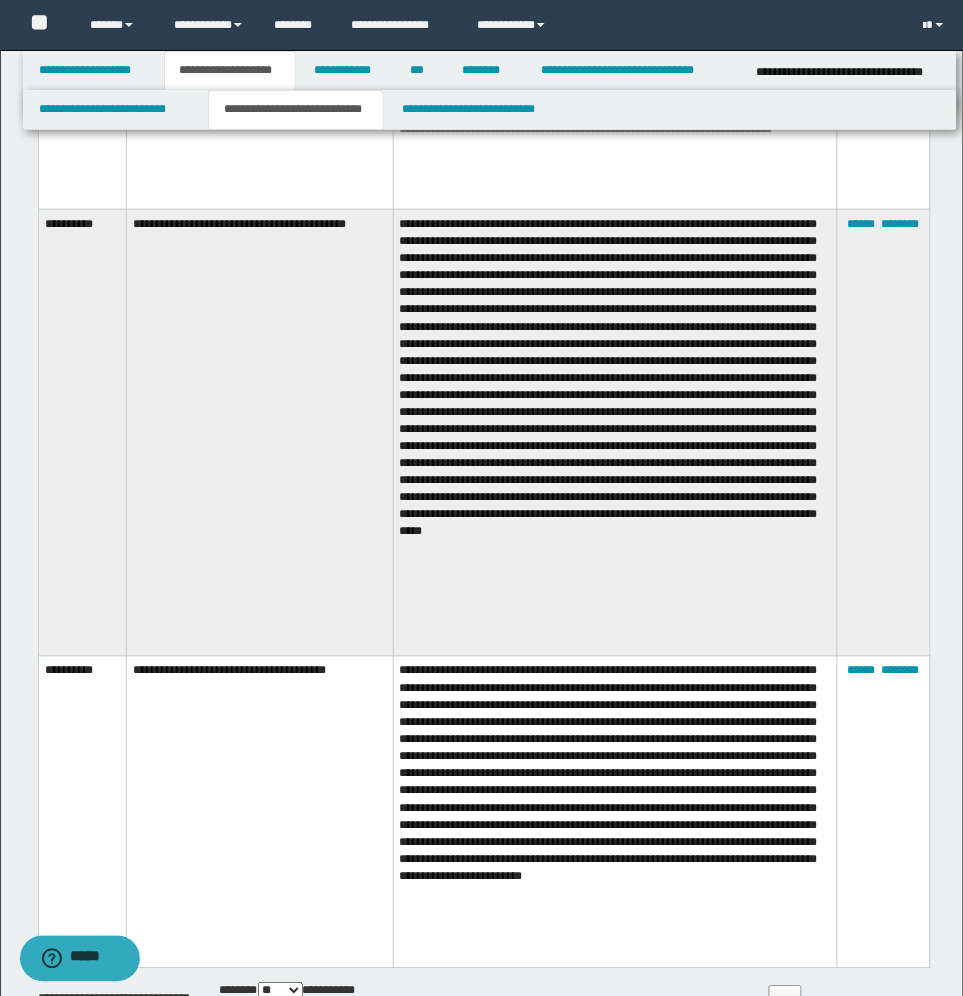 scroll, scrollTop: 1500, scrollLeft: 0, axis: vertical 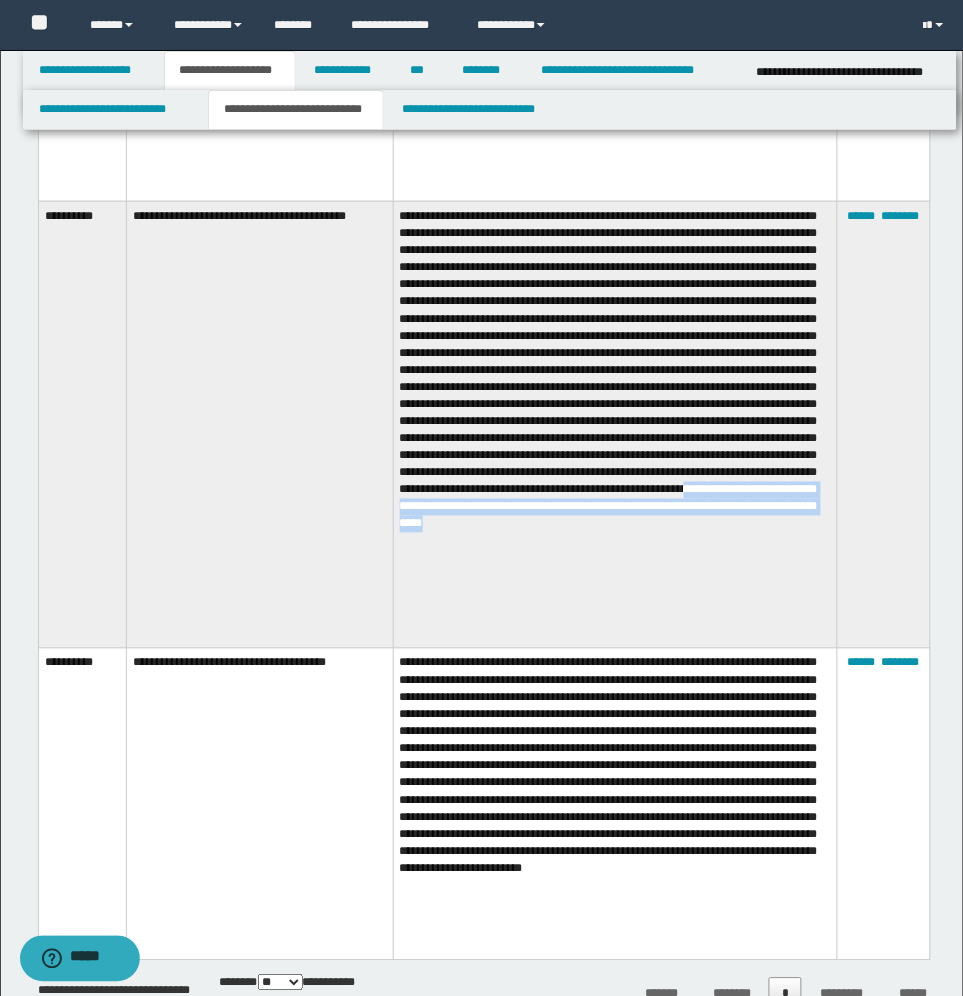 drag, startPoint x: 530, startPoint y: 602, endPoint x: 531, endPoint y: 633, distance: 31.016125 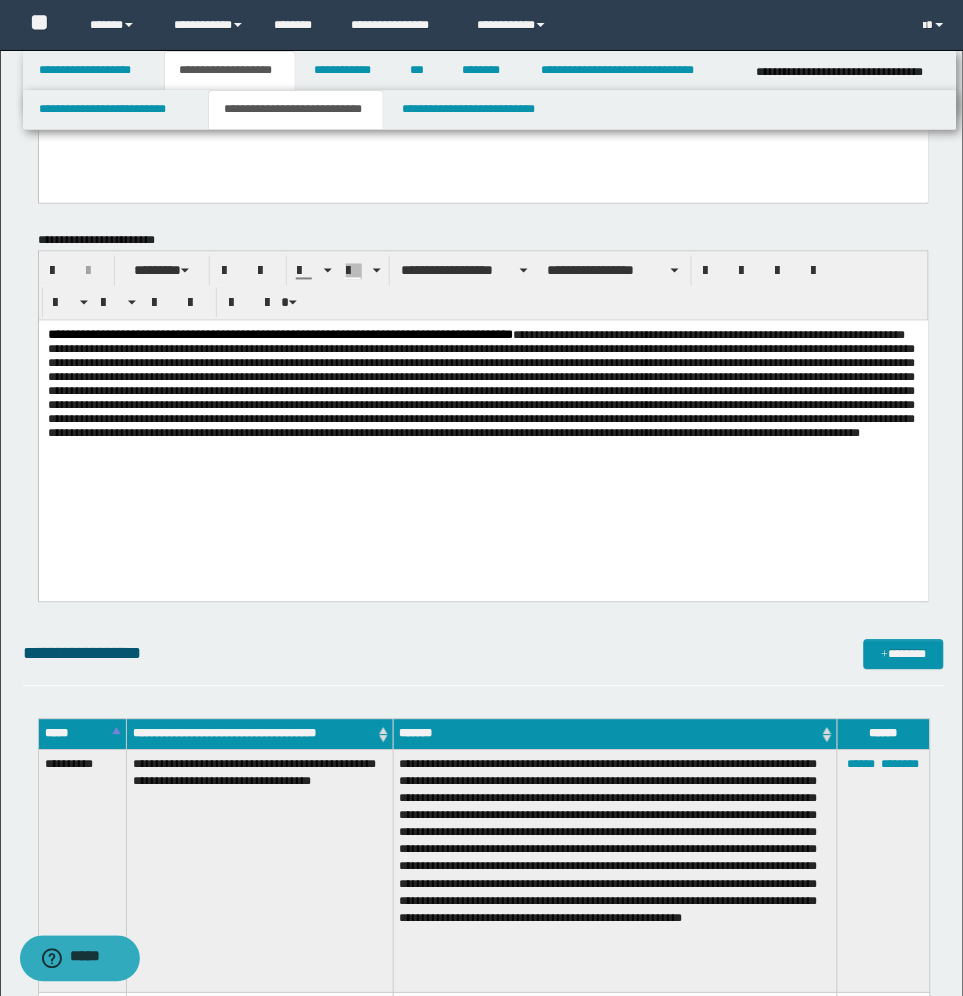 scroll, scrollTop: 250, scrollLeft: 0, axis: vertical 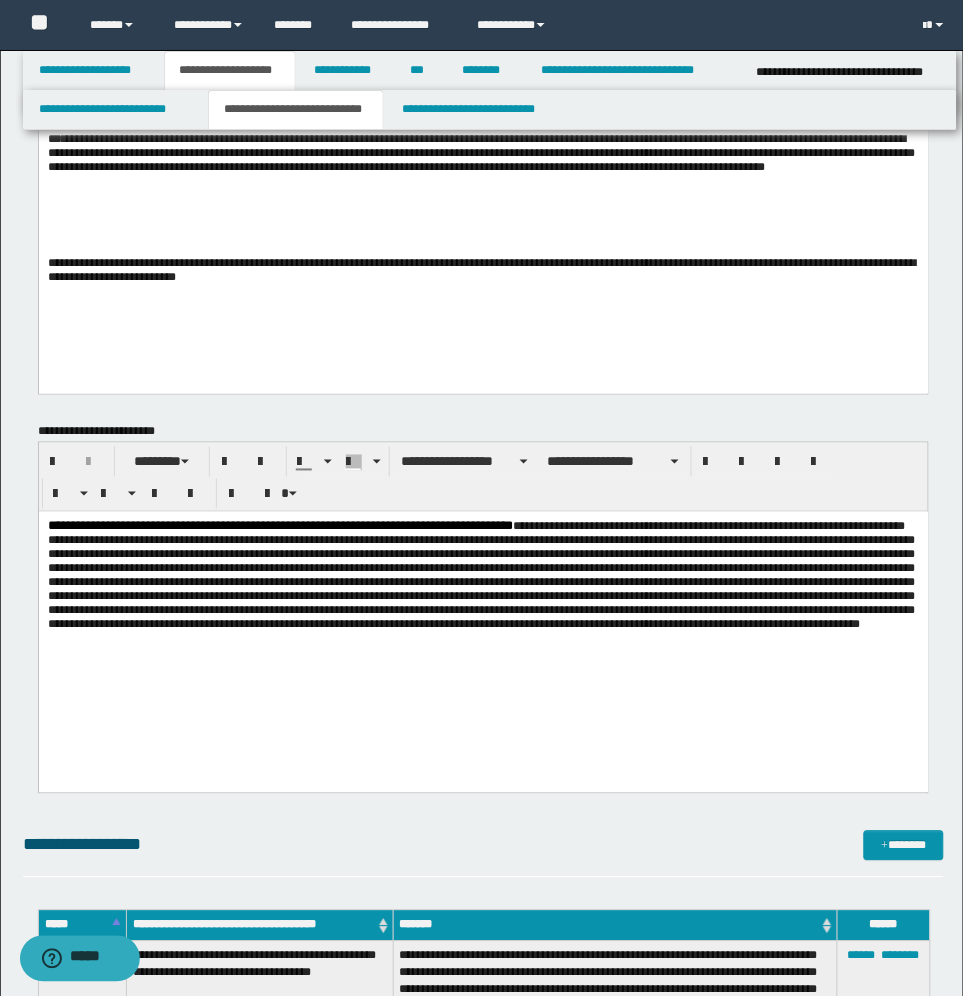 click on "**********" at bounding box center [482, 601] 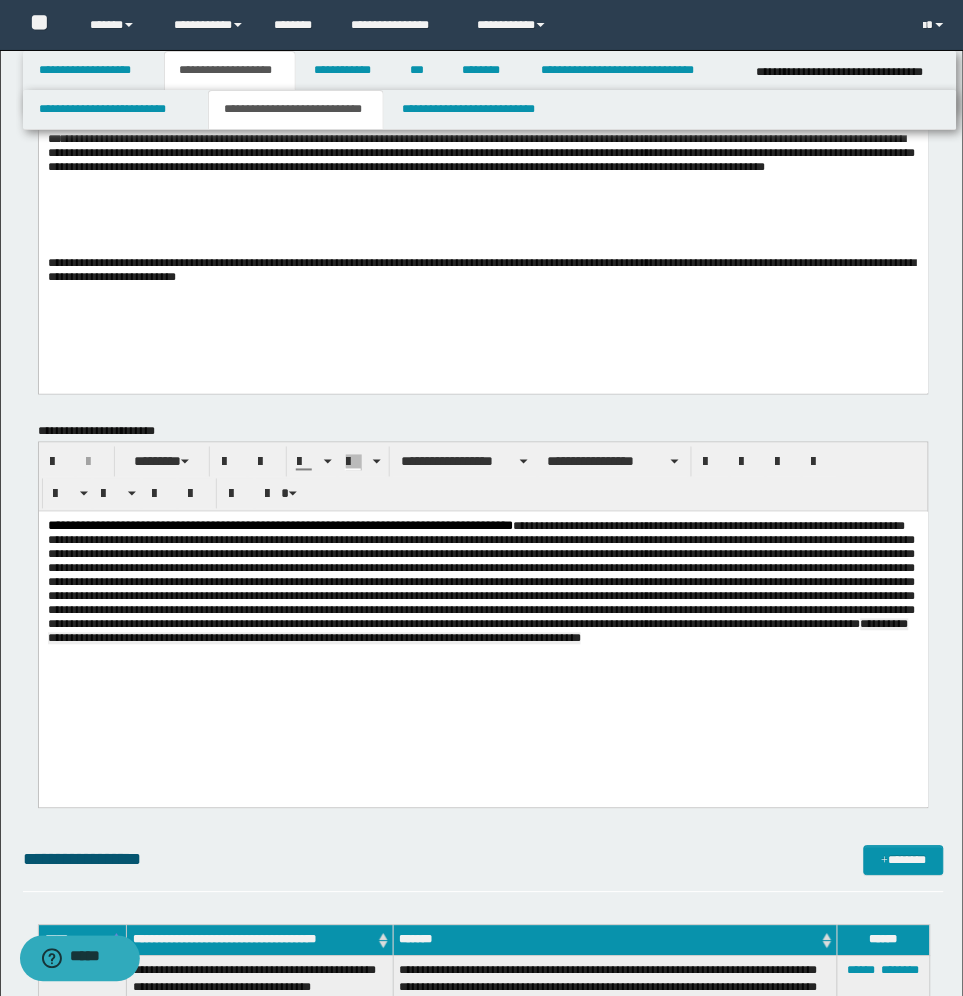 click on "**********" at bounding box center [477, 631] 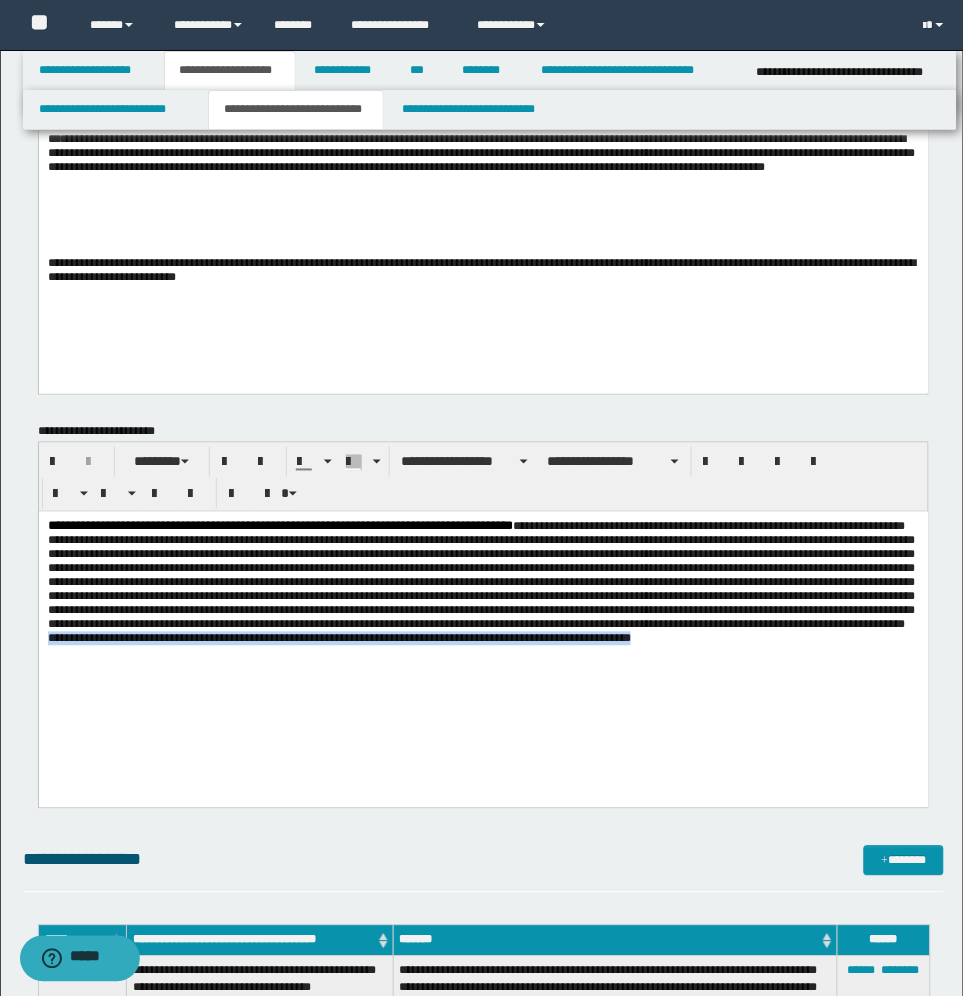 drag, startPoint x: 663, startPoint y: 672, endPoint x: 660, endPoint y: 708, distance: 36.124783 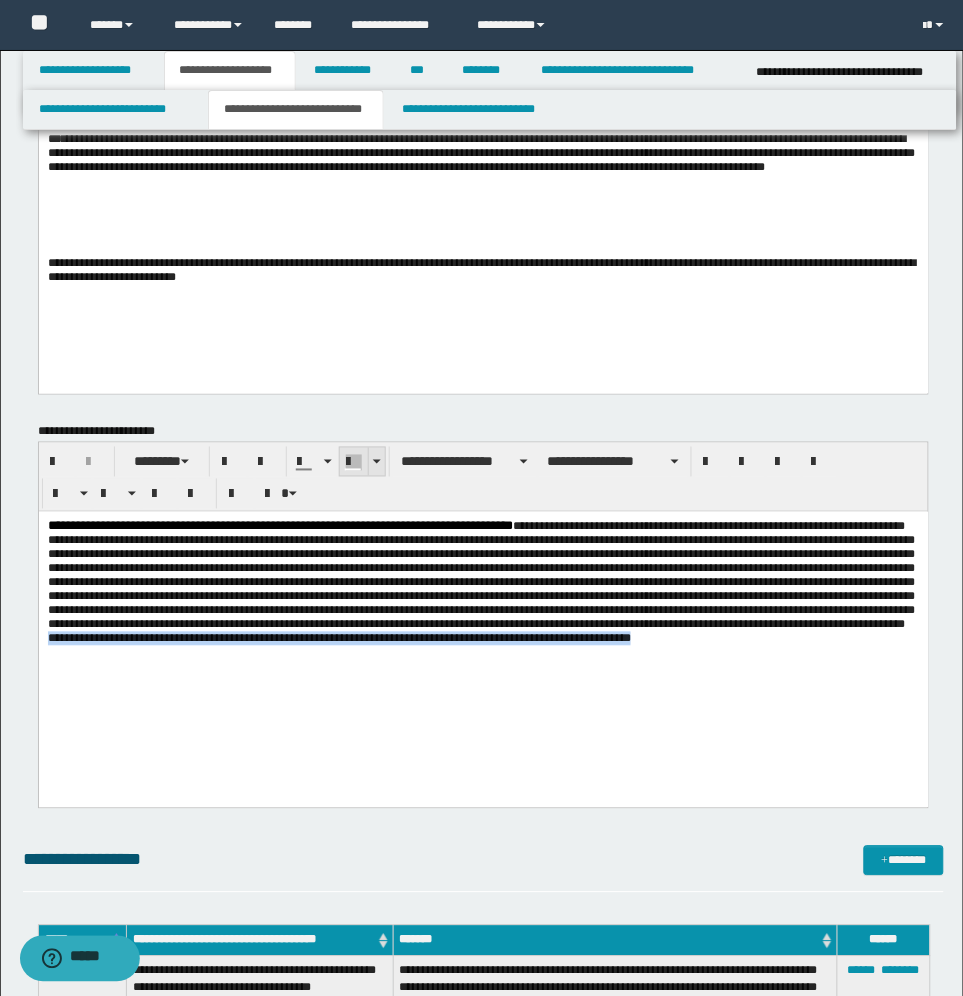 click at bounding box center [376, 462] 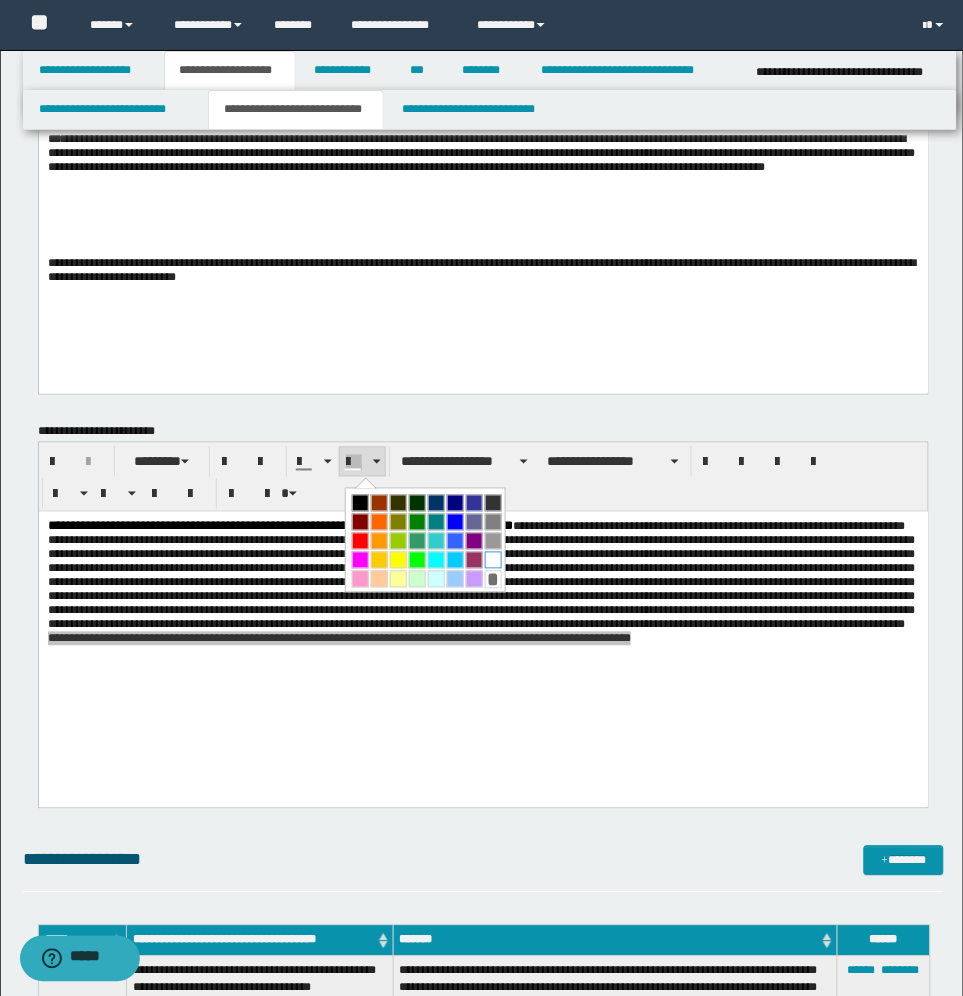 click at bounding box center [493, 560] 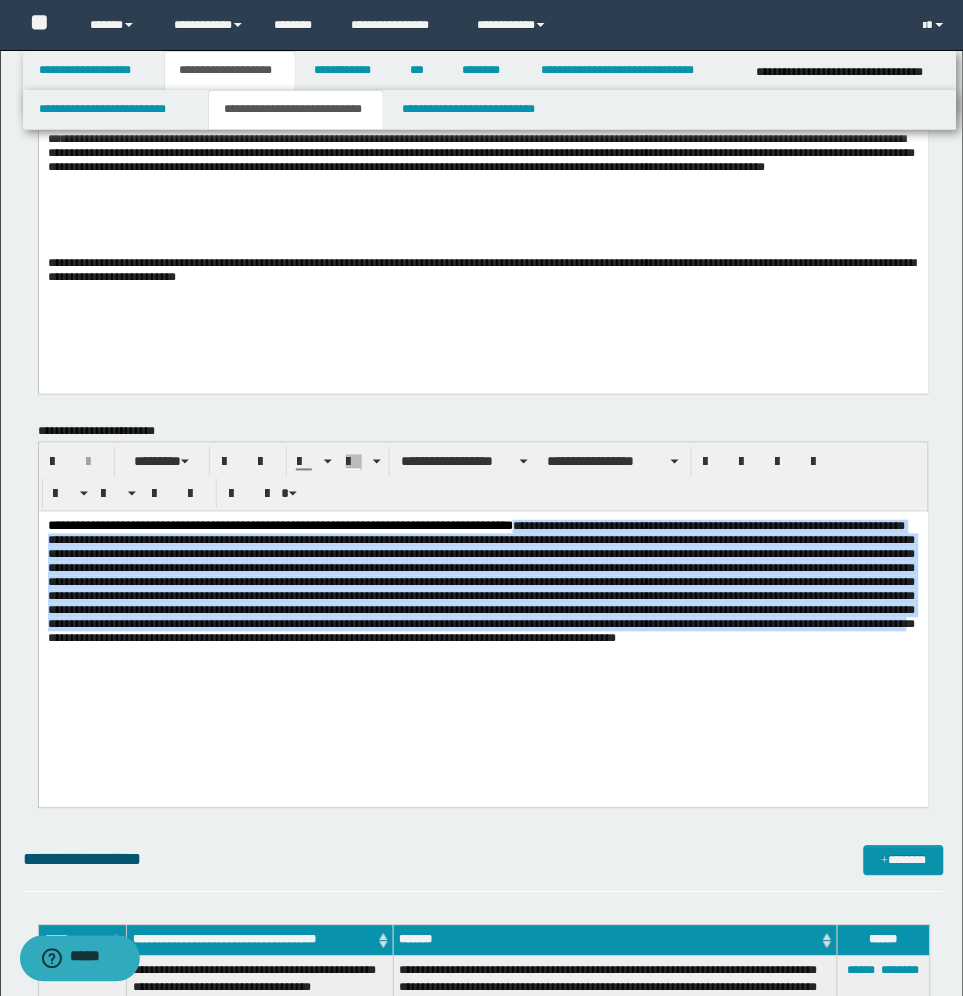 click on "**********" at bounding box center [483, 634] 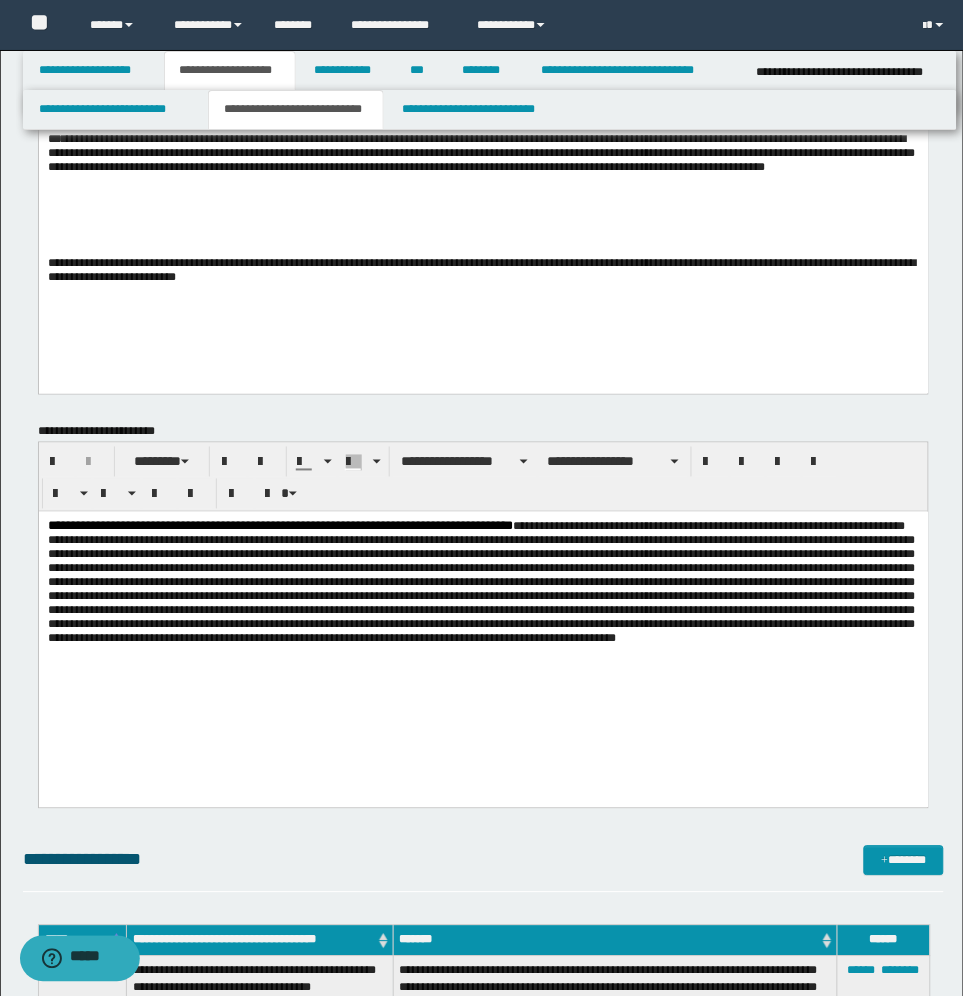 click on "**********" at bounding box center (482, 609) 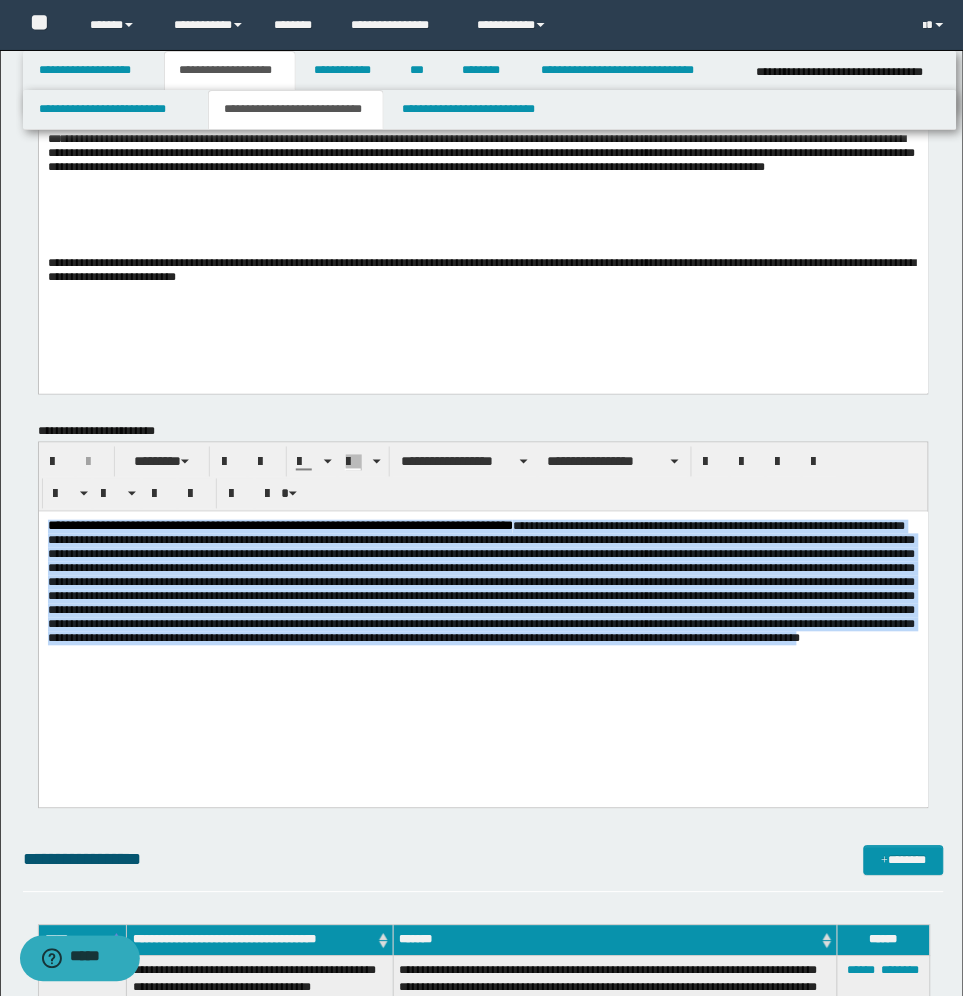 drag, startPoint x: 777, startPoint y: 688, endPoint x: 133, endPoint y: 1022, distance: 725.45984 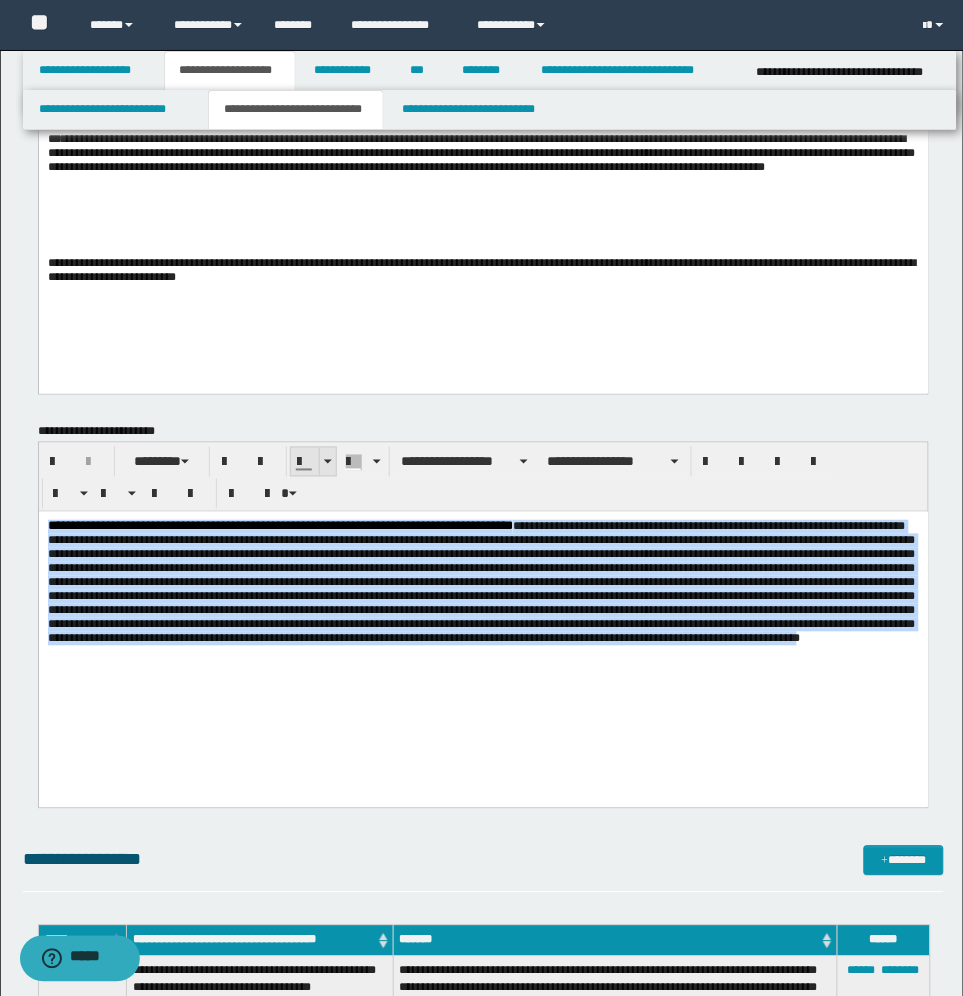 click at bounding box center (327, 462) 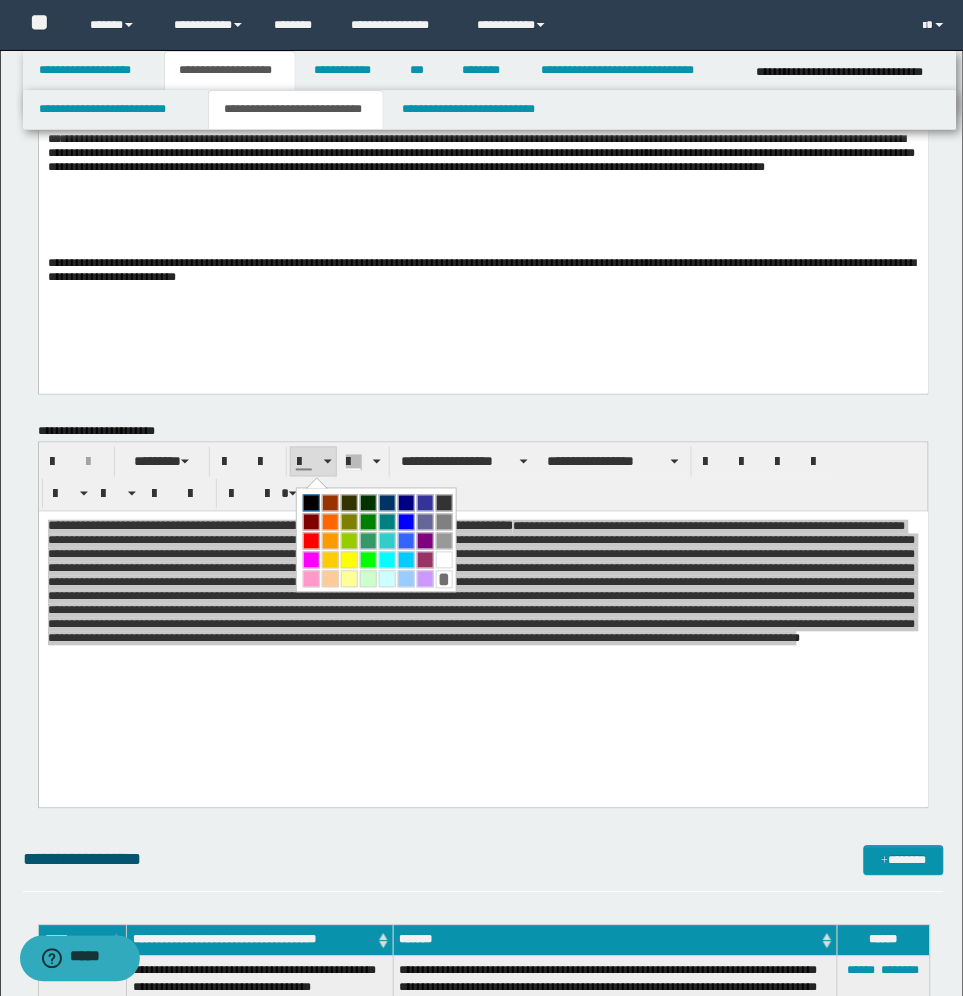 click at bounding box center [311, 503] 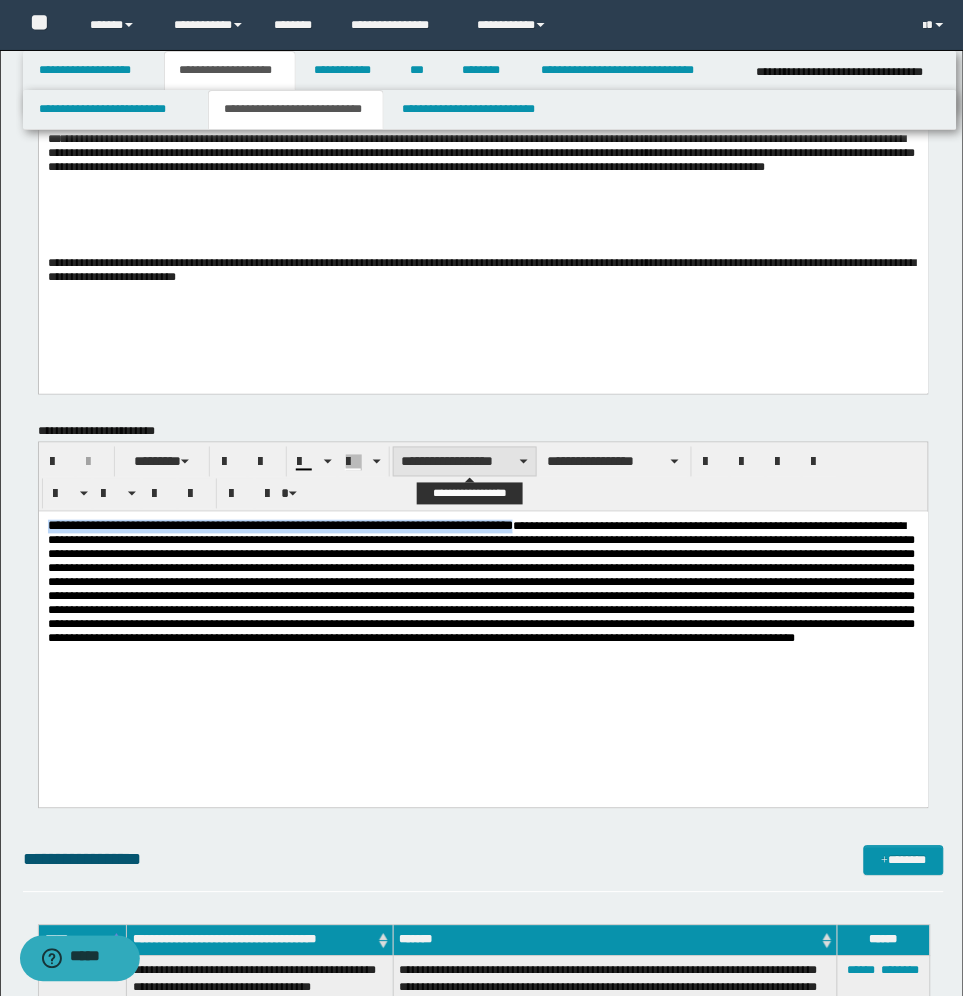 click on "**********" at bounding box center (465, 462) 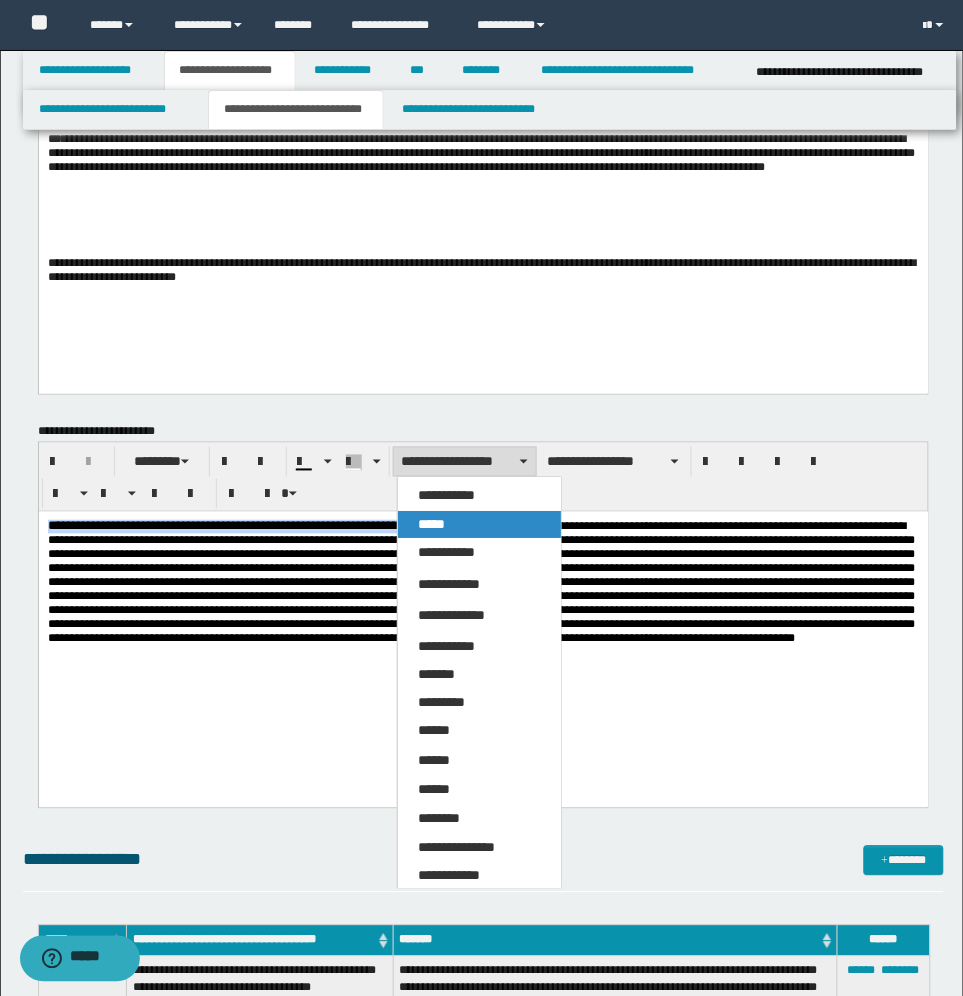 drag, startPoint x: 438, startPoint y: 516, endPoint x: 402, endPoint y: 2, distance: 515.25916 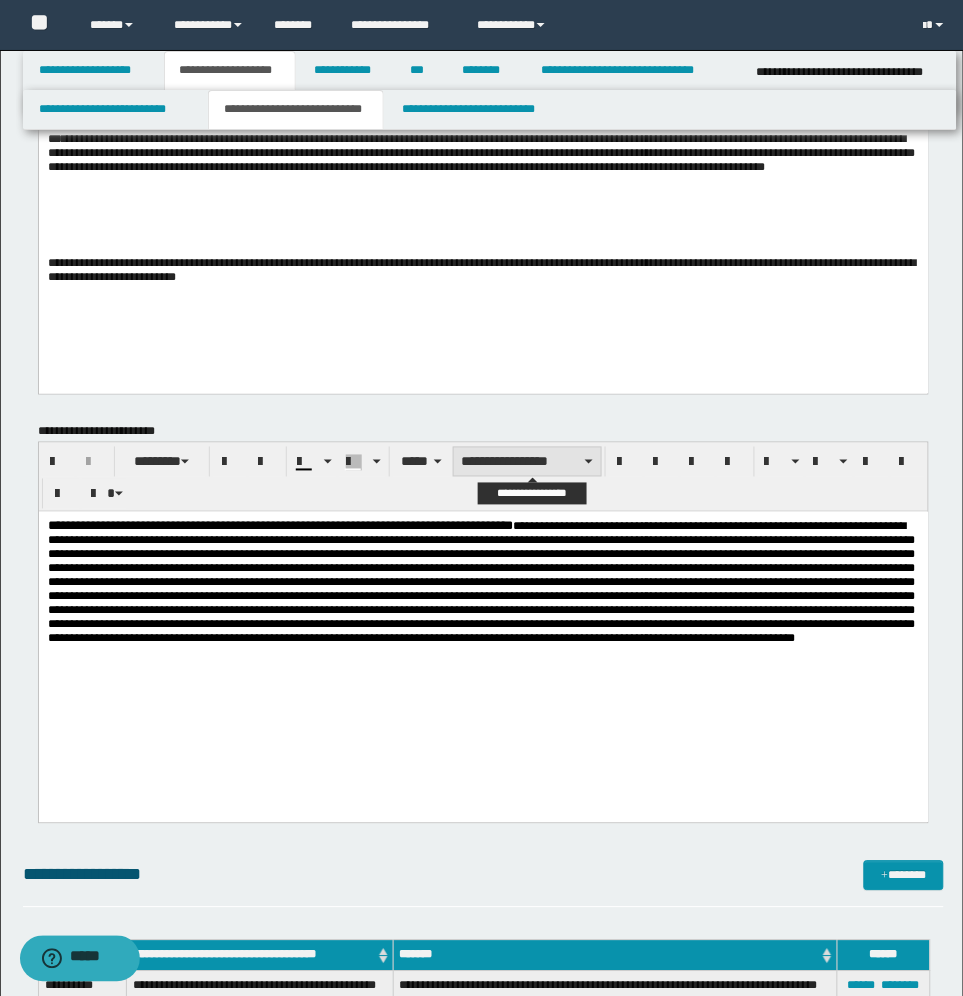 click on "**********" at bounding box center (527, 462) 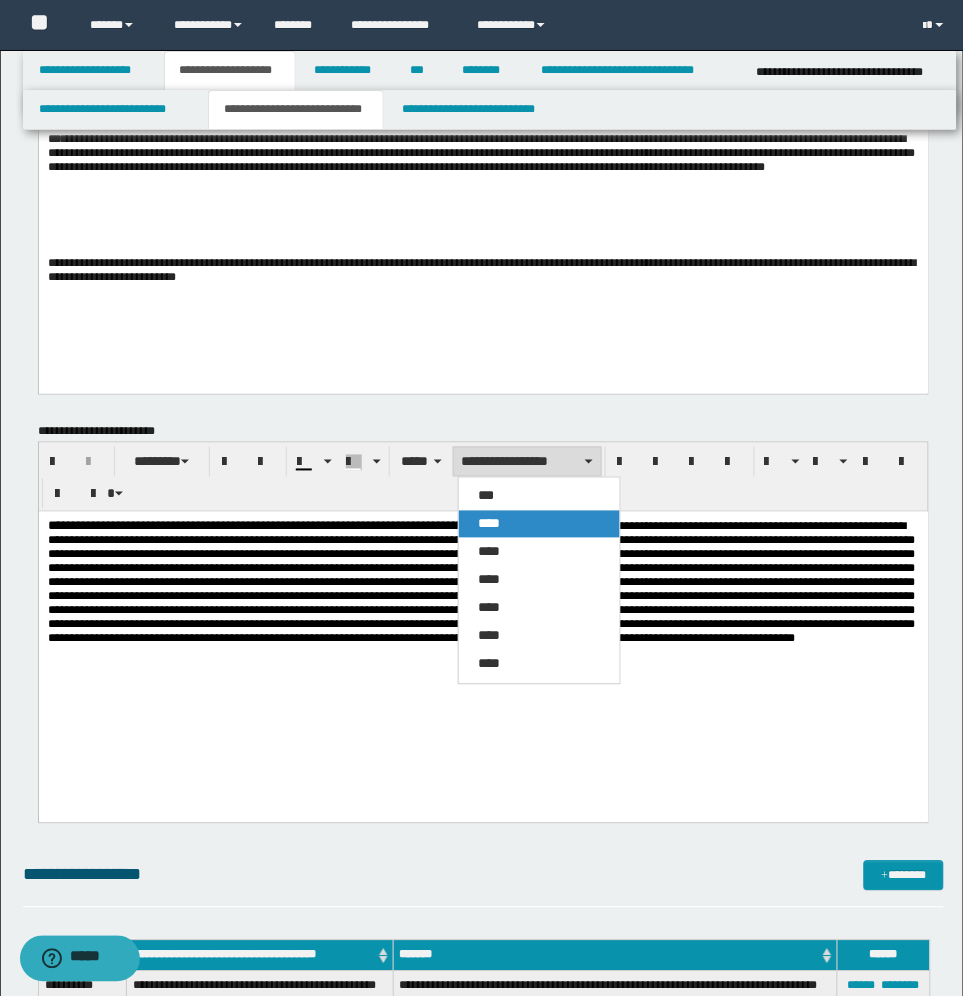 click on "****" at bounding box center (539, 524) 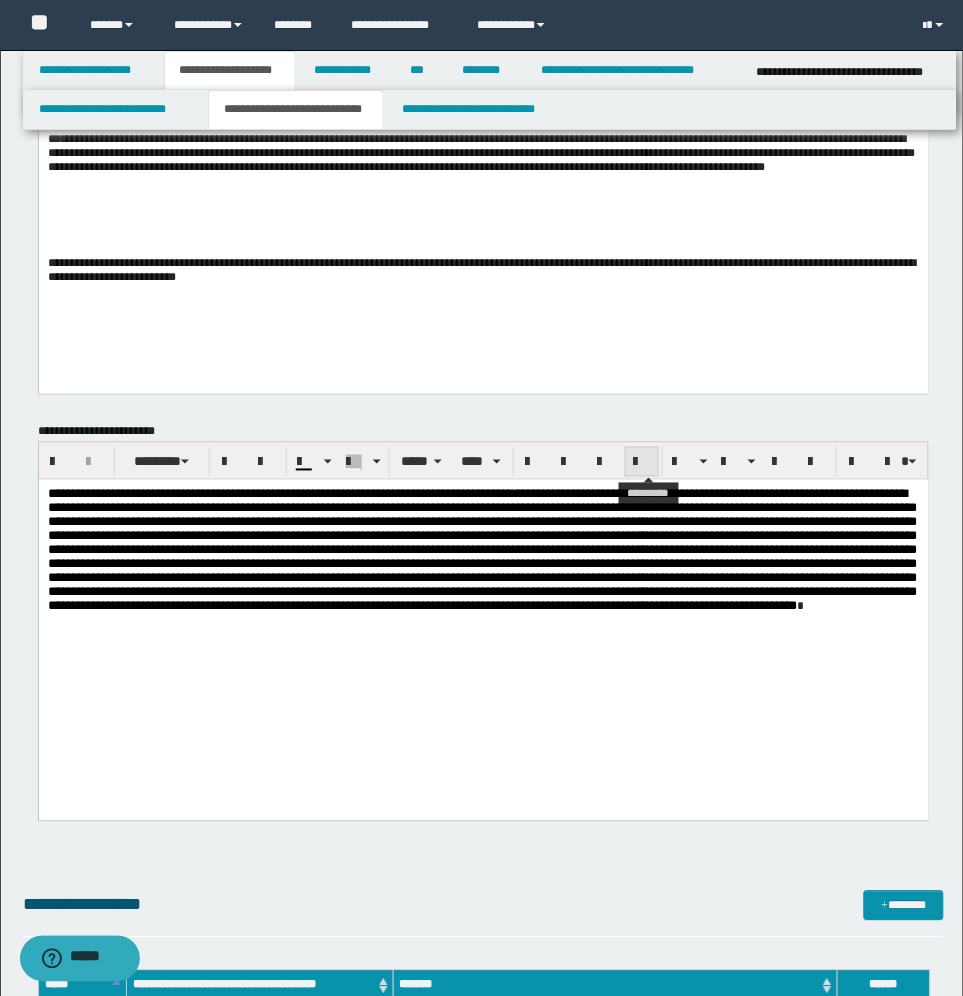 click at bounding box center [642, 463] 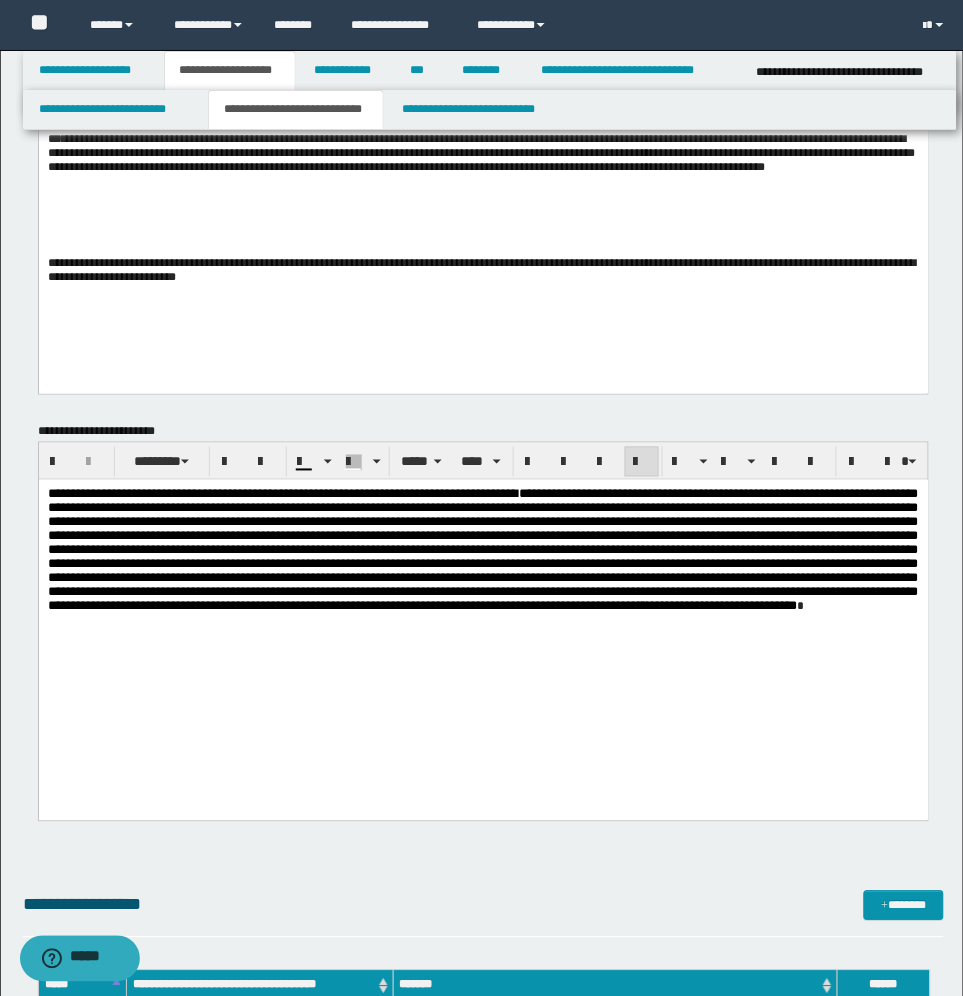 click on "**********" at bounding box center [483, 624] 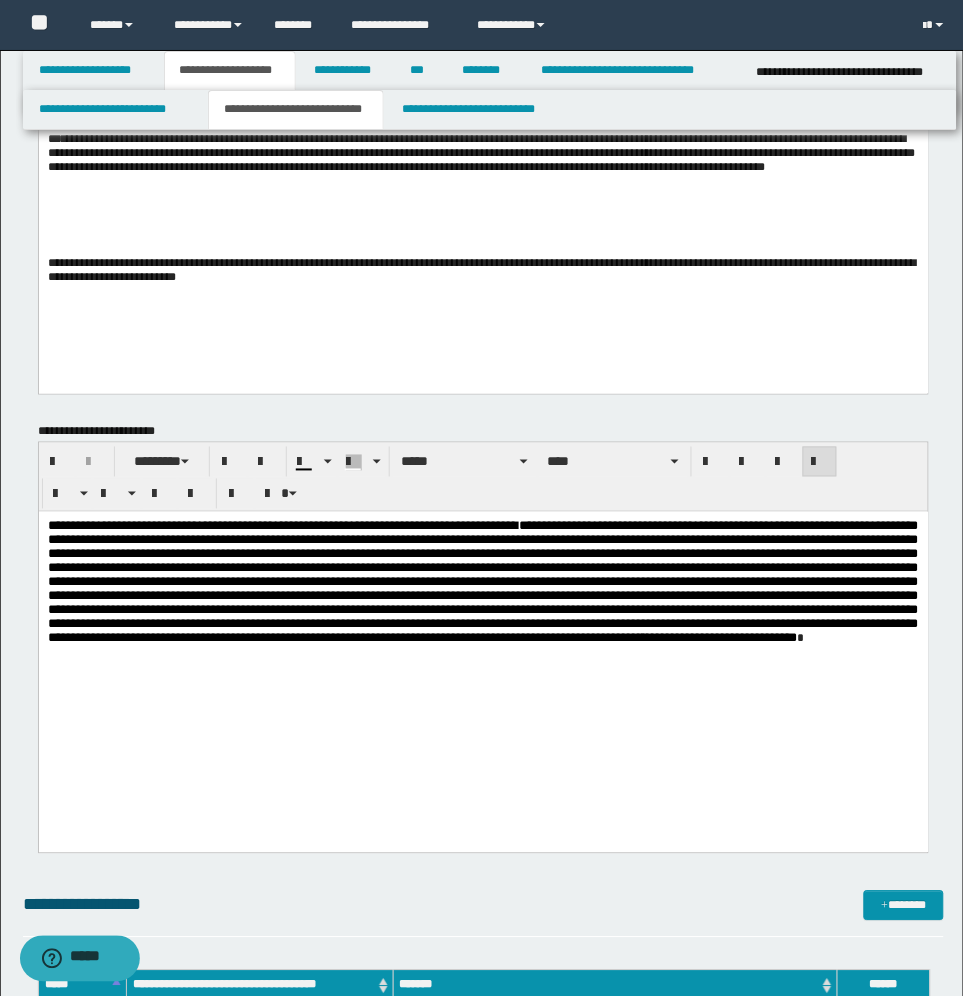 click on "**********" at bounding box center (282, 525) 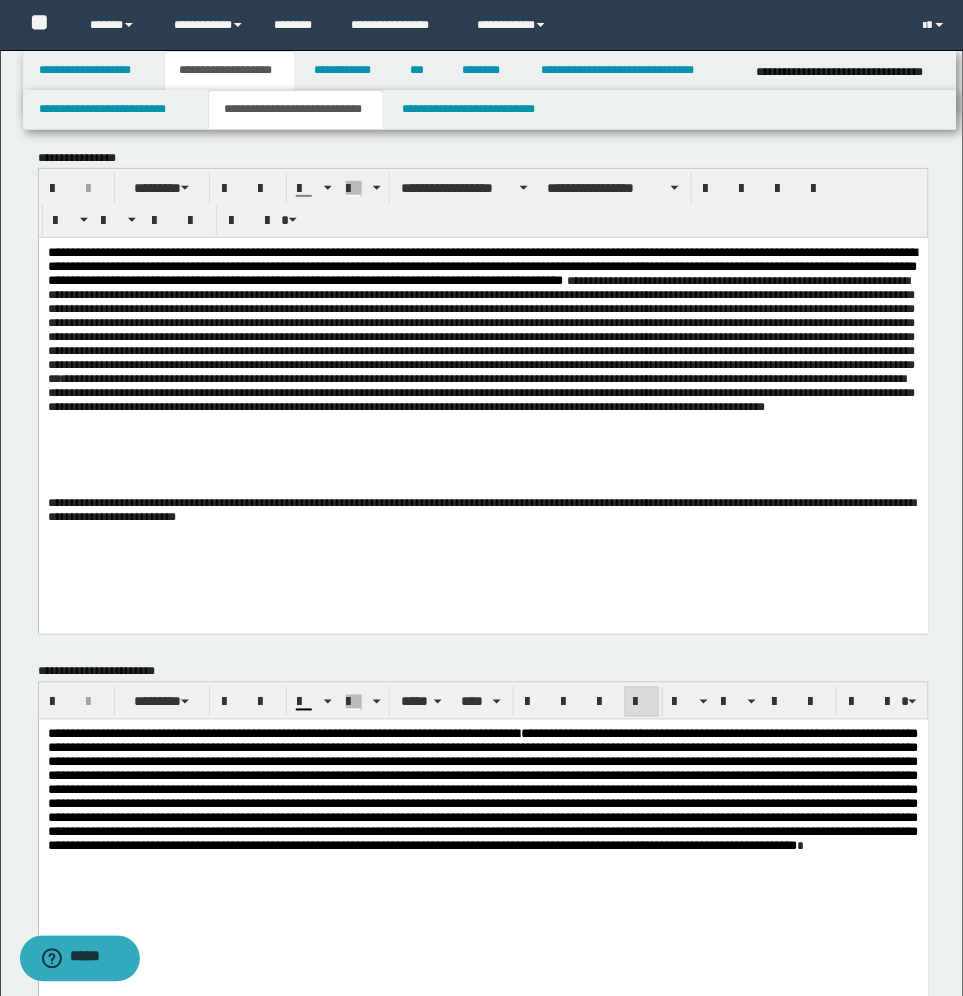 scroll, scrollTop: 0, scrollLeft: 0, axis: both 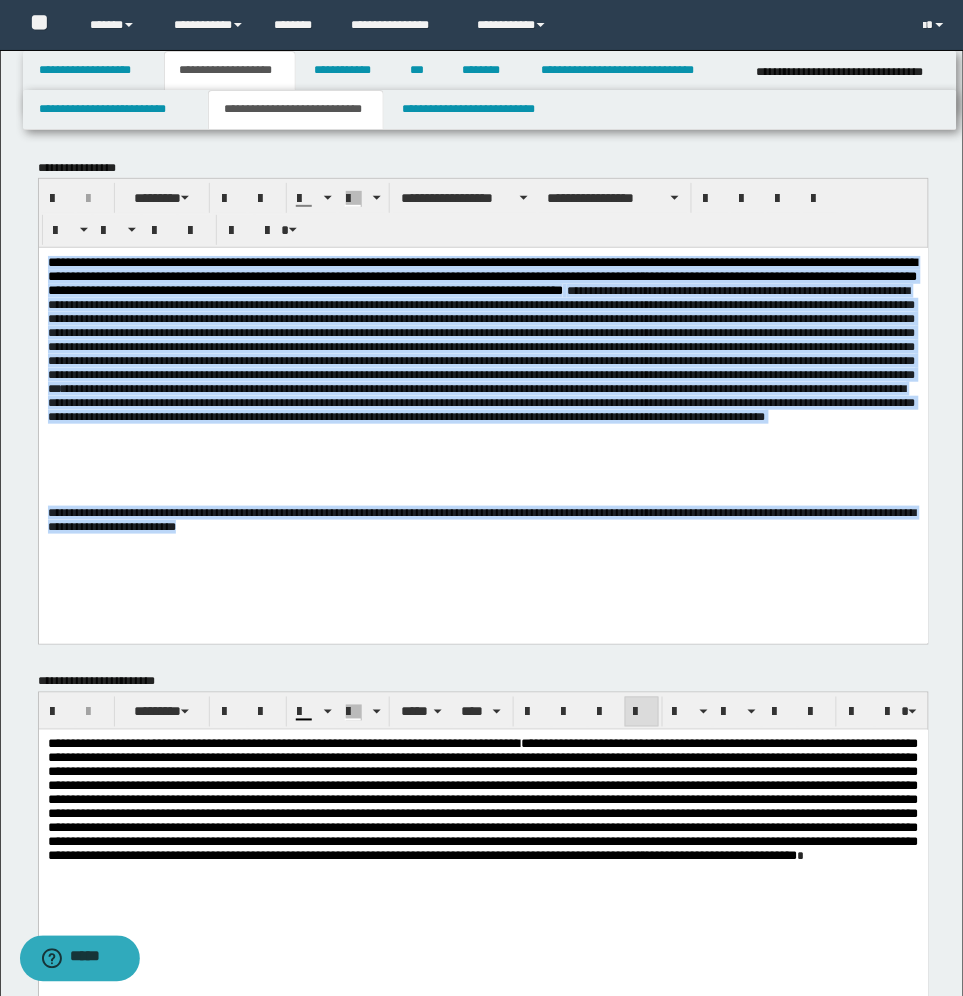 drag, startPoint x: 491, startPoint y: 535, endPoint x: -12, endPoint y: 257, distance: 574.71124 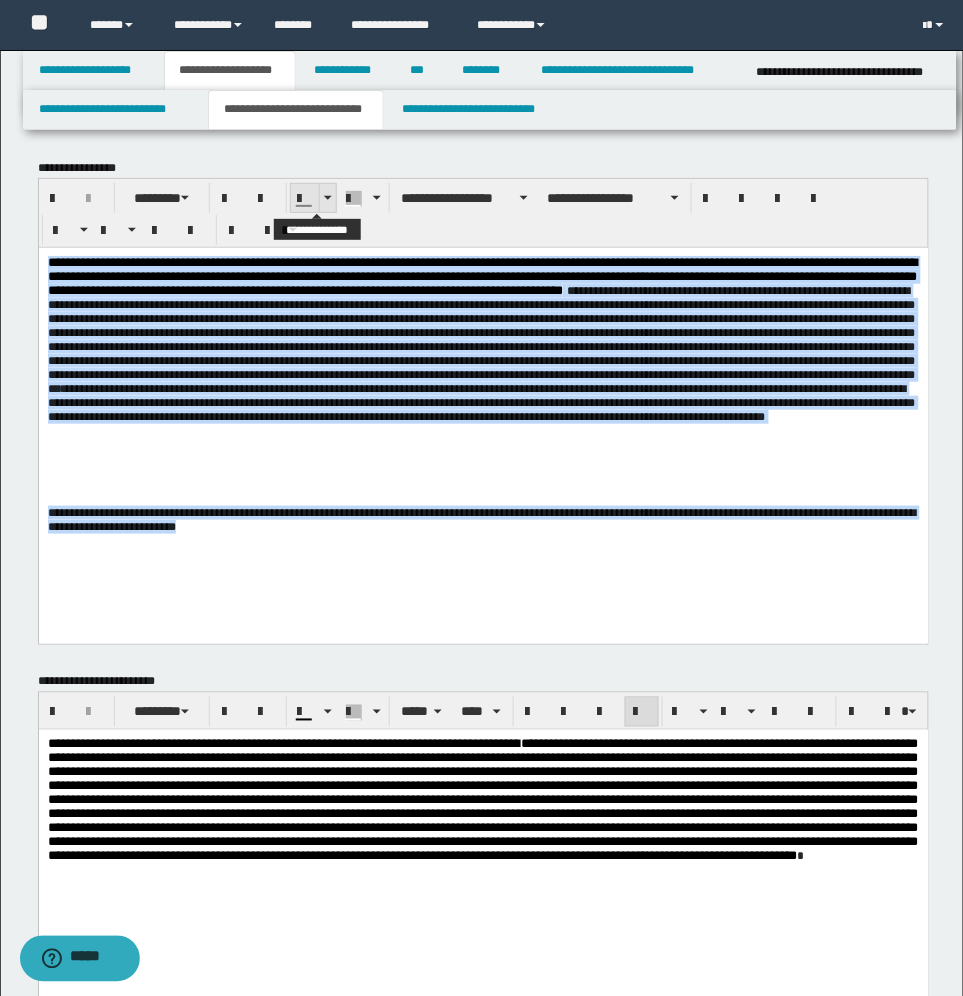 click at bounding box center (328, 198) 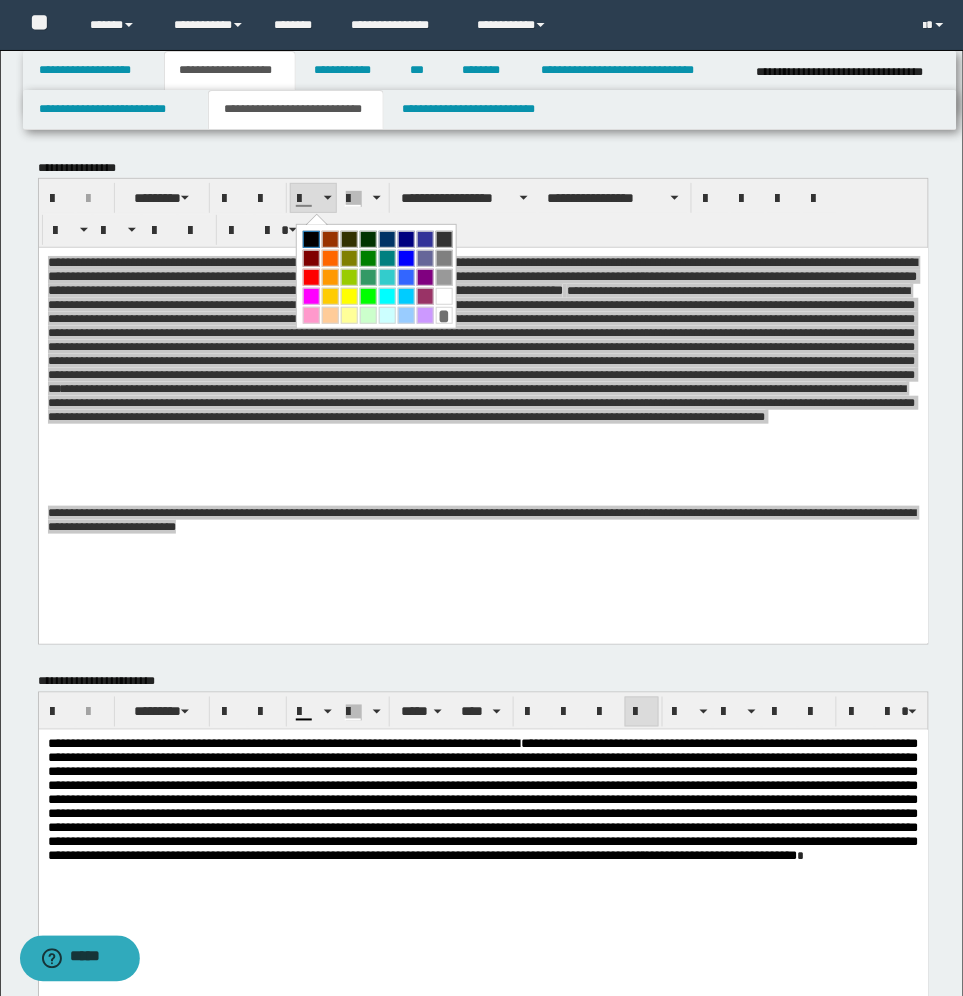 click at bounding box center [311, 239] 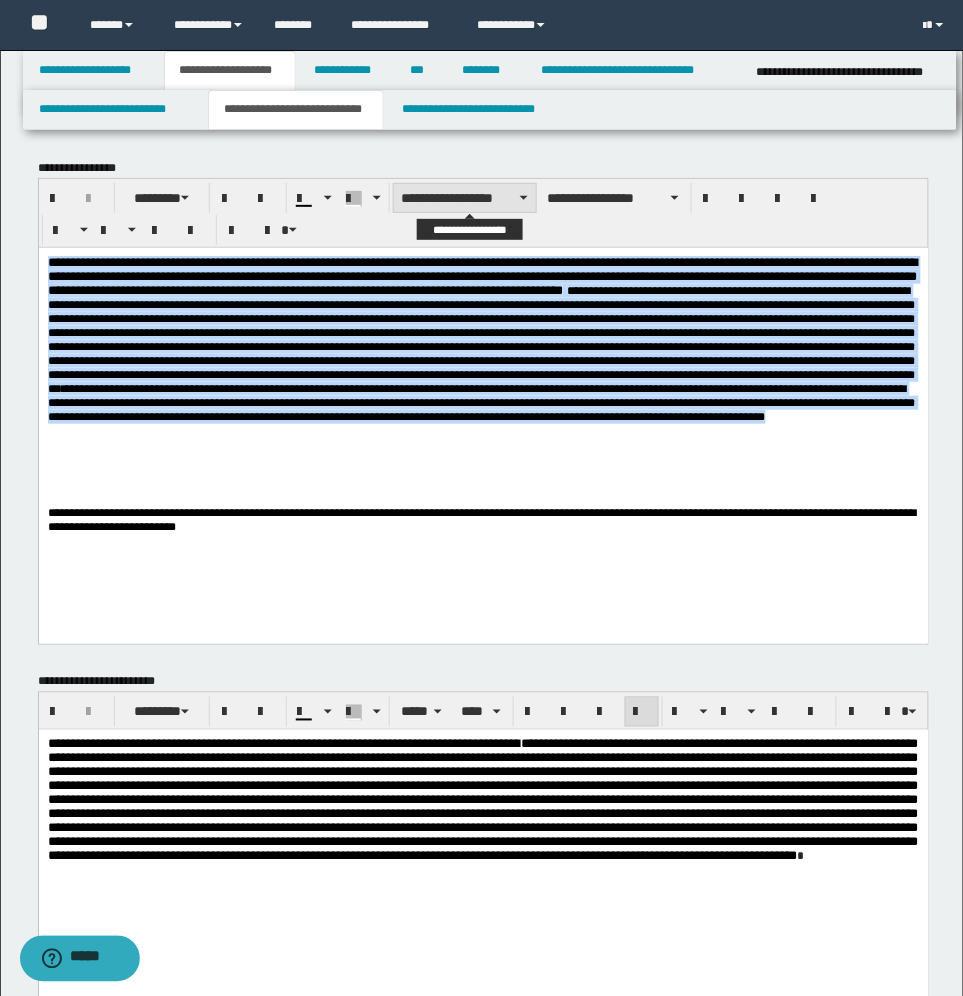 click on "**********" at bounding box center [465, 198] 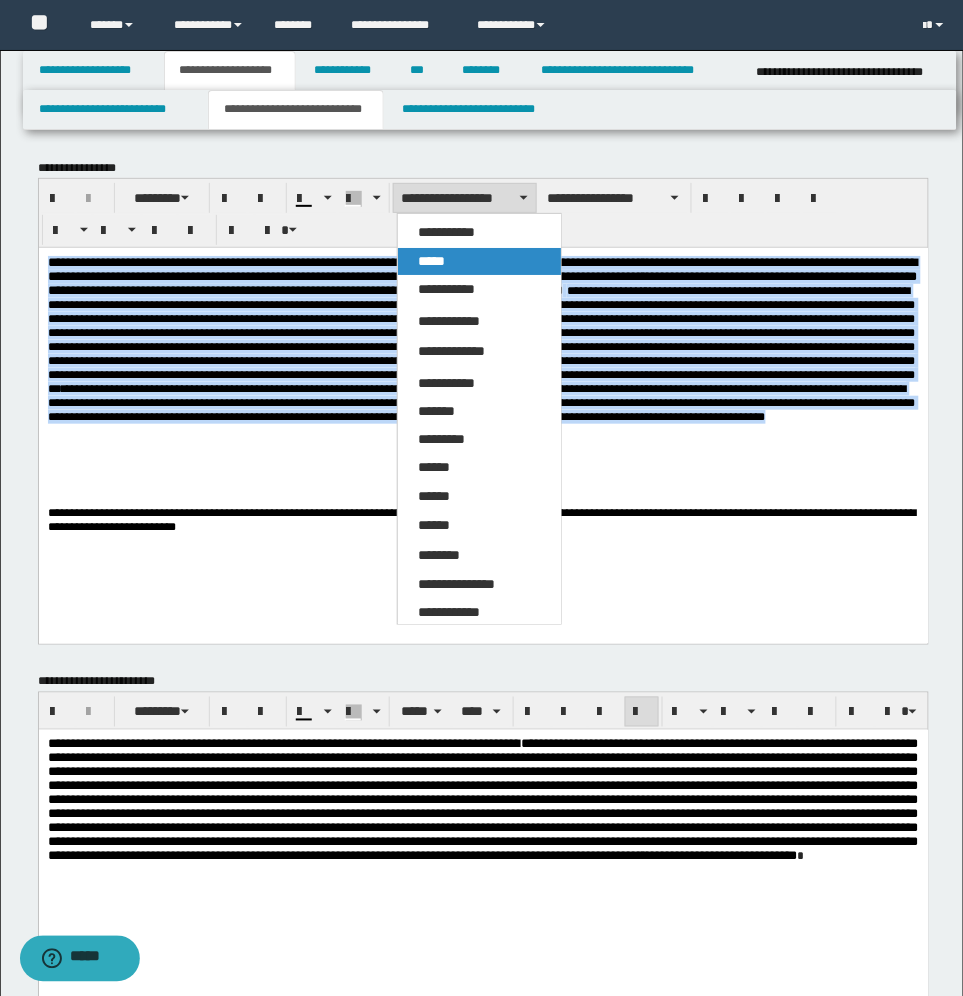 click on "*****" at bounding box center [431, 261] 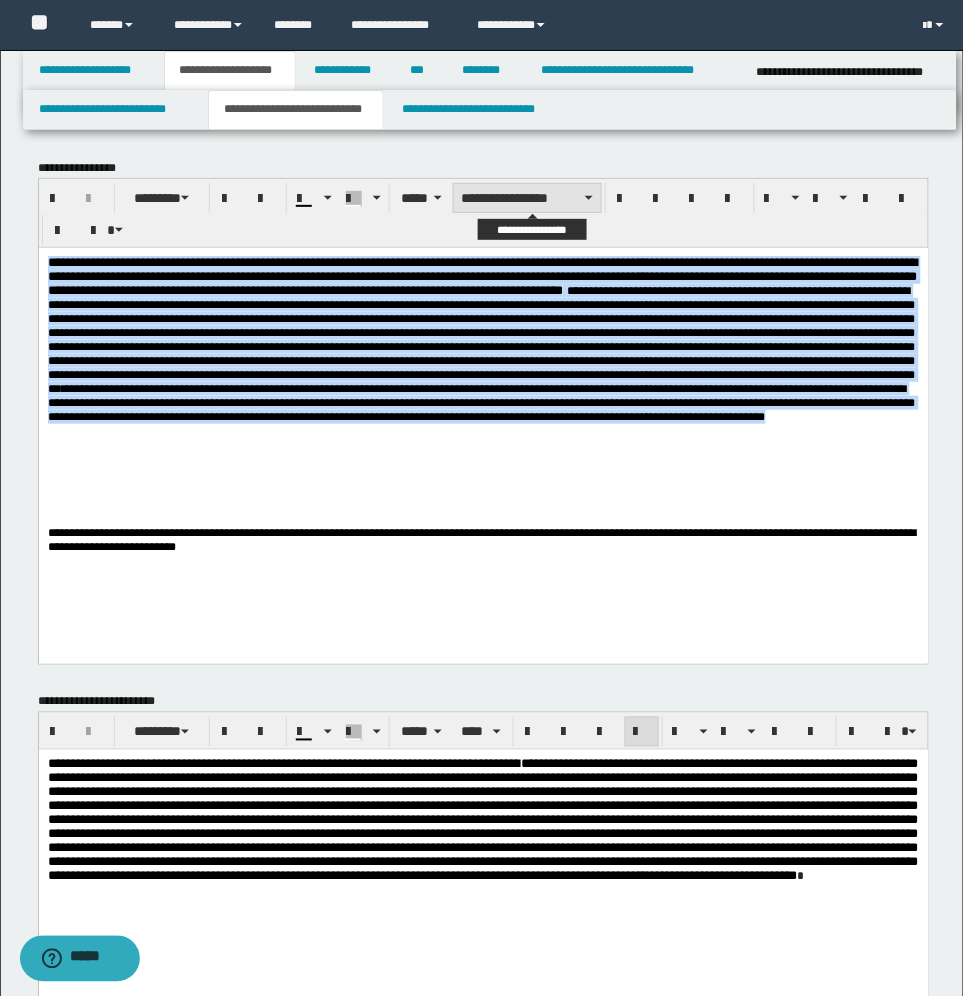 click on "**********" at bounding box center (527, 198) 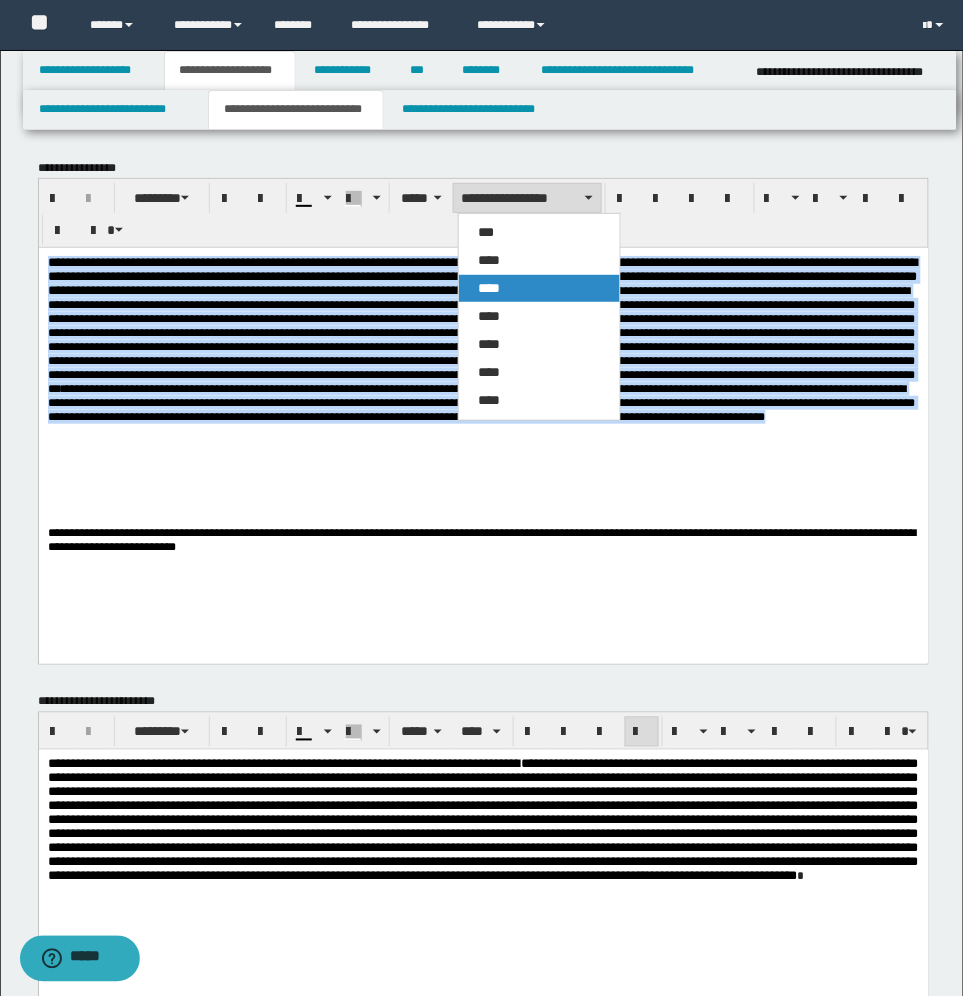 click on "****" at bounding box center (490, 288) 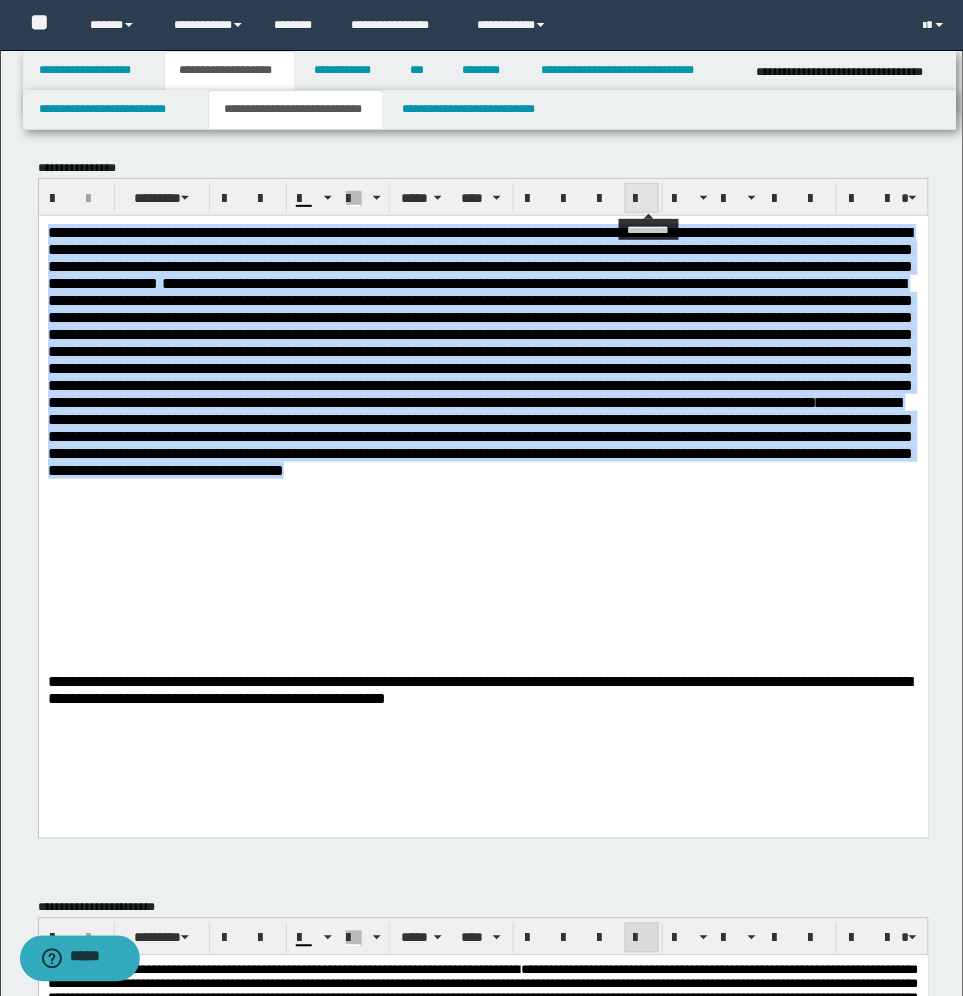 click at bounding box center (642, 199) 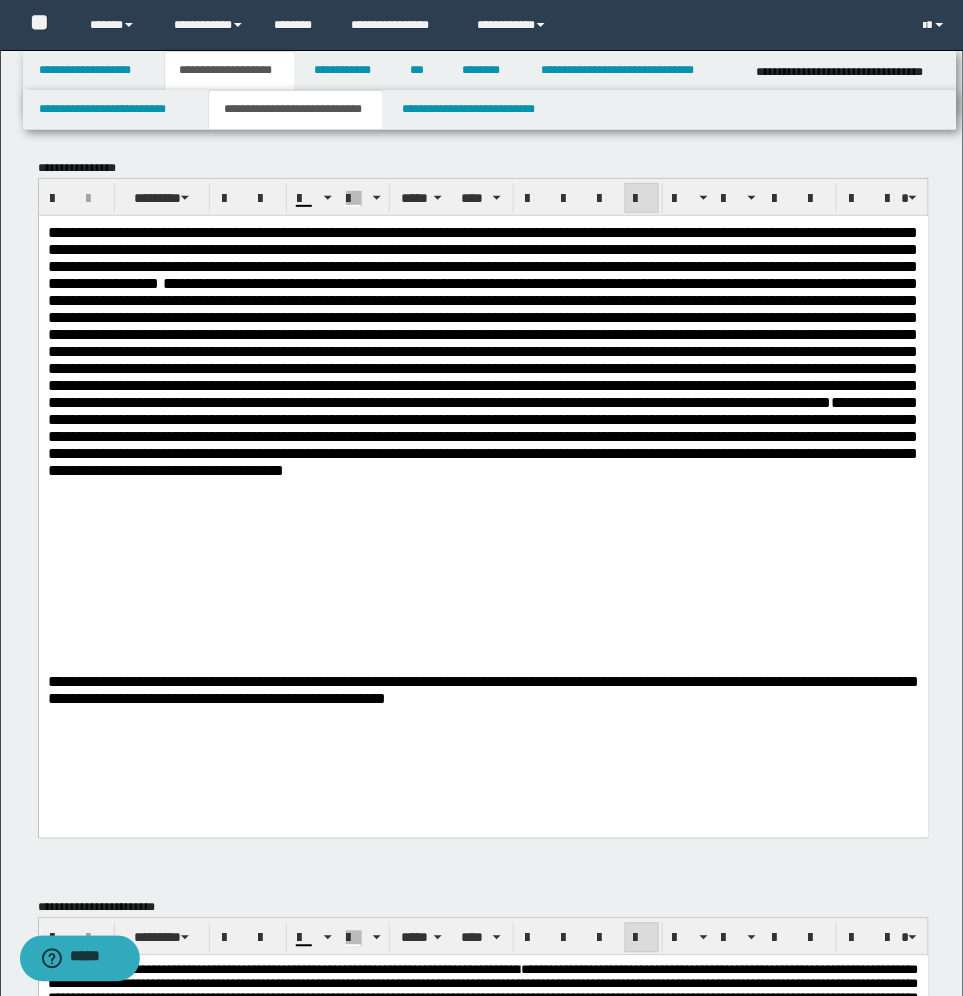 click on "**********" at bounding box center (483, 490) 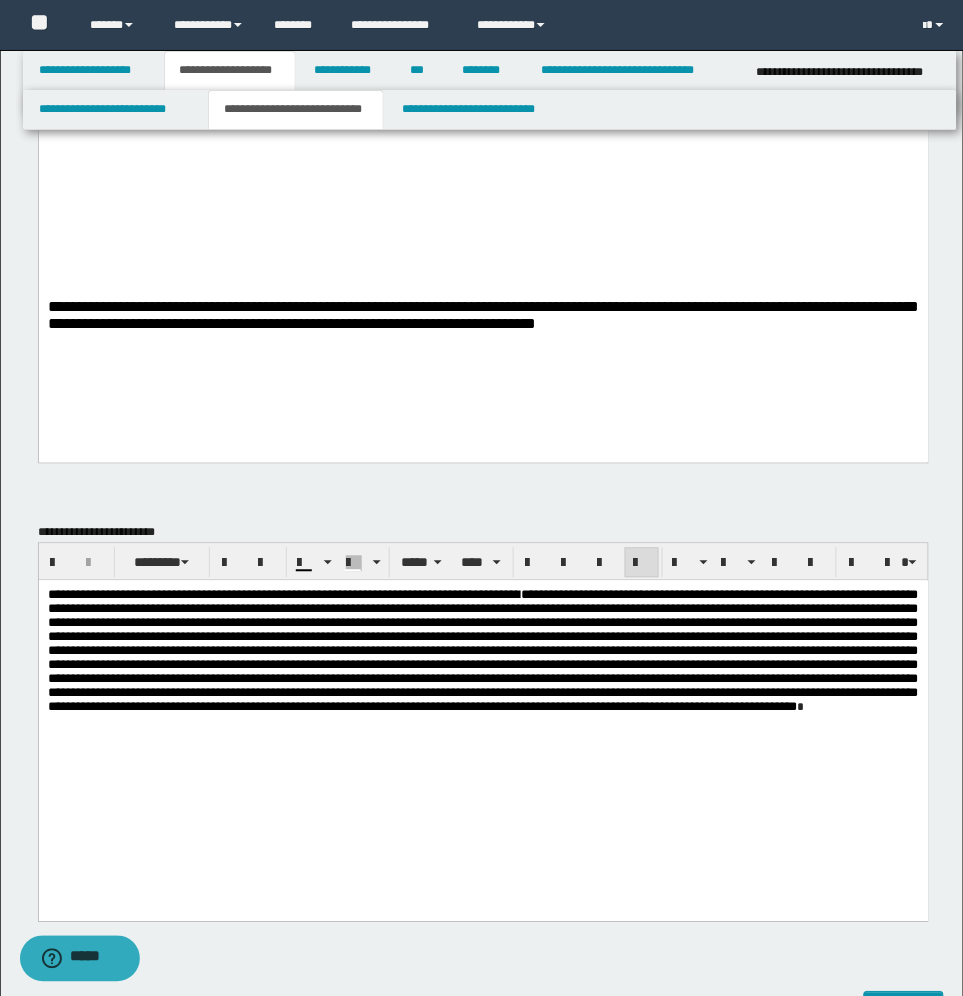 scroll, scrollTop: 0, scrollLeft: 0, axis: both 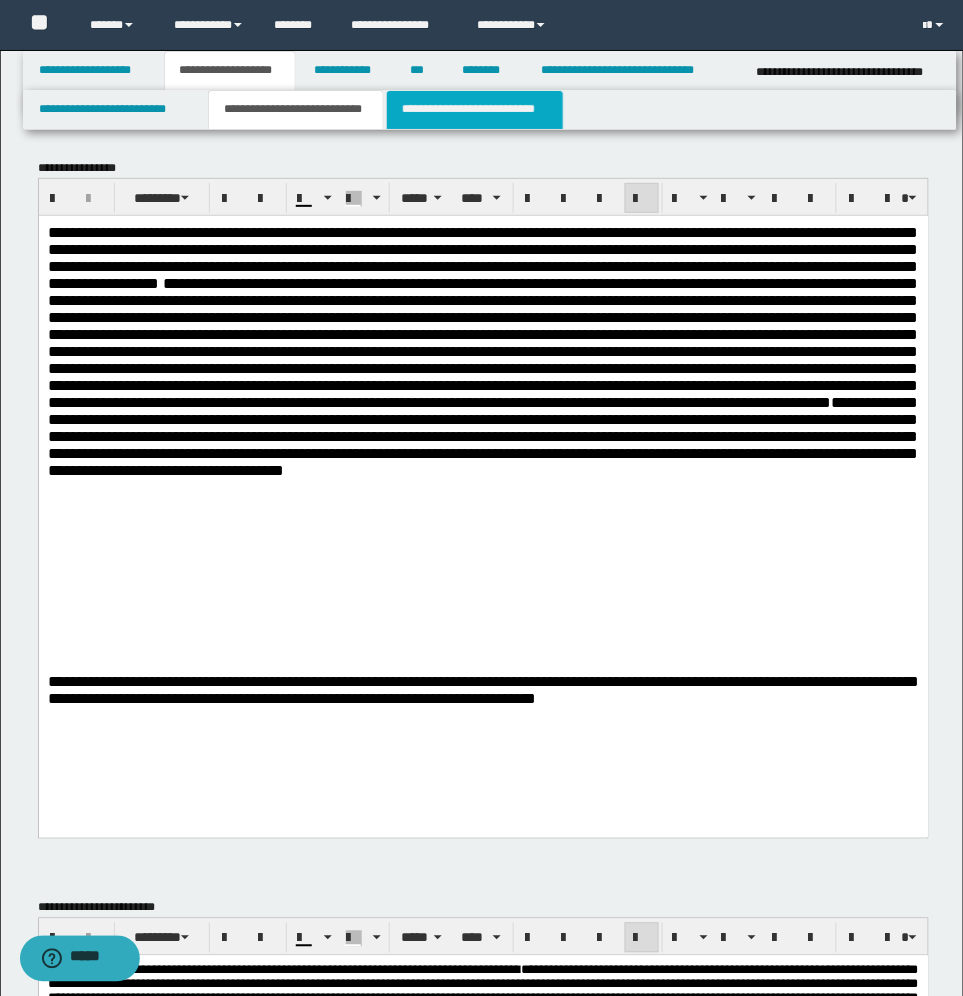 click on "**********" at bounding box center (475, 110) 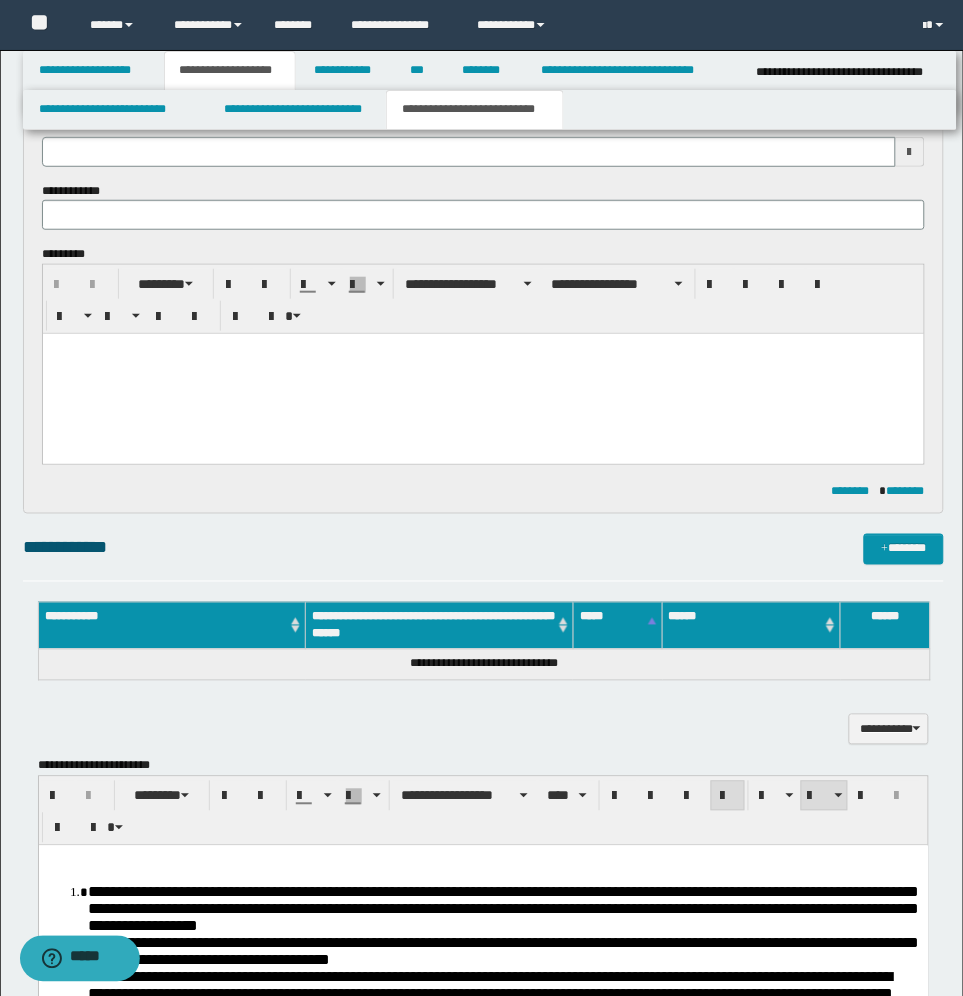 scroll, scrollTop: 125, scrollLeft: 0, axis: vertical 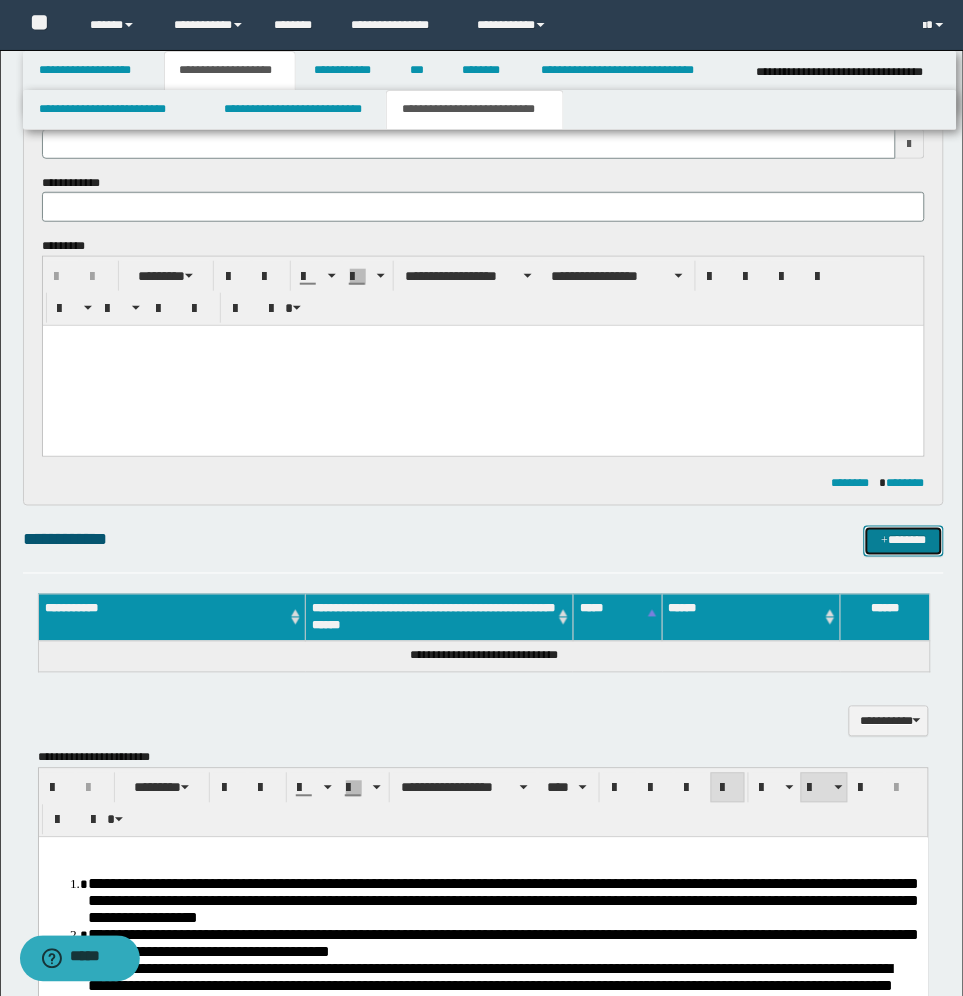 click on "*******" at bounding box center (904, 541) 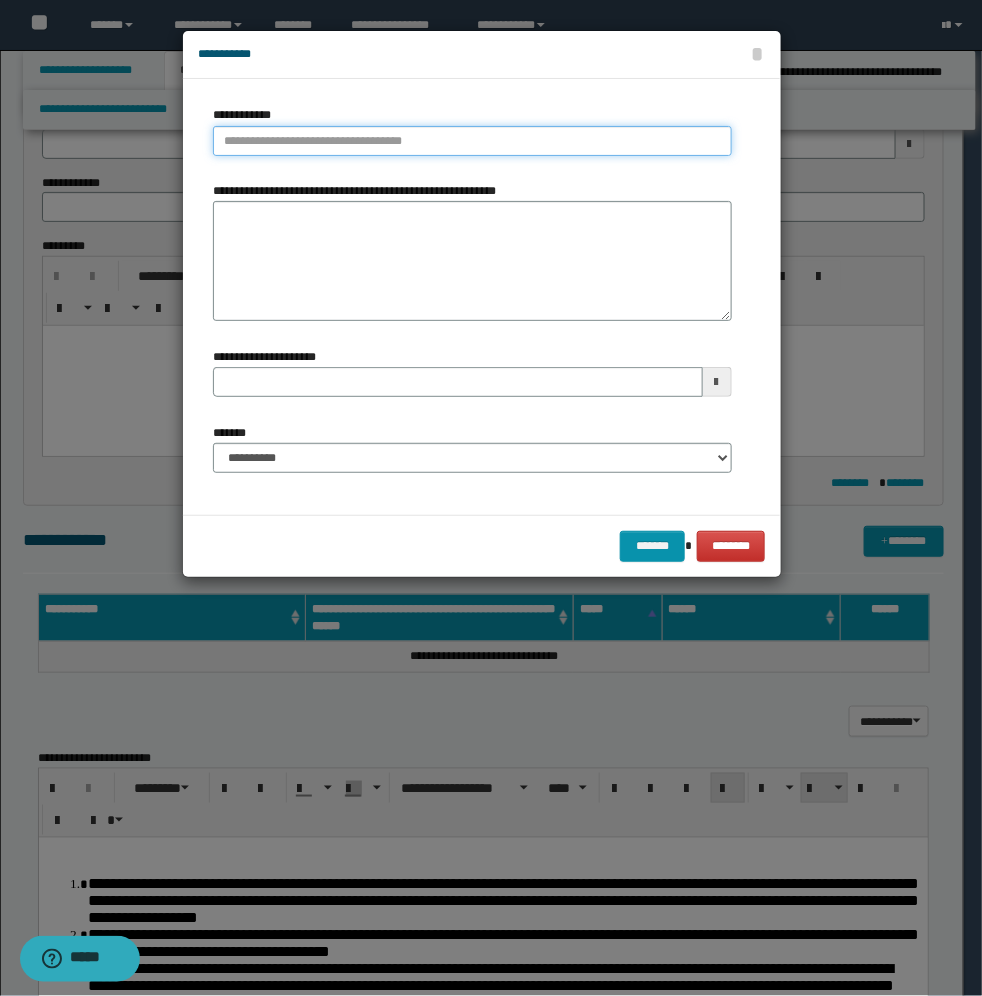 click on "**********" at bounding box center (472, 141) 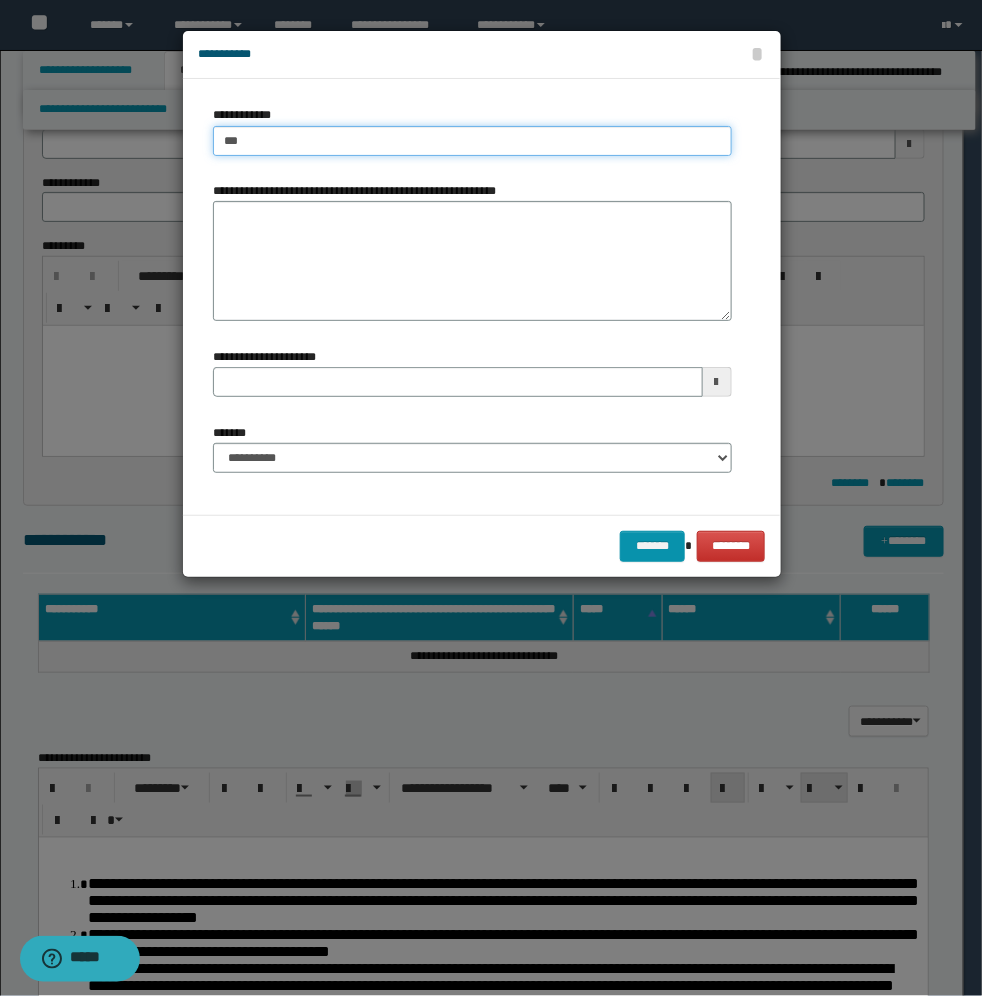 type on "****" 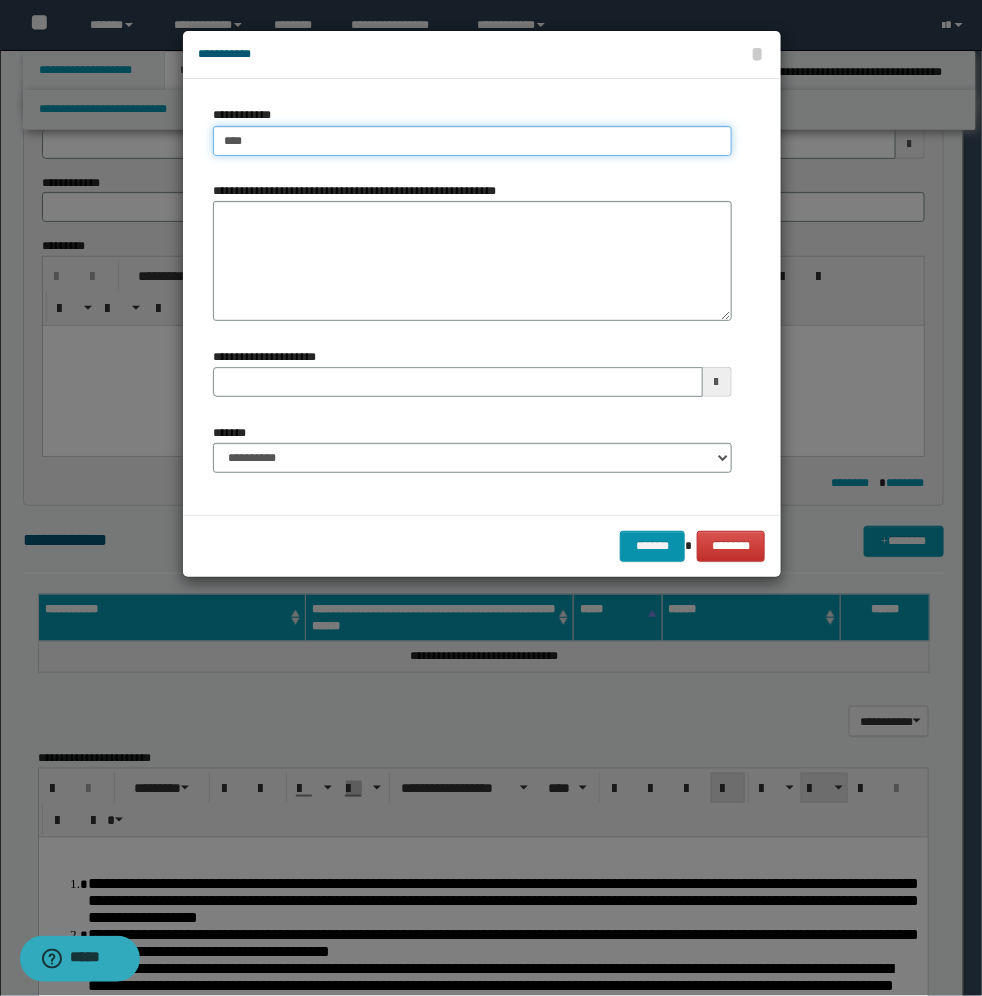 type on "****" 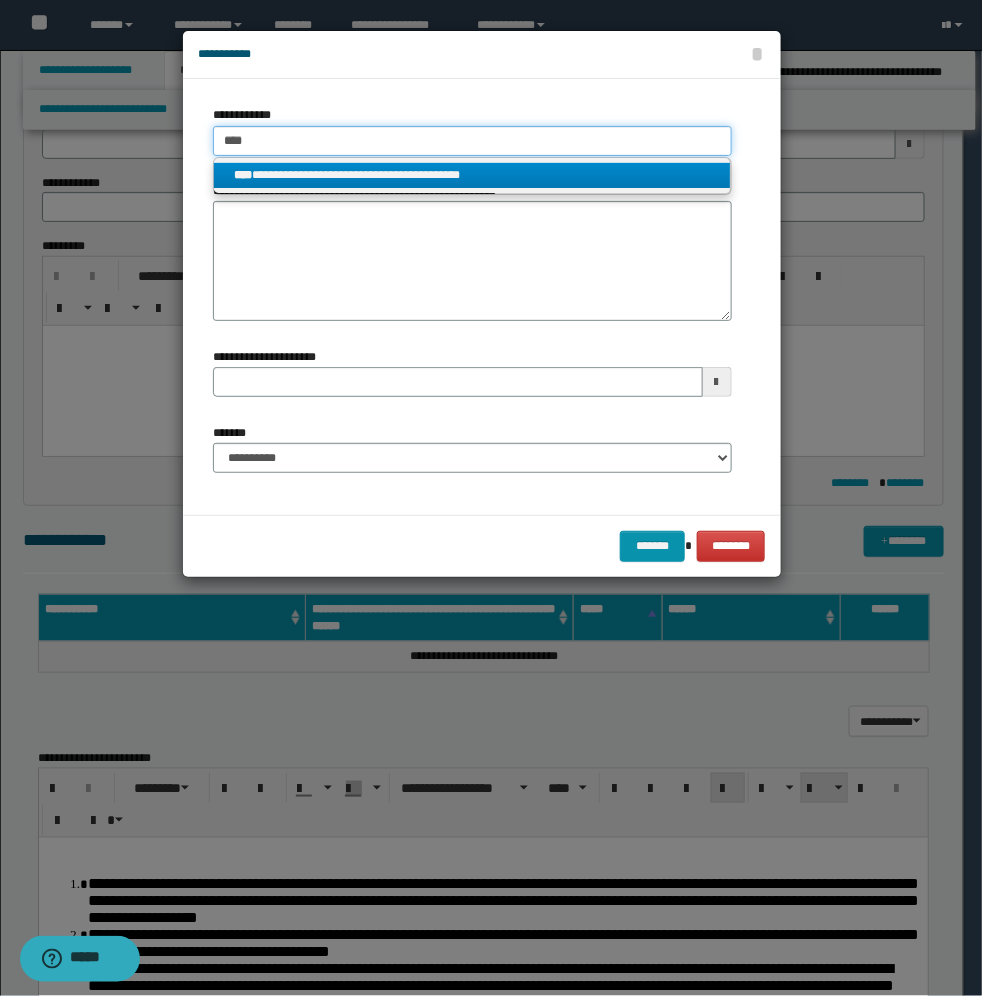 type on "****" 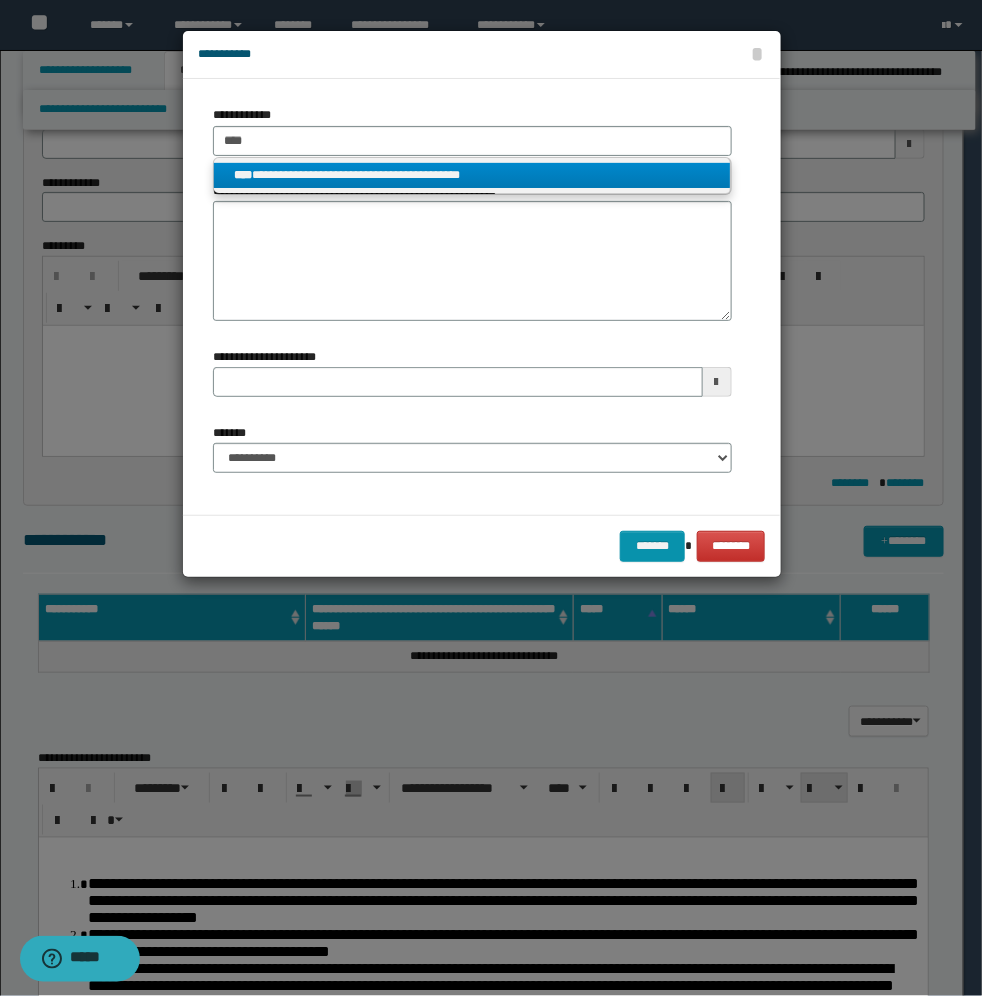 click on "**********" at bounding box center [472, 175] 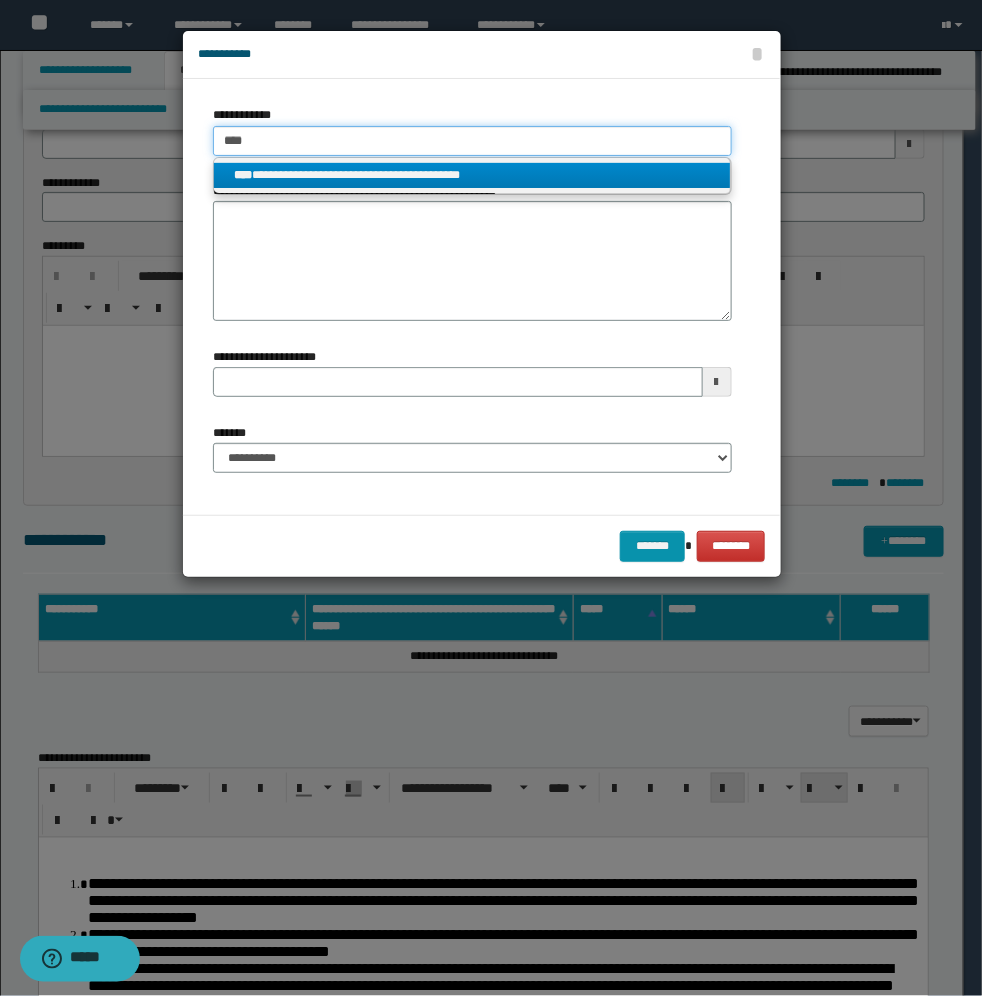 type 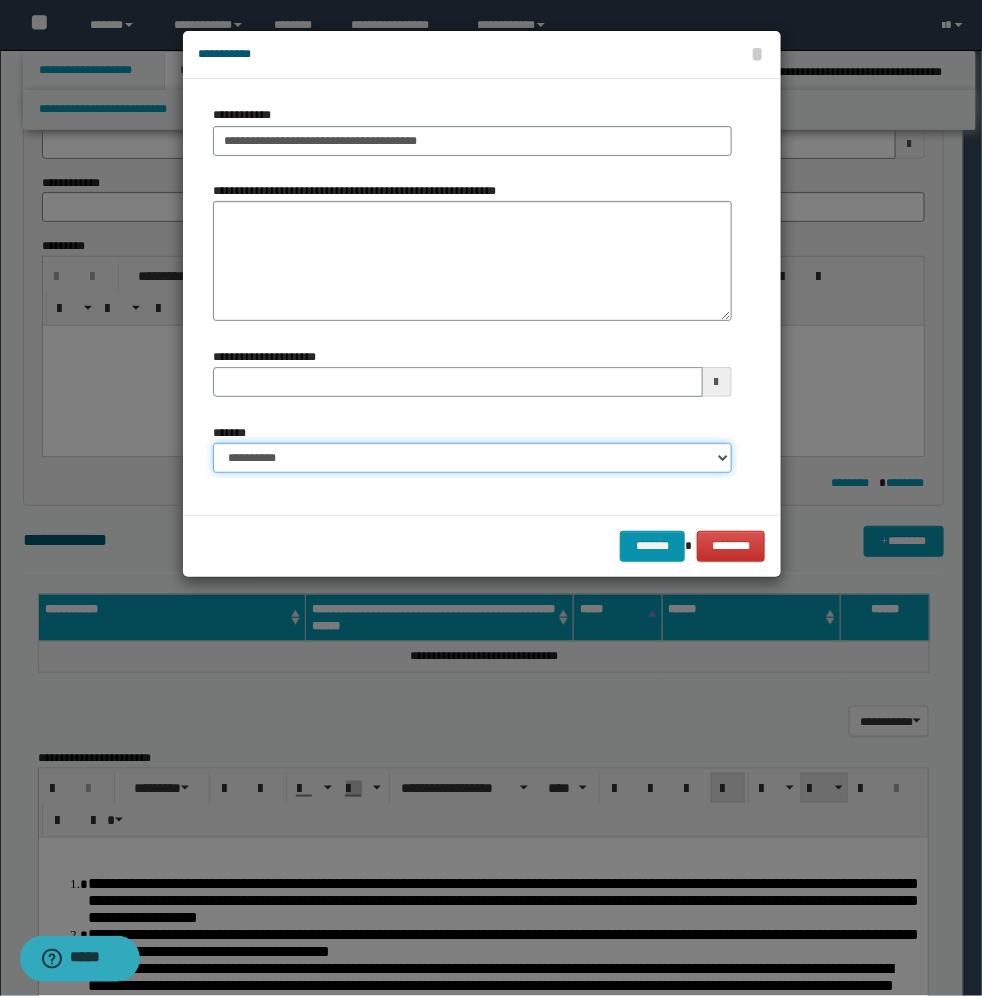 click on "**********" at bounding box center [472, 458] 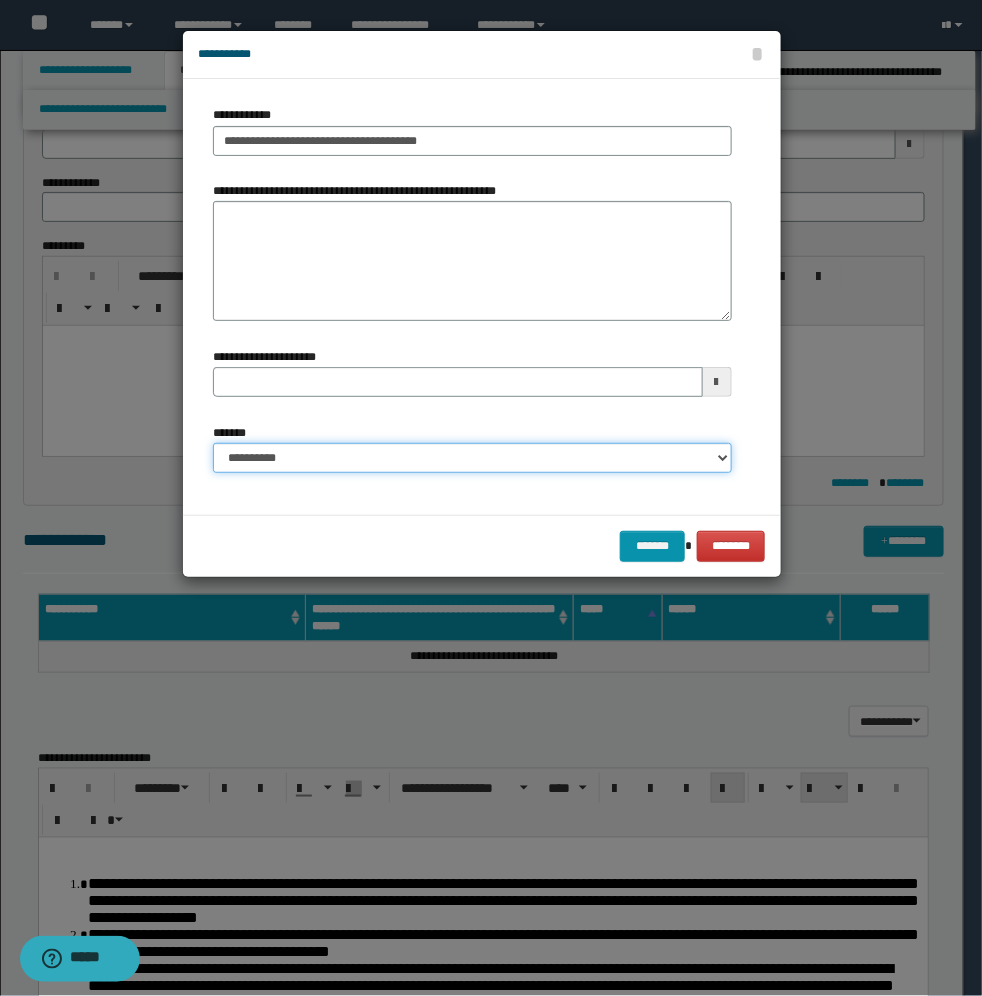 select on "*" 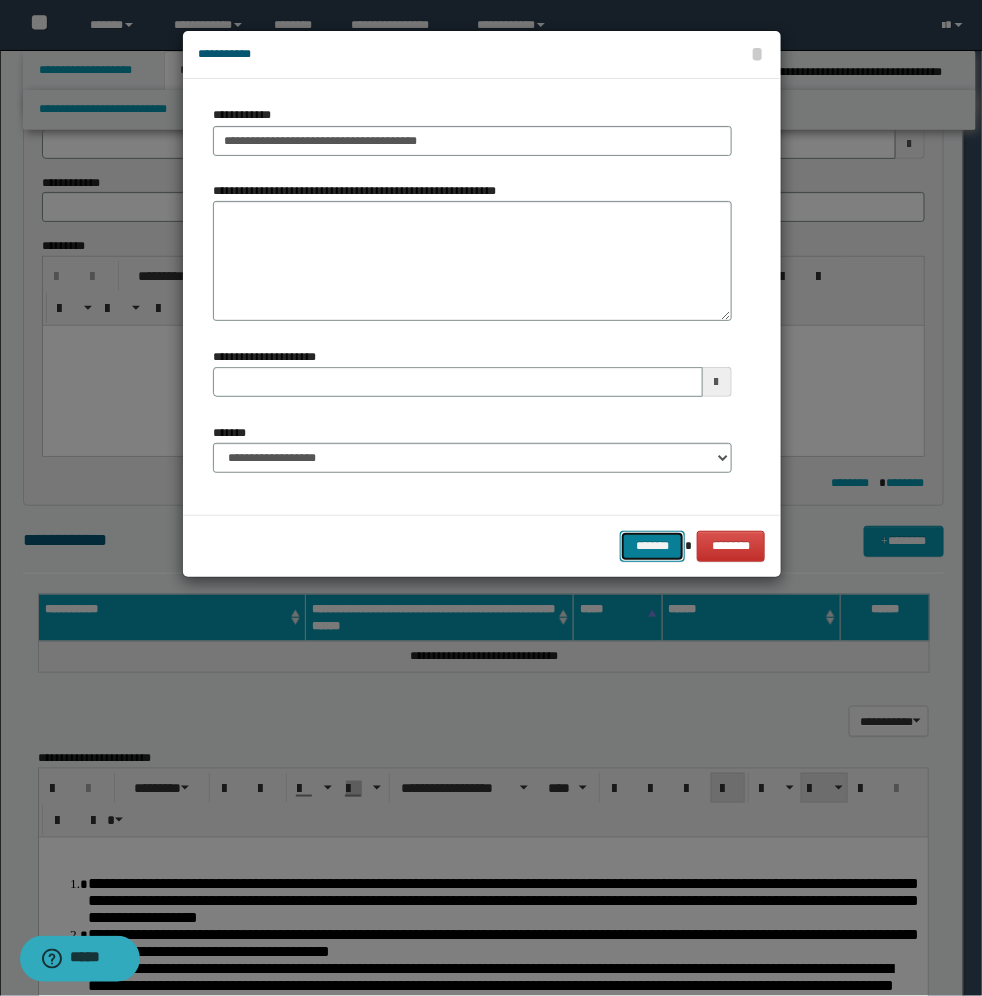 click on "*******" at bounding box center (652, 546) 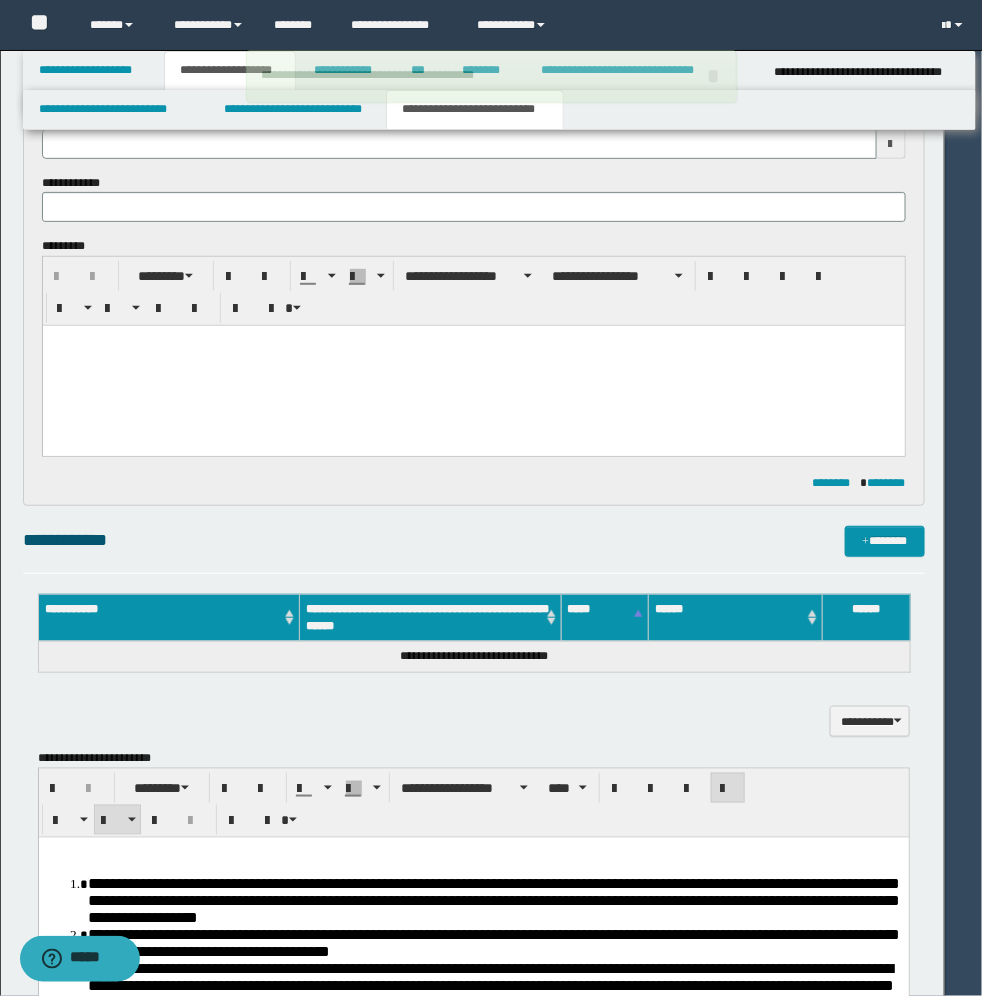 type 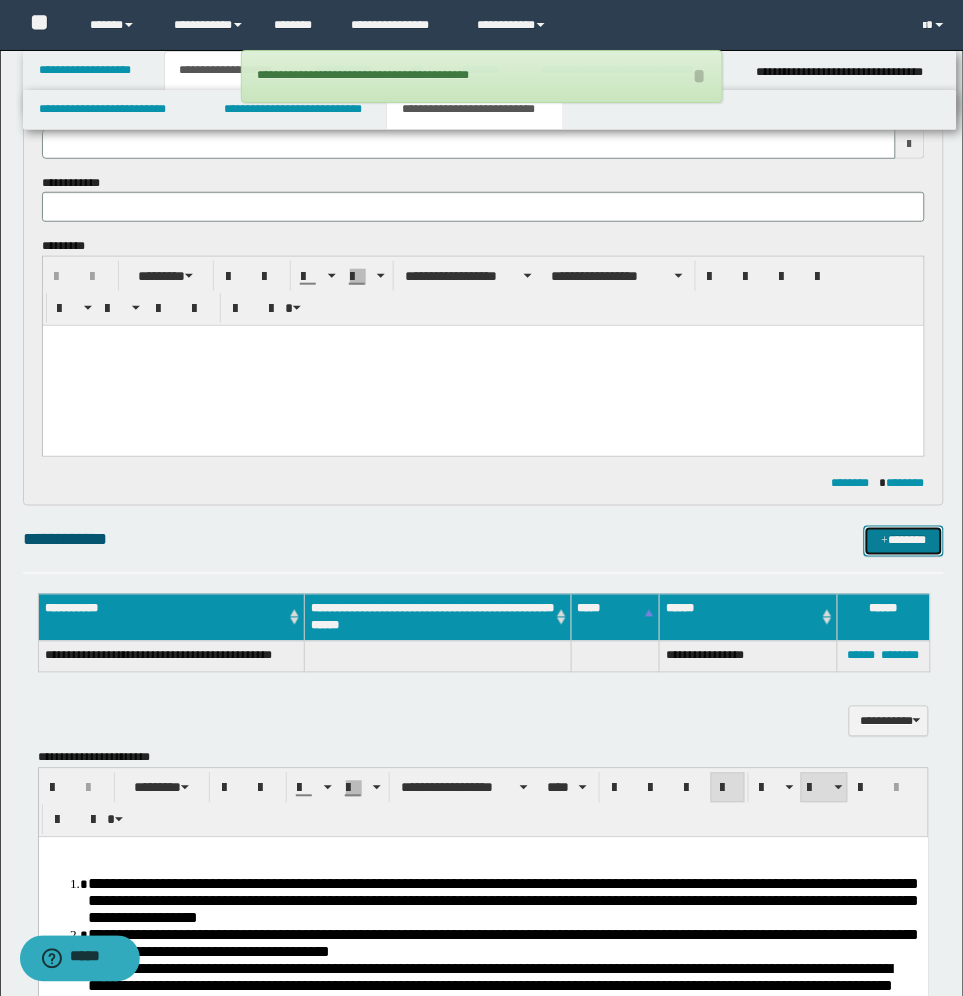 click on "*******" at bounding box center [904, 541] 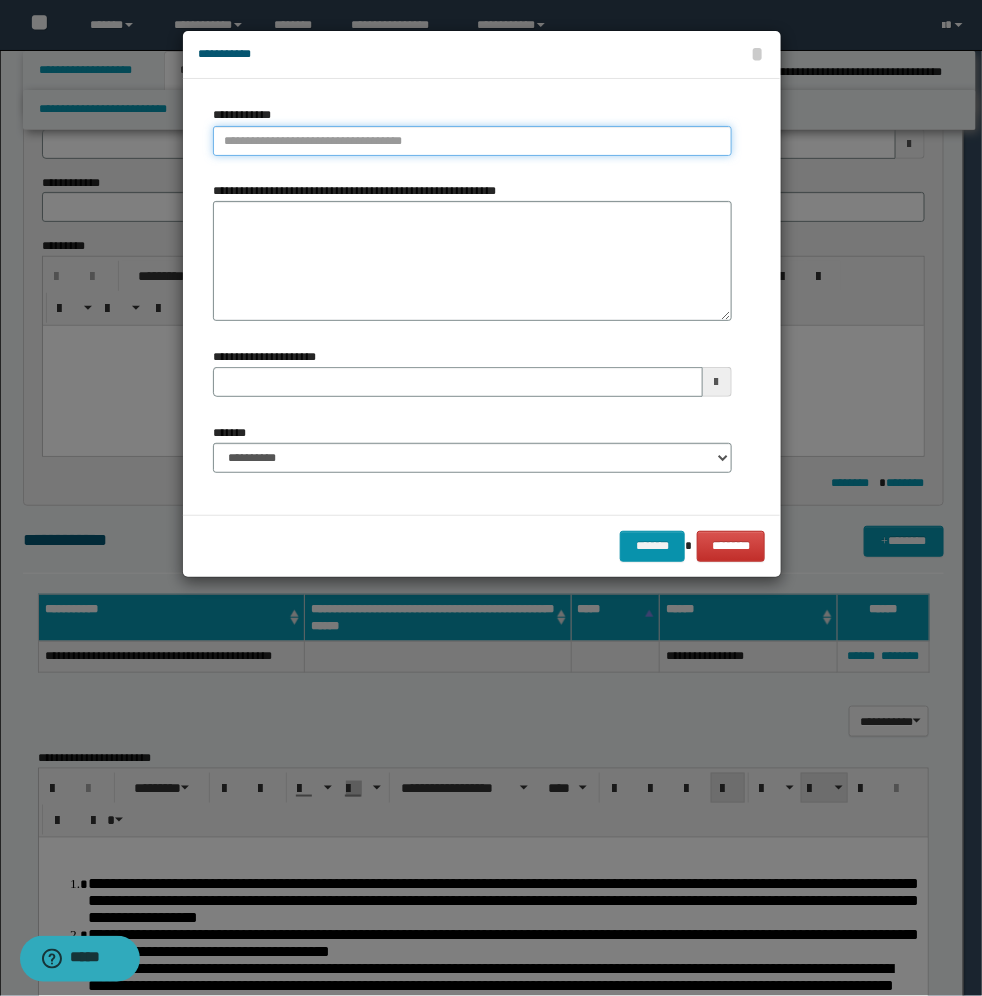 type on "**********" 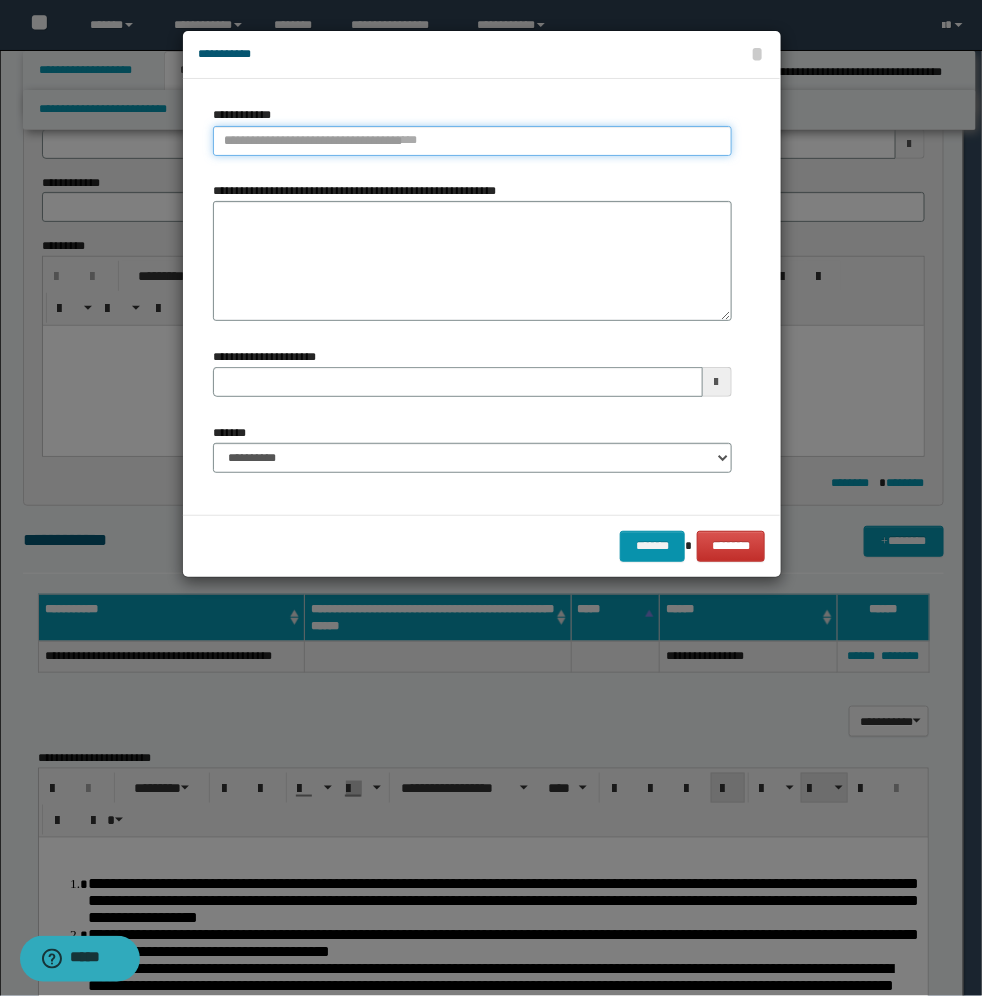 click on "**********" at bounding box center (472, 141) 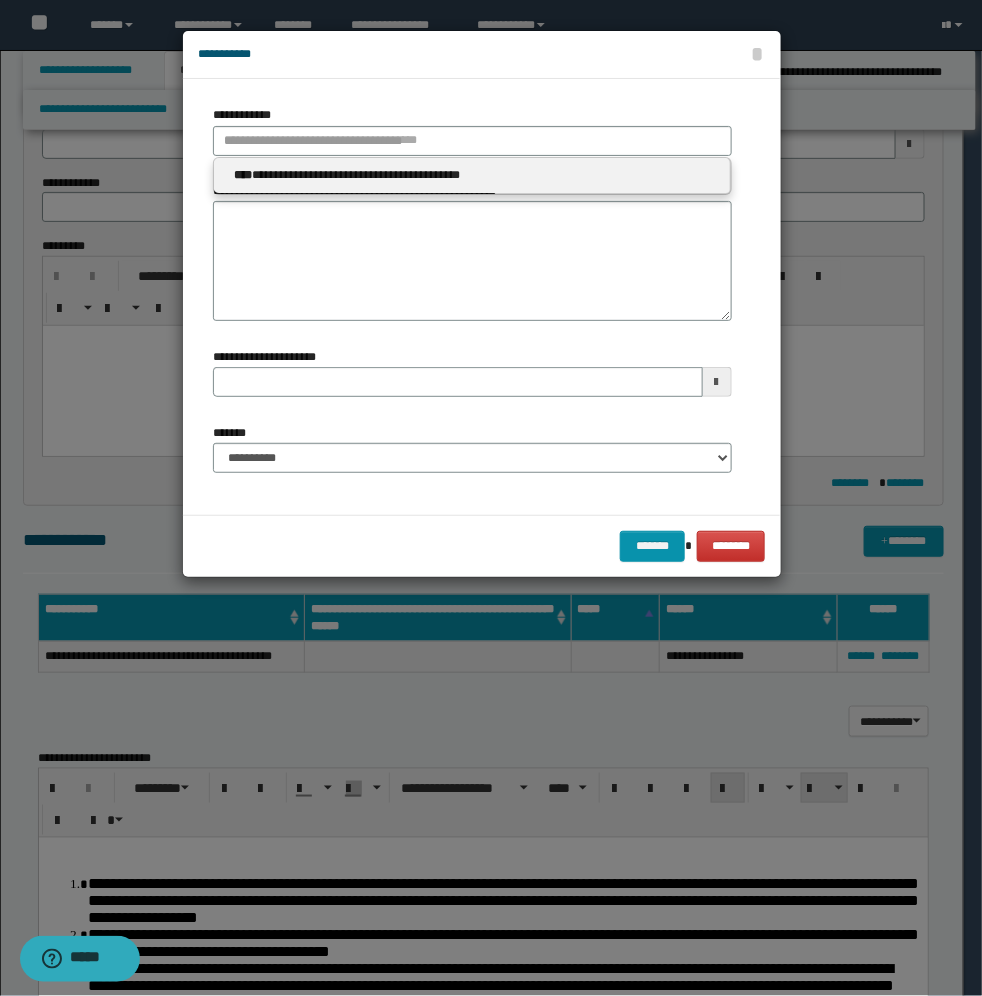 type 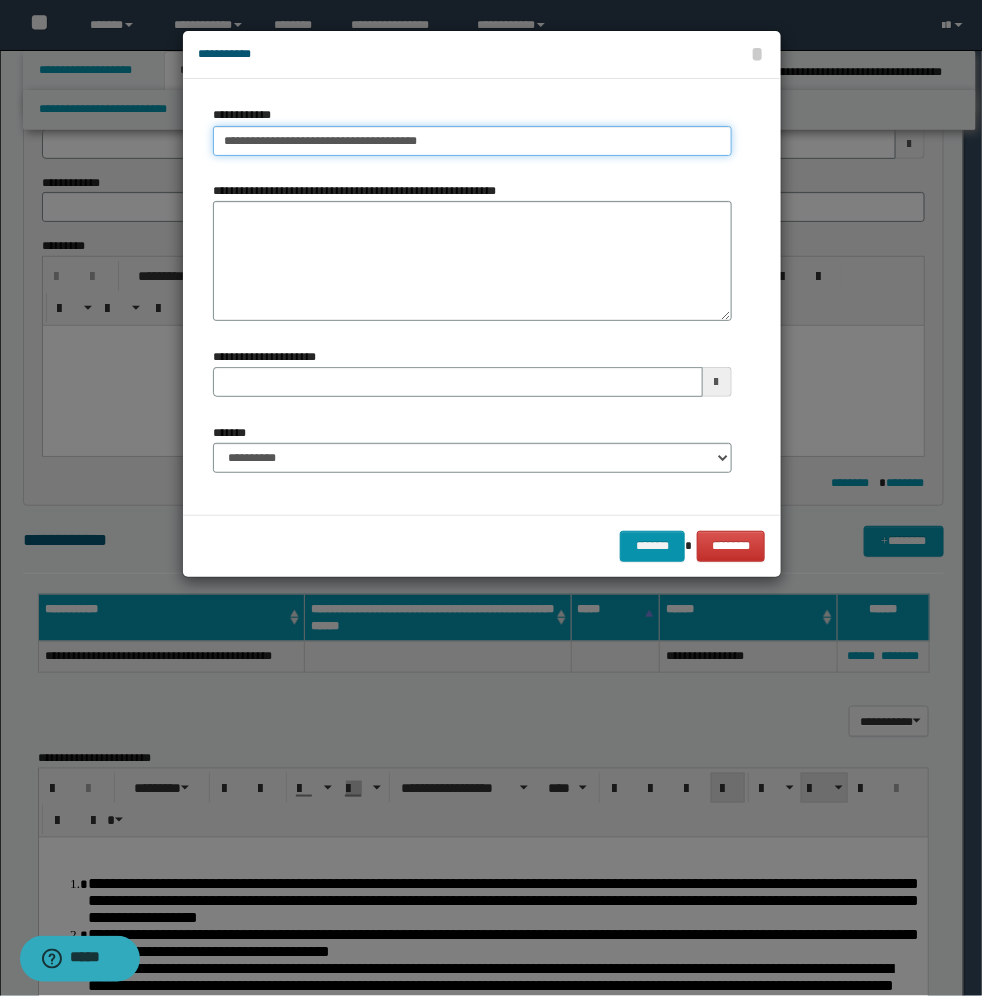 type on "**********" 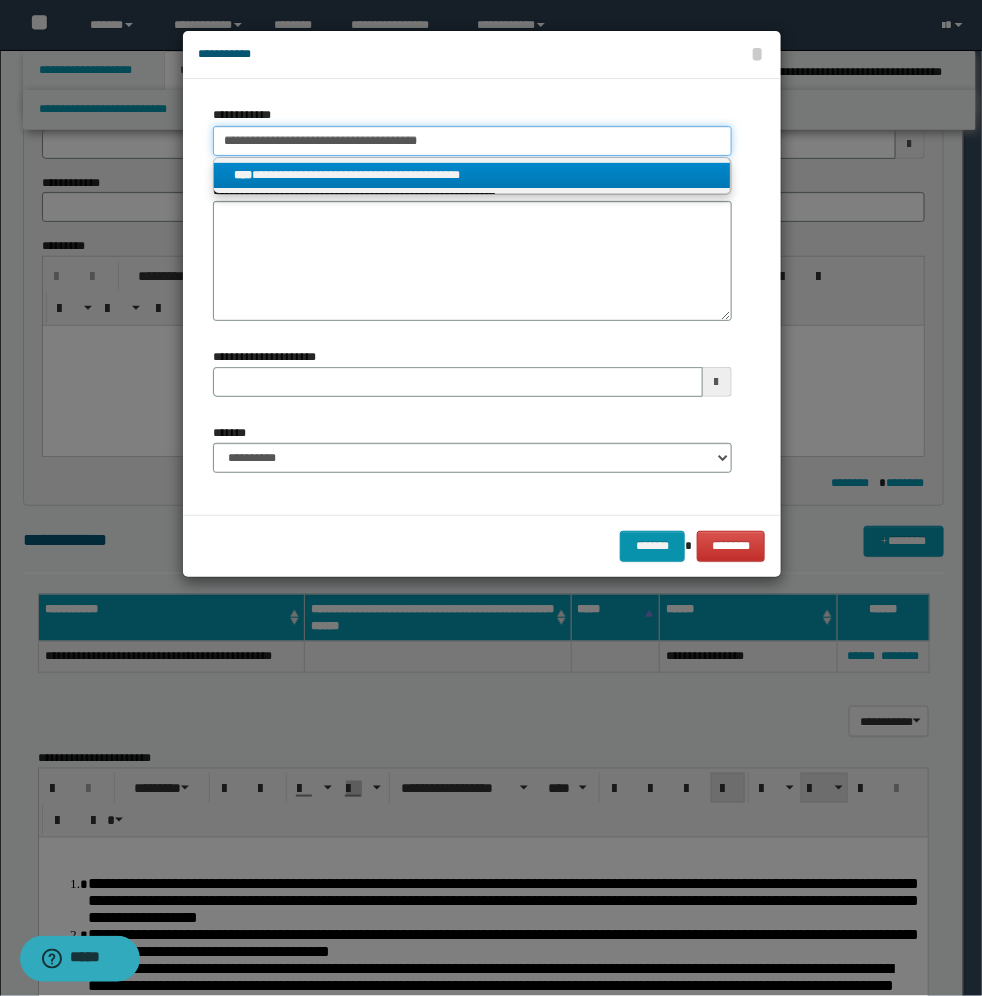 type 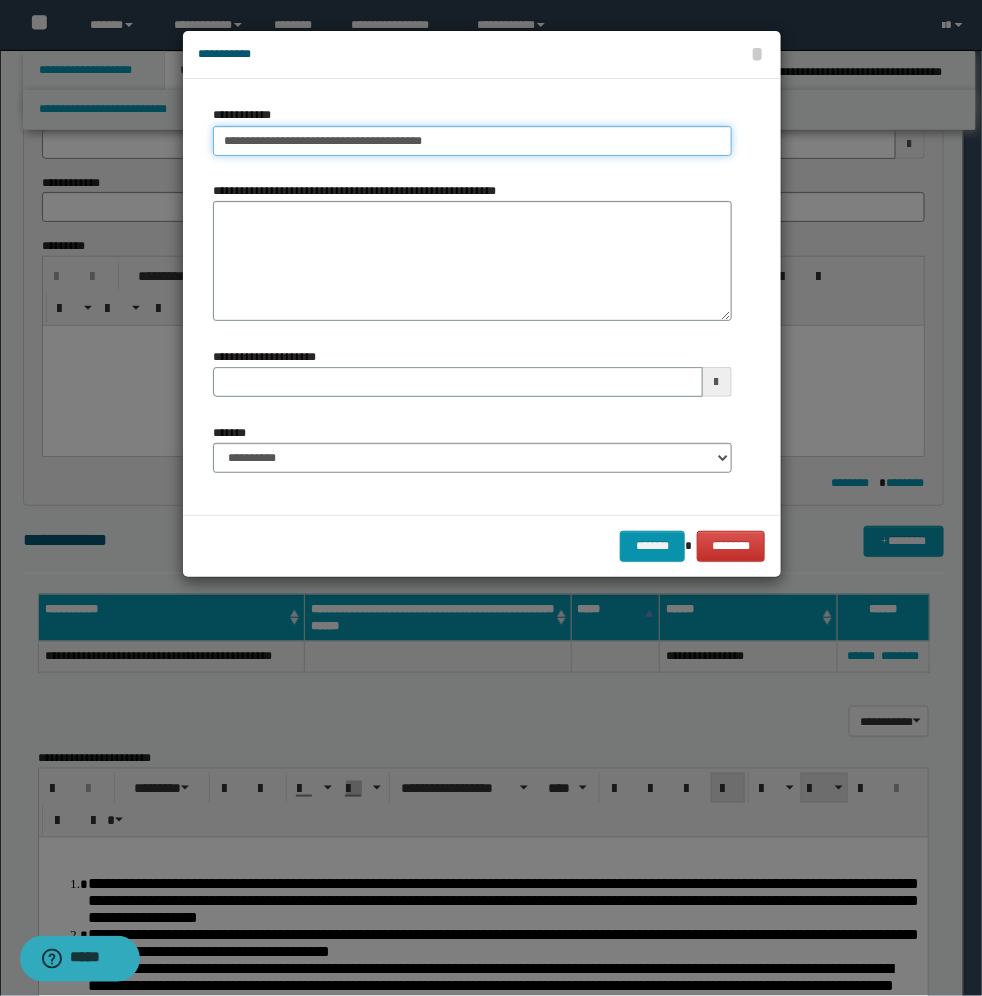 type on "**********" 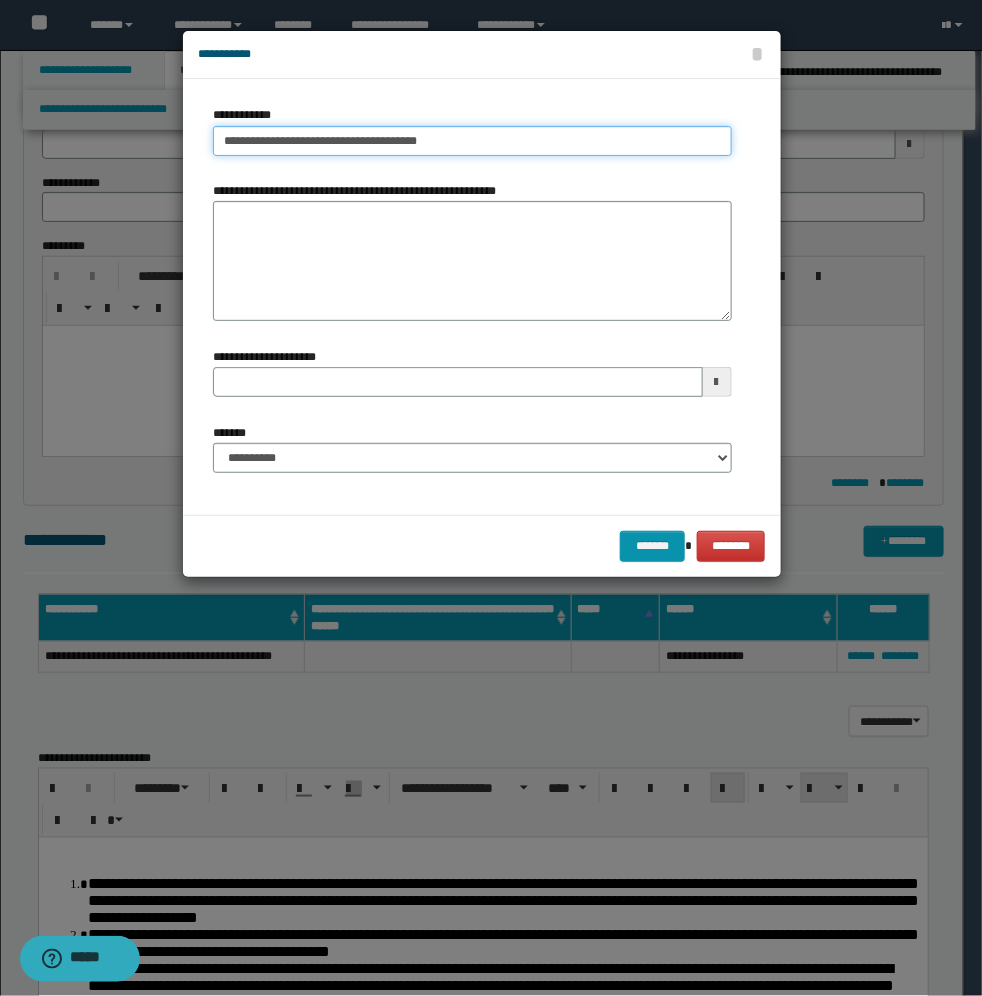 type on "**********" 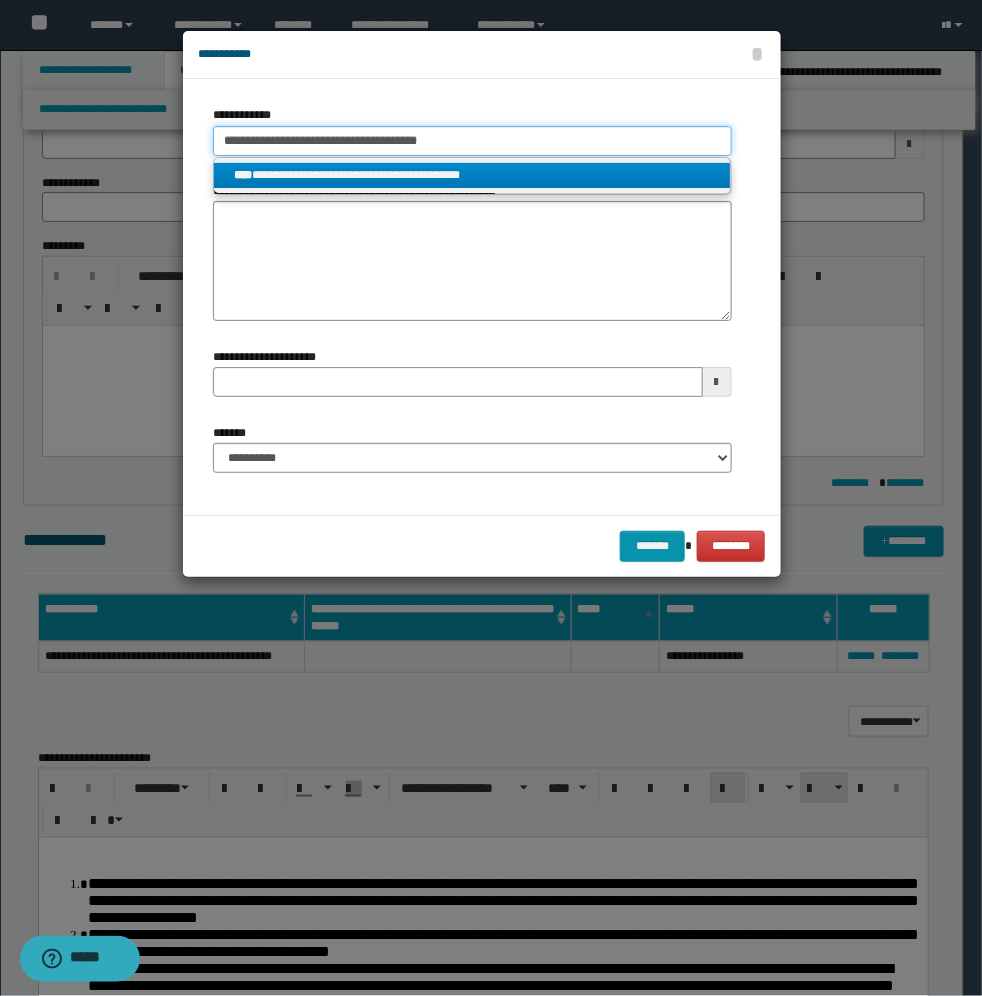 type 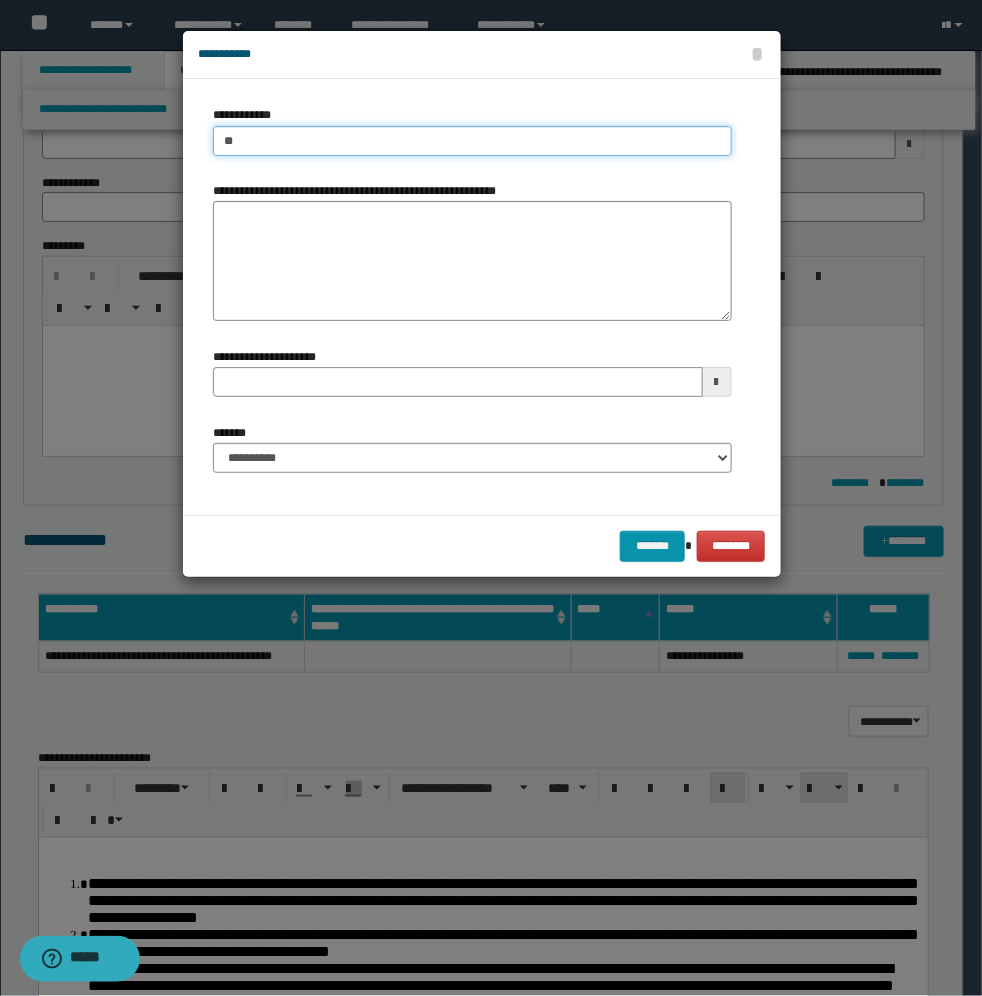 type on "*" 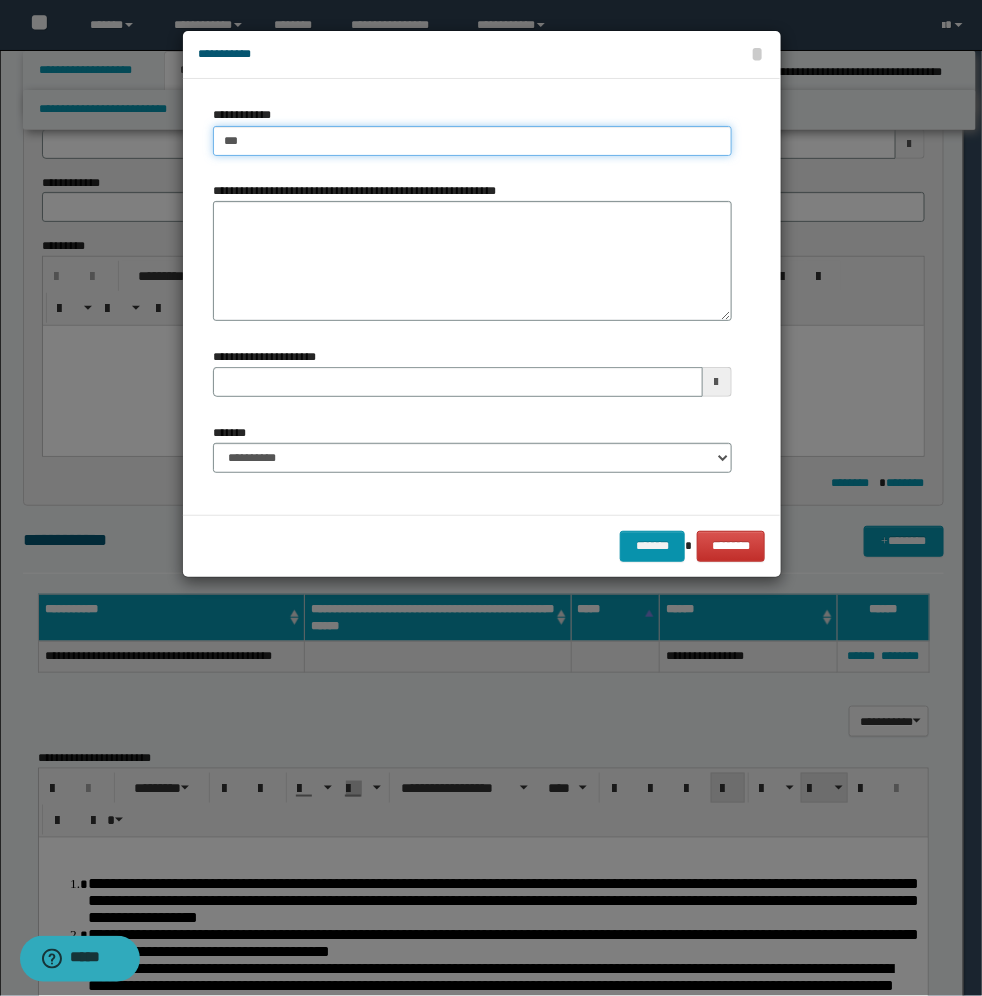 type on "****" 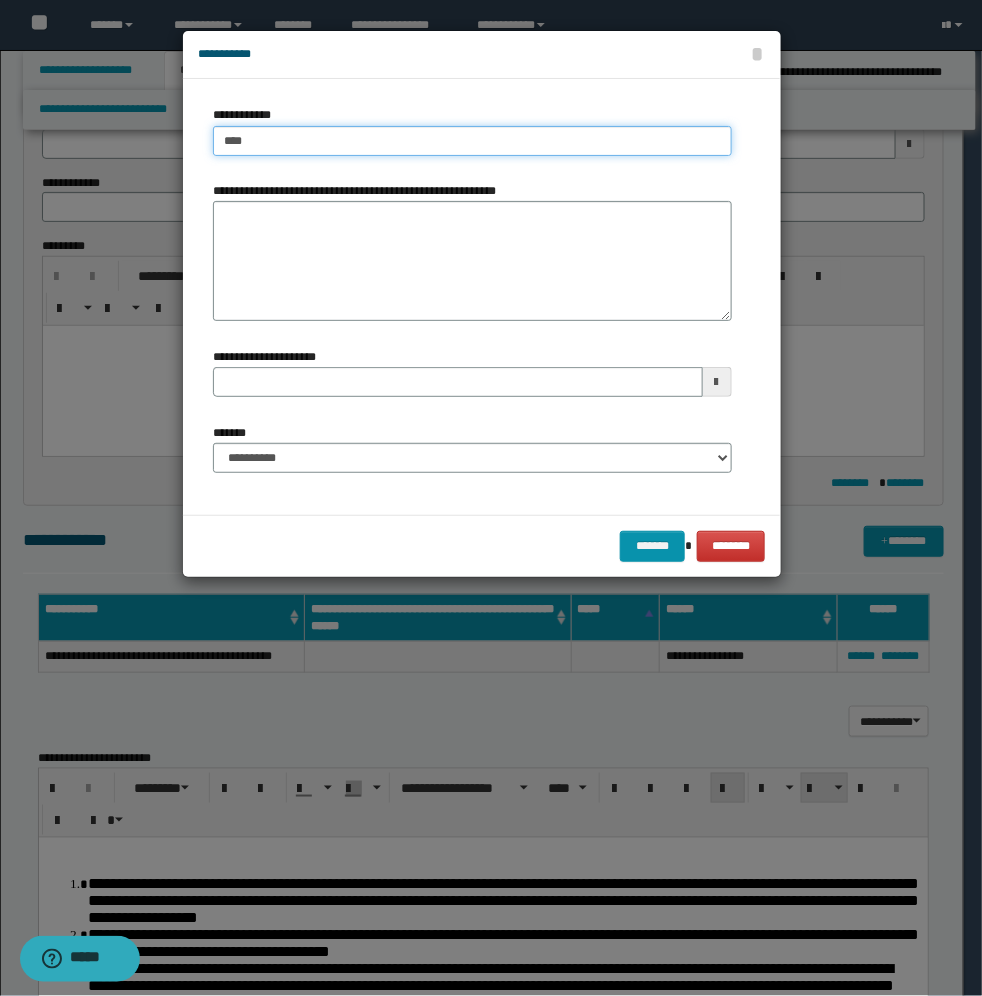 type on "****" 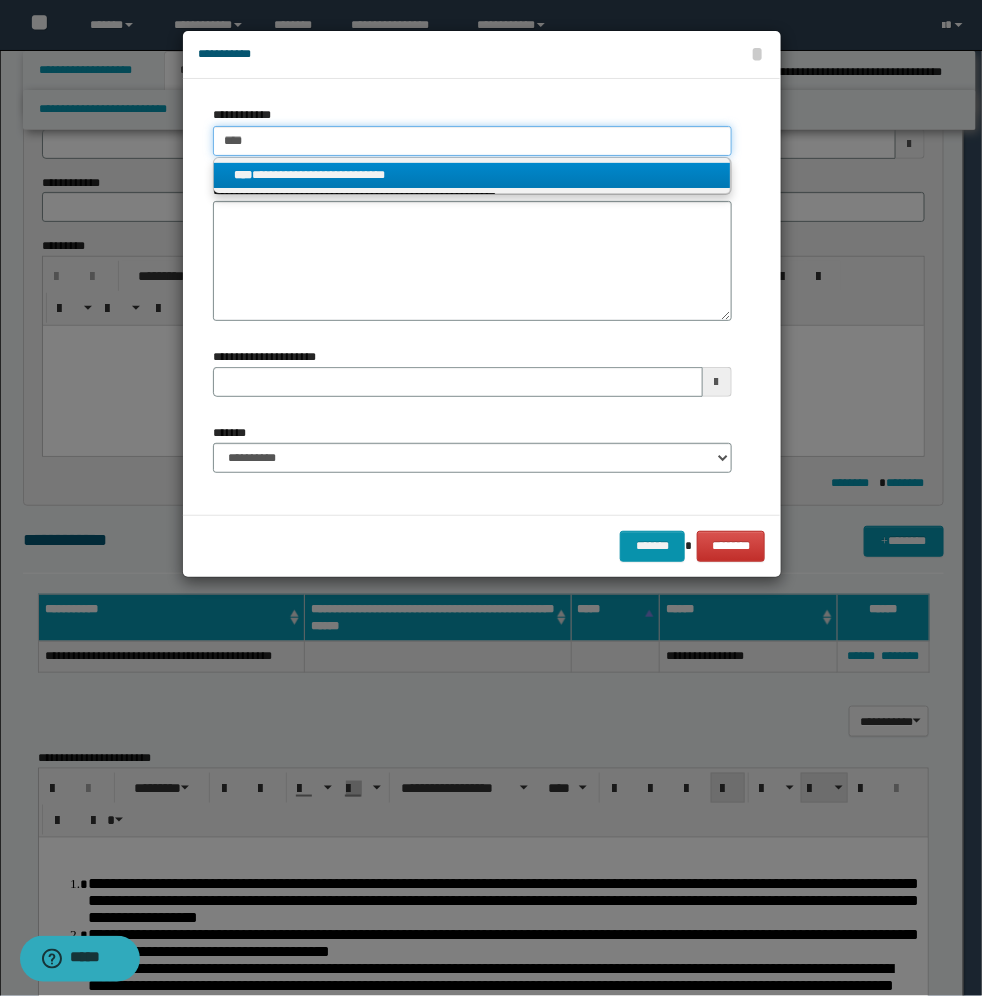 type on "****" 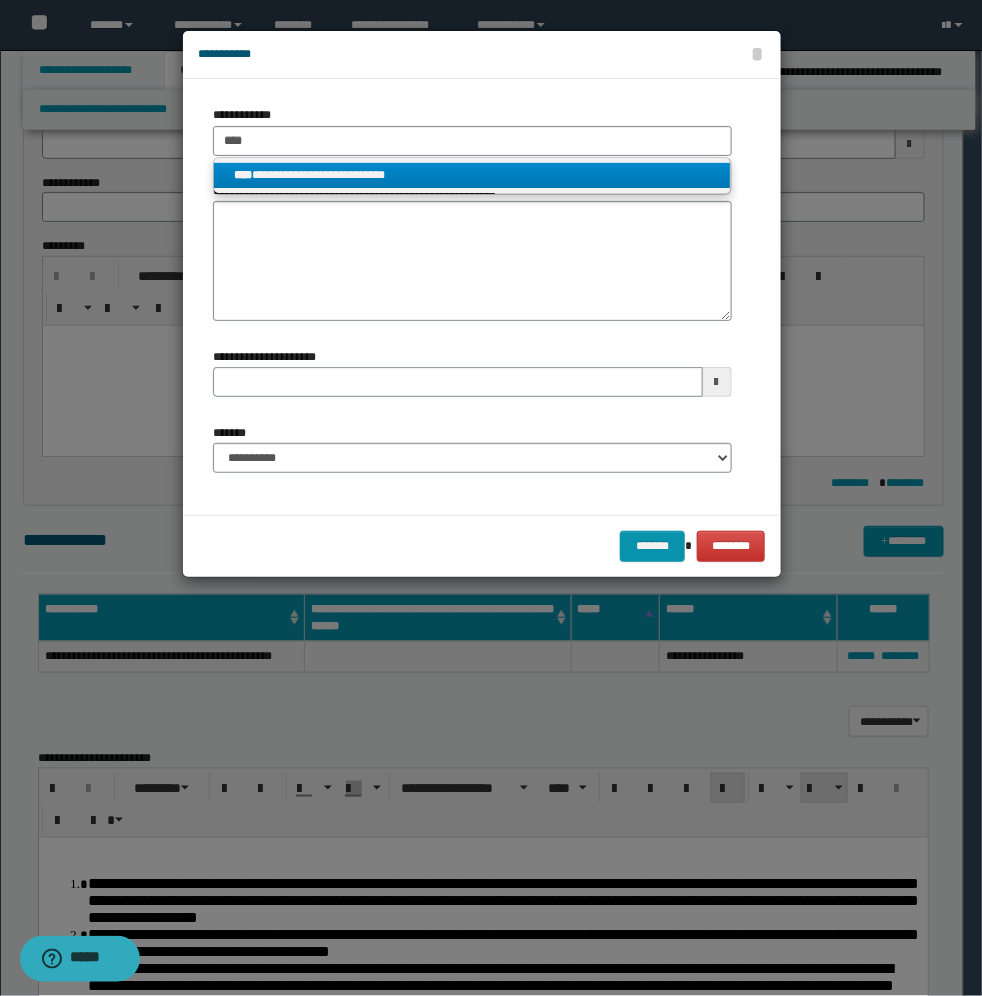 click on "**********" at bounding box center [472, 175] 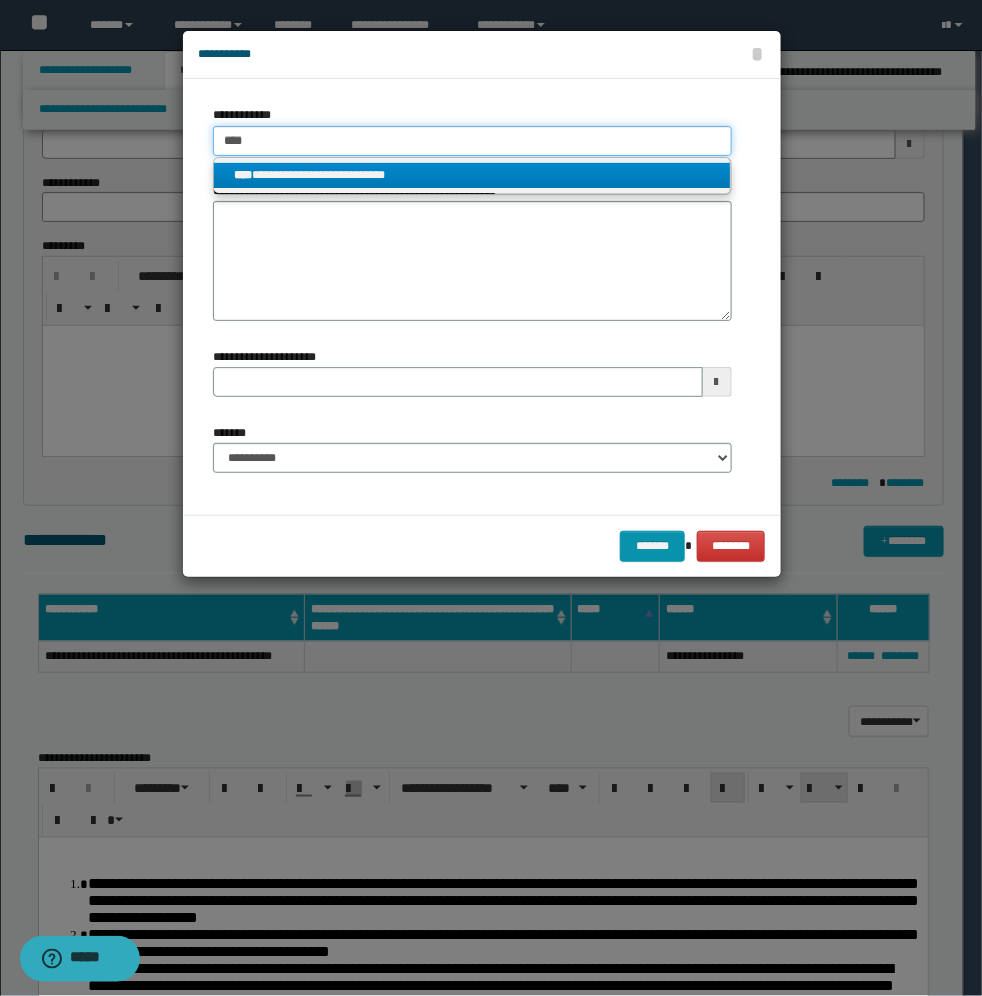type 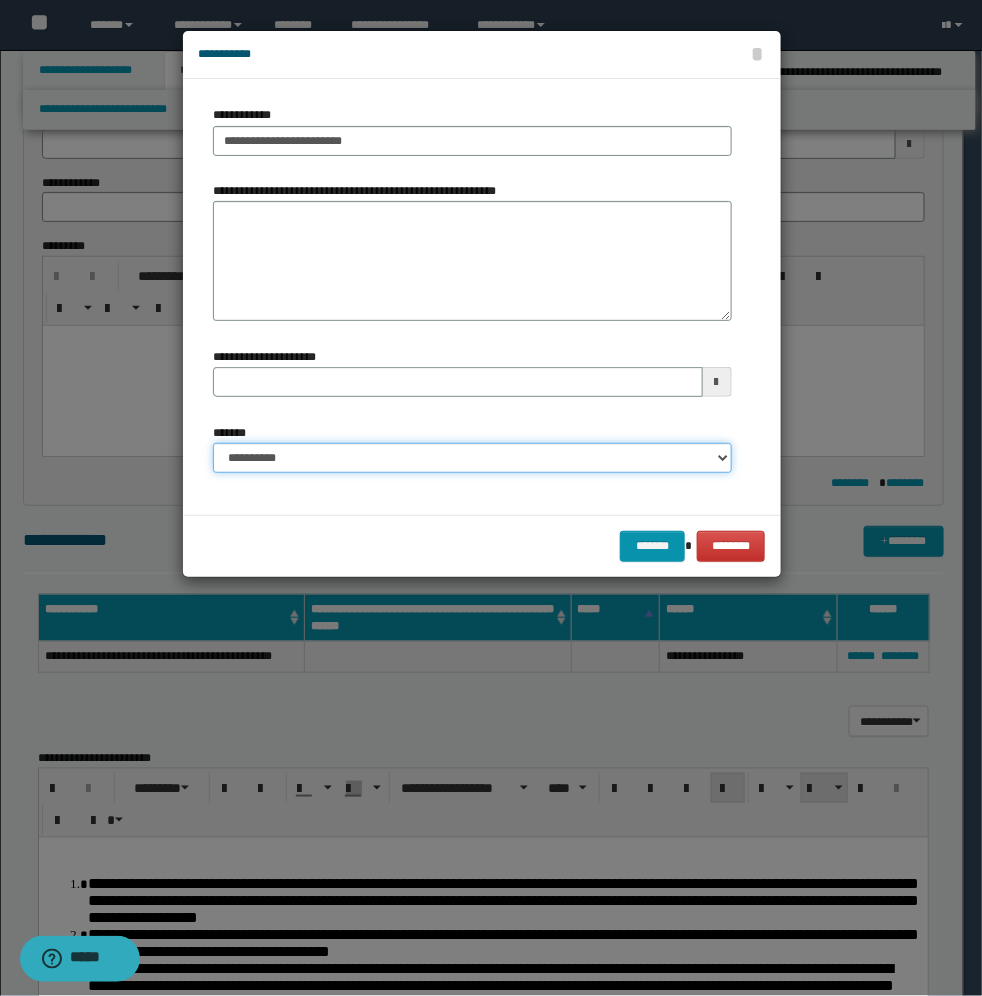 click on "**********" at bounding box center (472, 458) 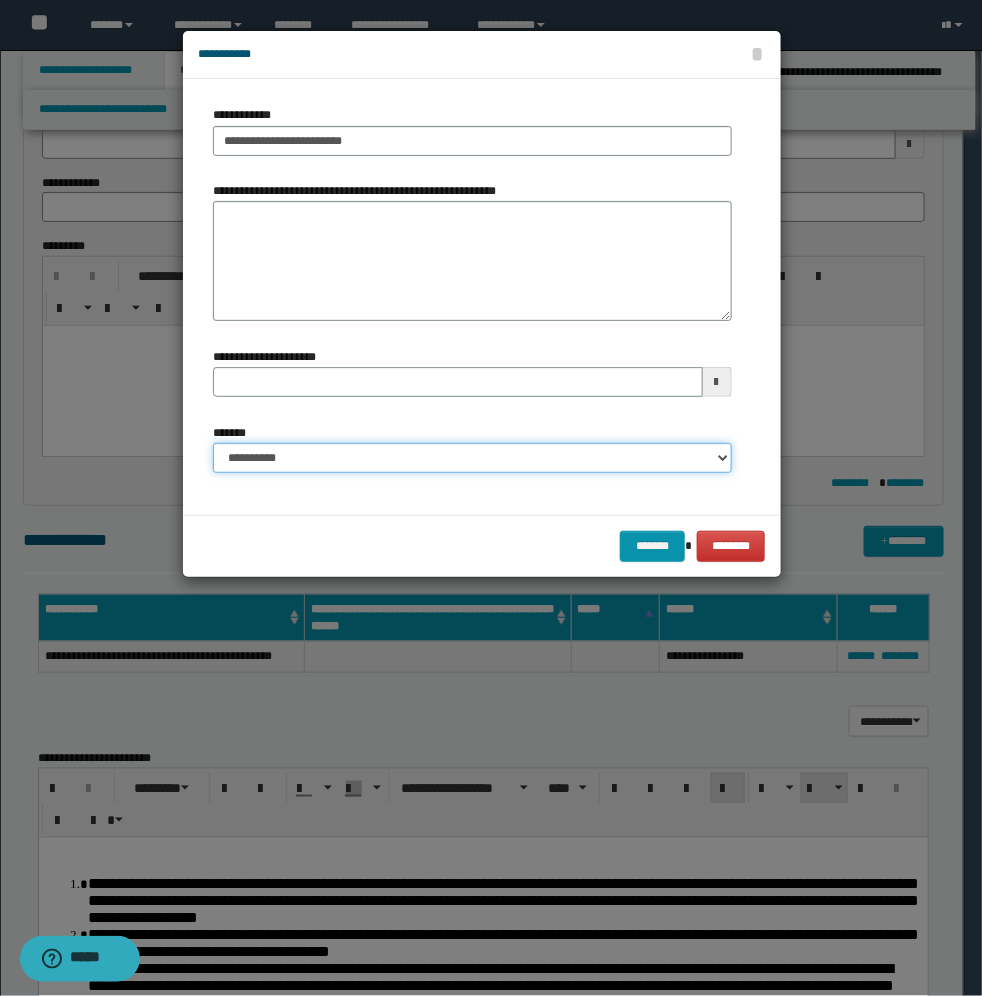 select on "*" 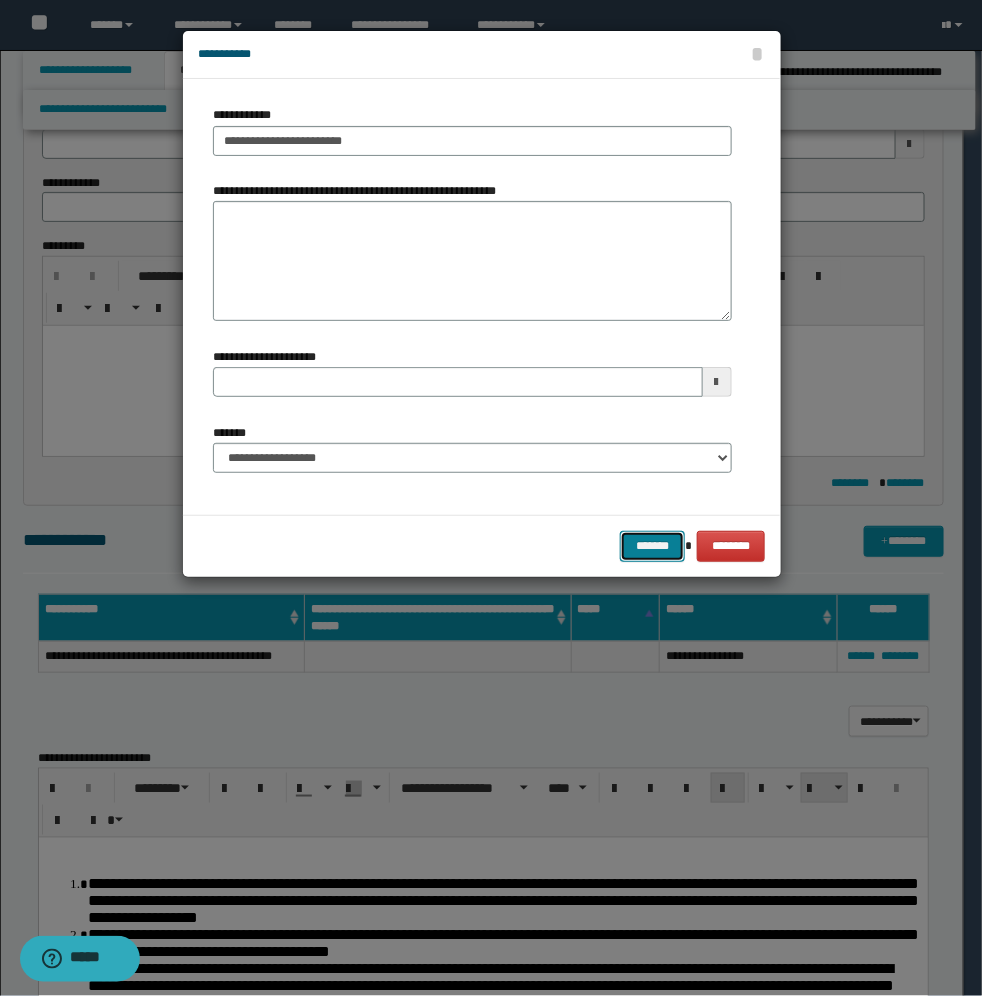 click on "*******" at bounding box center [652, 546] 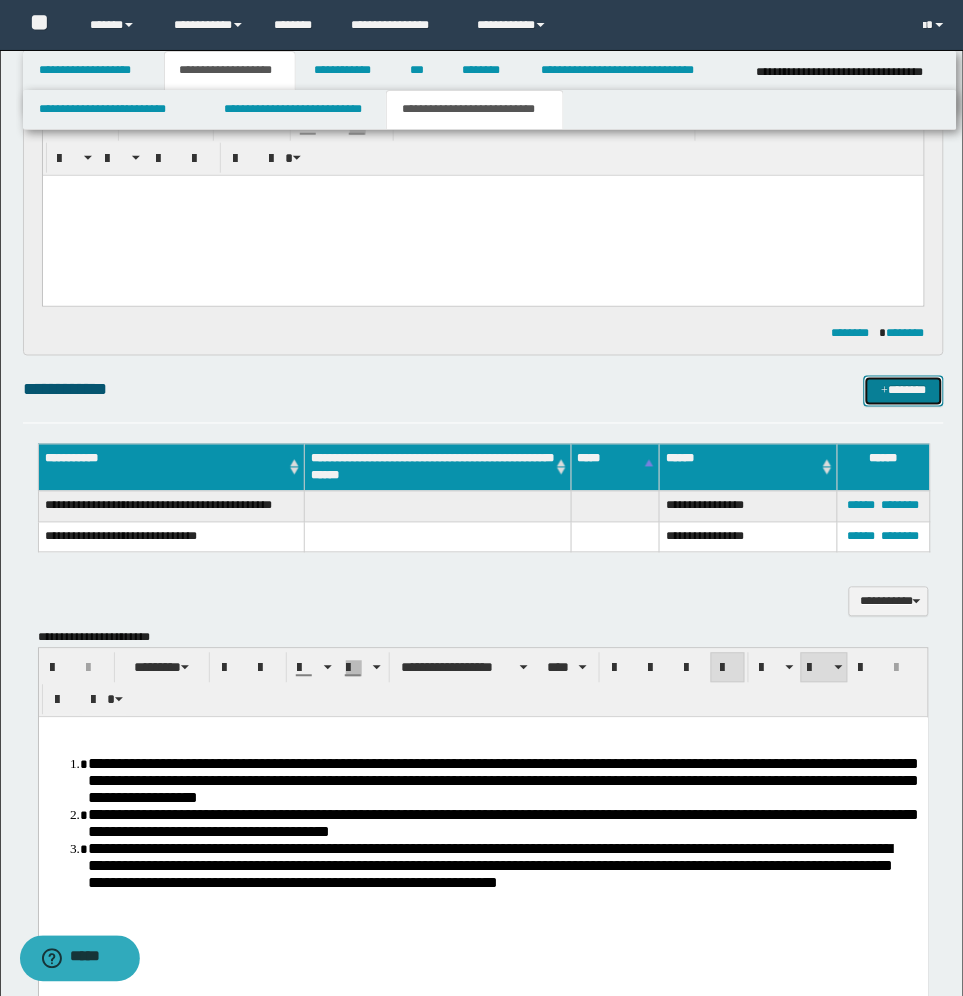 scroll, scrollTop: 0, scrollLeft: 0, axis: both 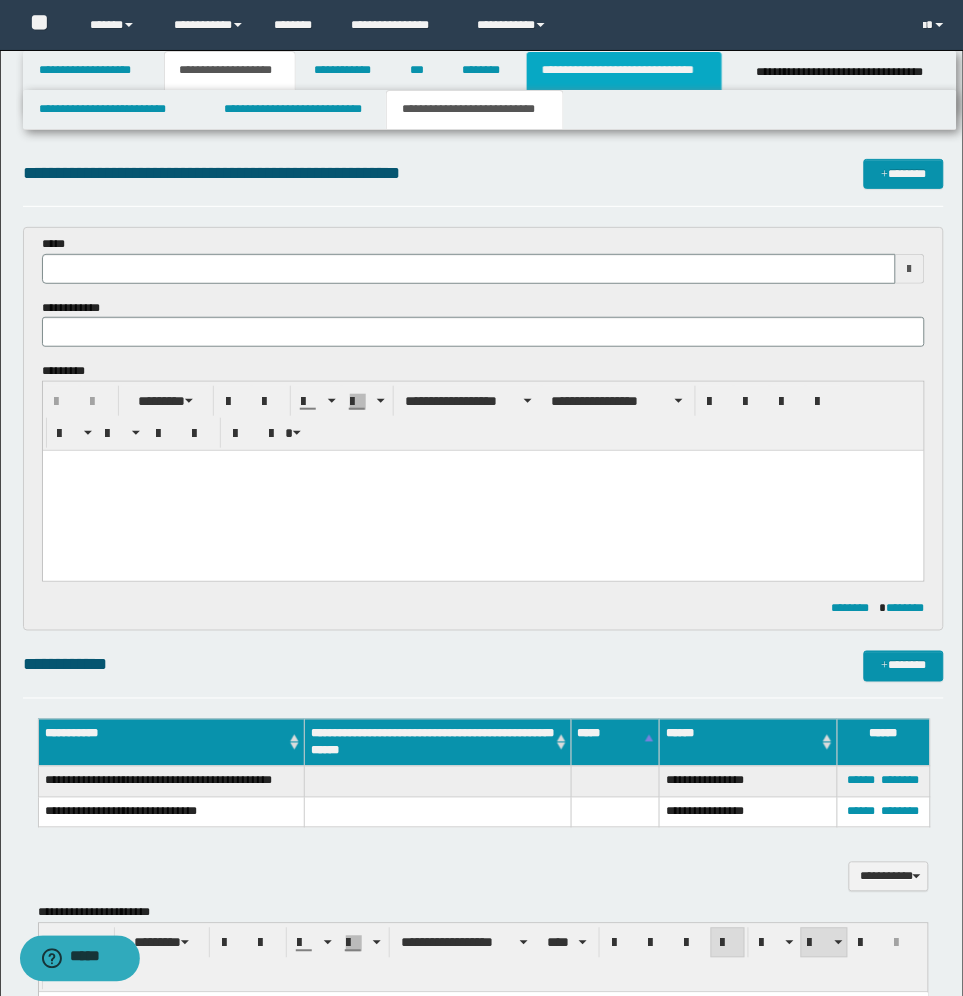 click on "**********" at bounding box center [625, 71] 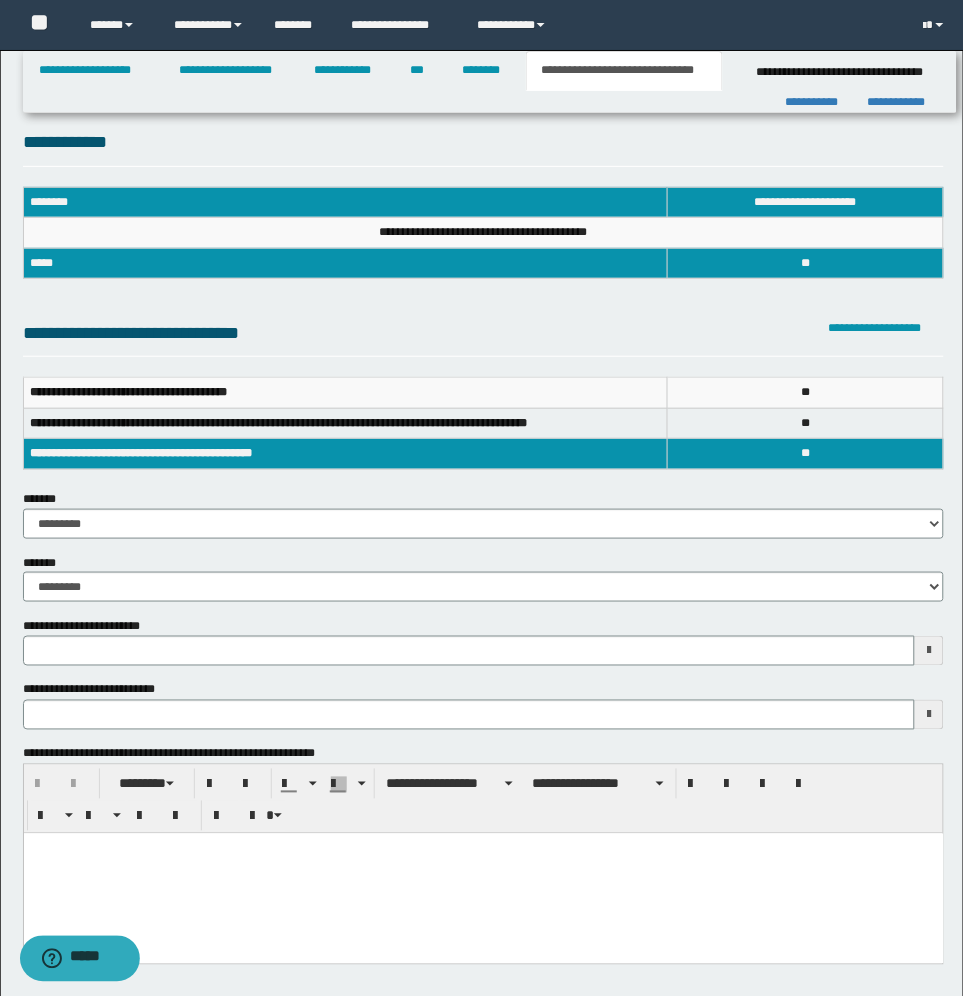 scroll, scrollTop: 0, scrollLeft: 0, axis: both 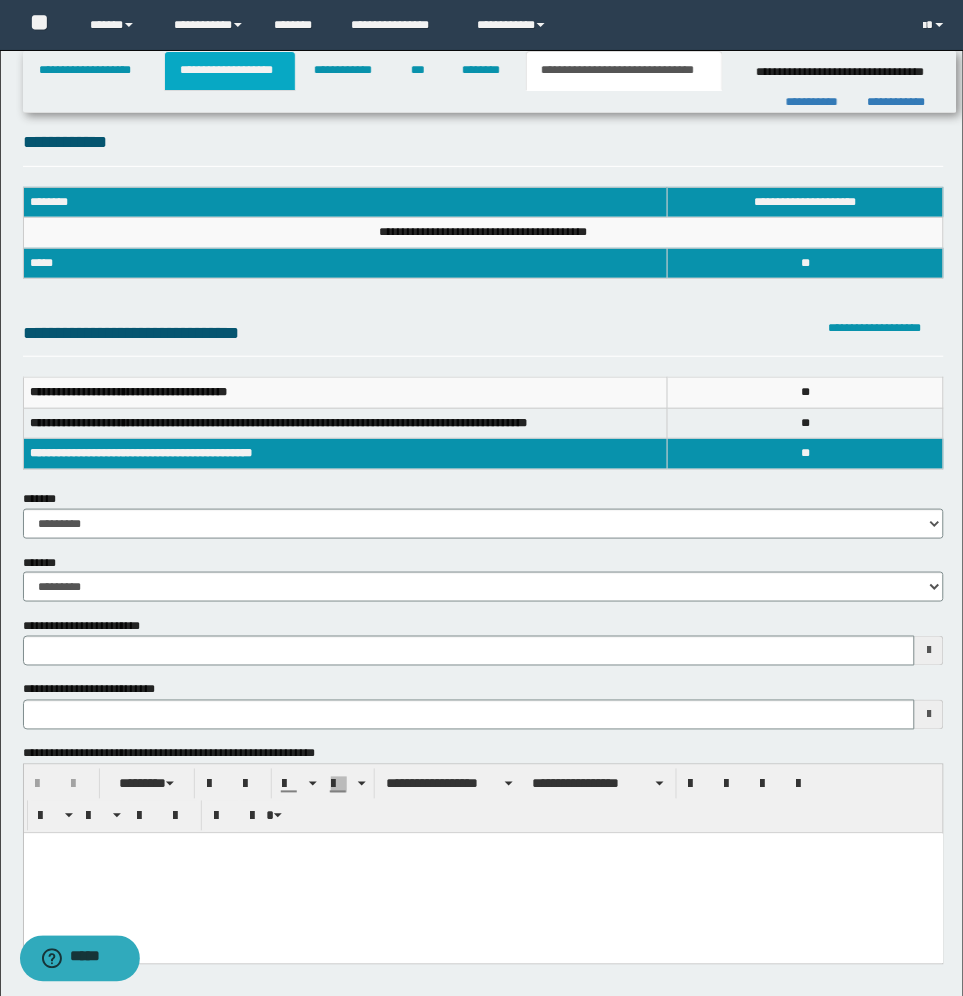click on "**********" at bounding box center (230, 71) 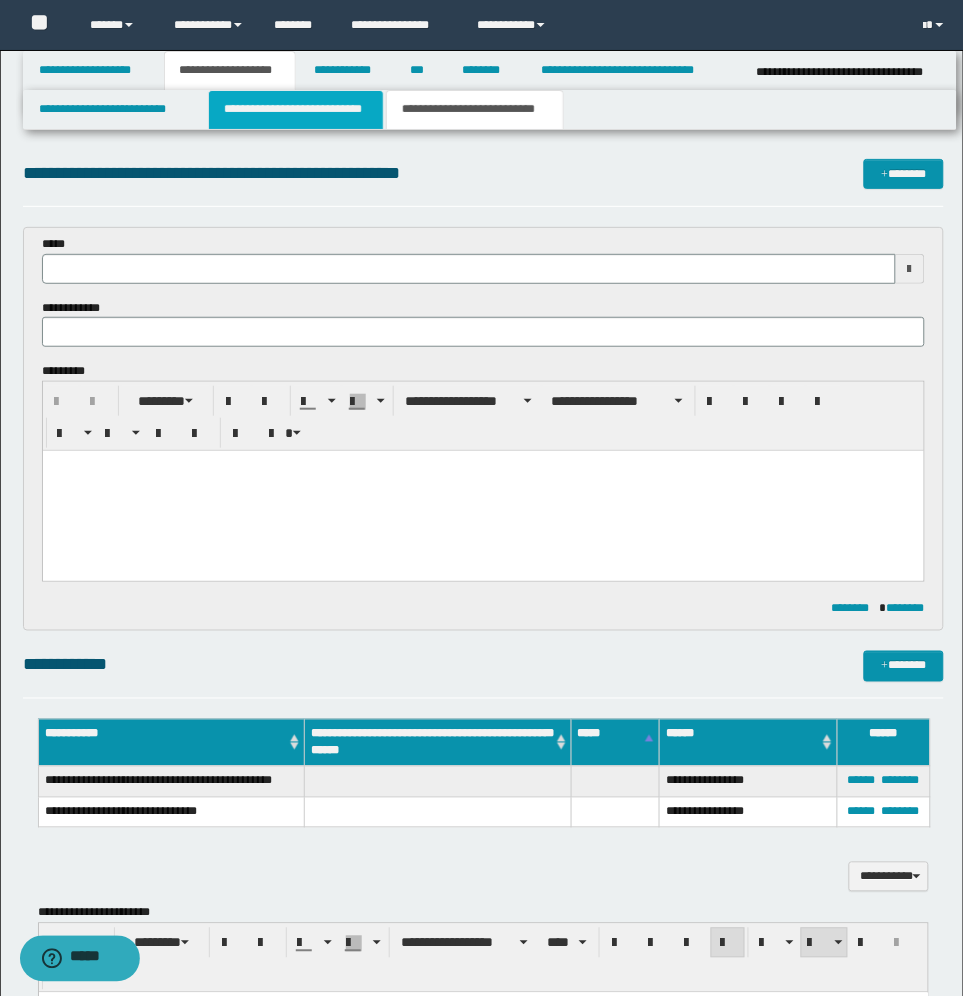 click on "**********" at bounding box center [296, 110] 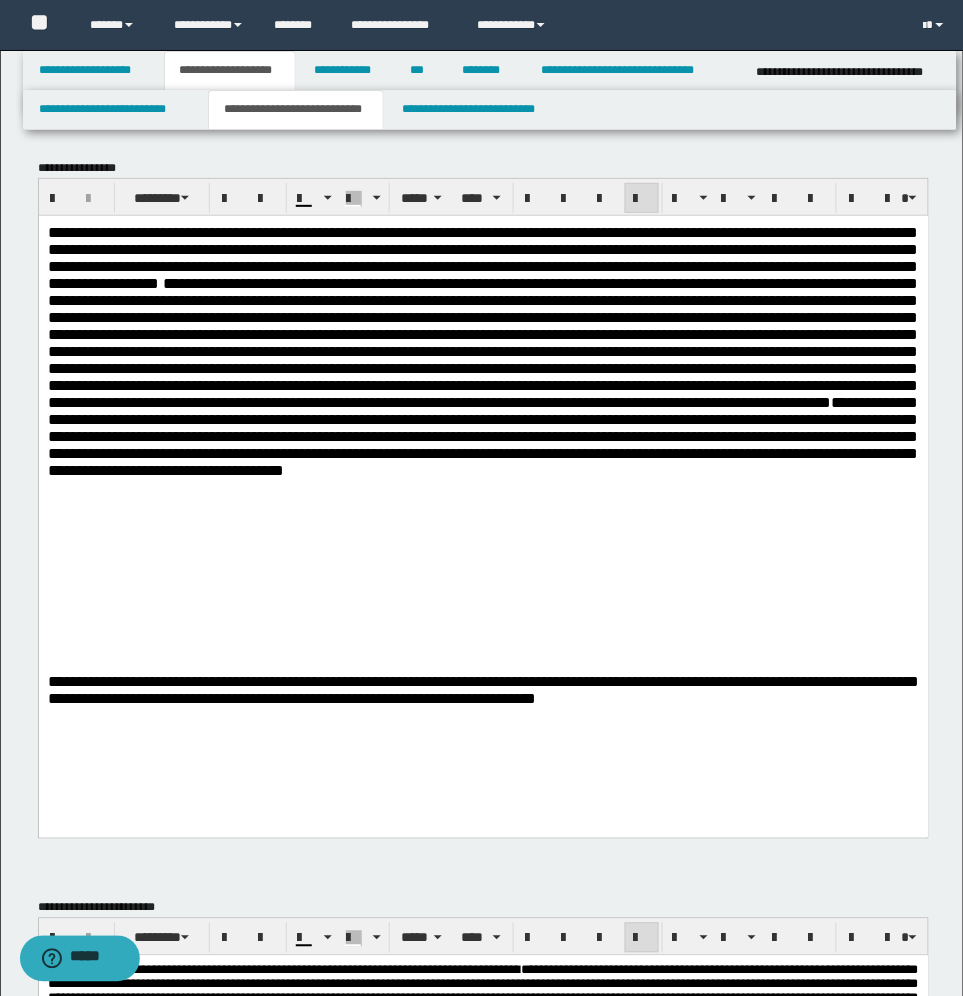 click on "**********" at bounding box center (482, 350) 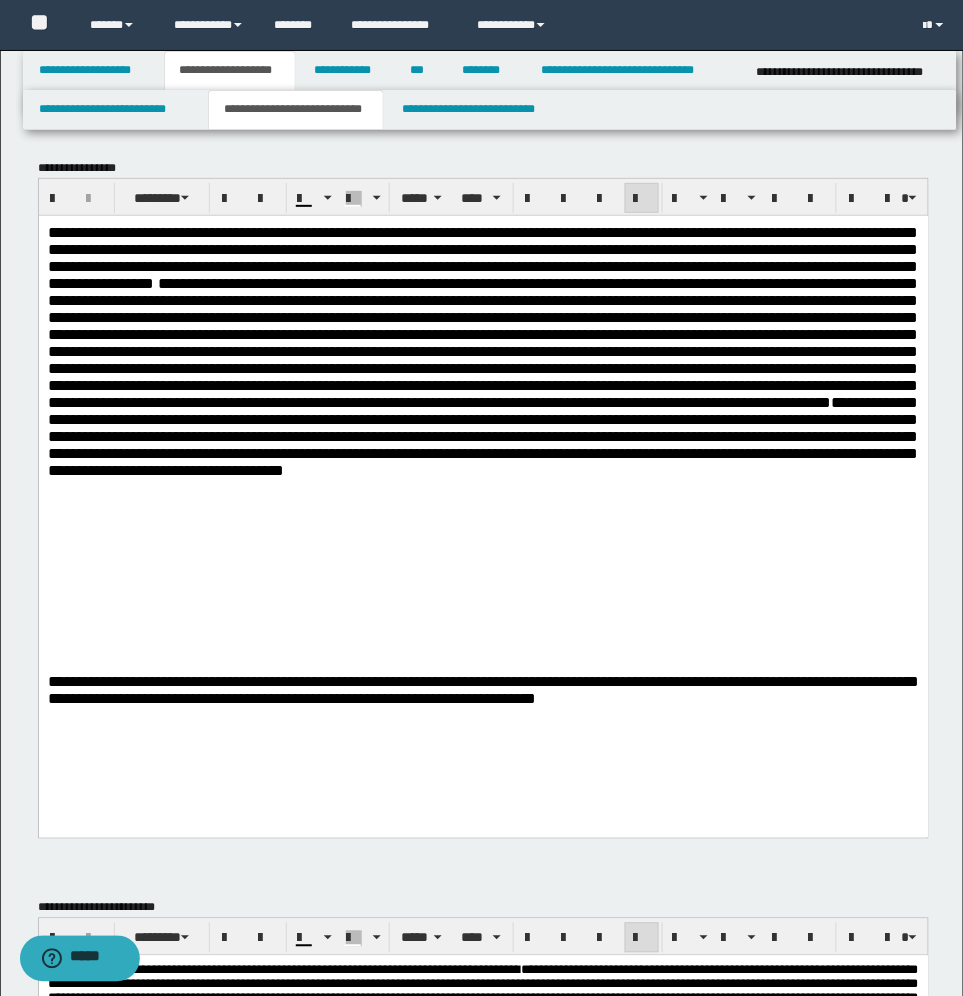 click on "**********" at bounding box center [482, 350] 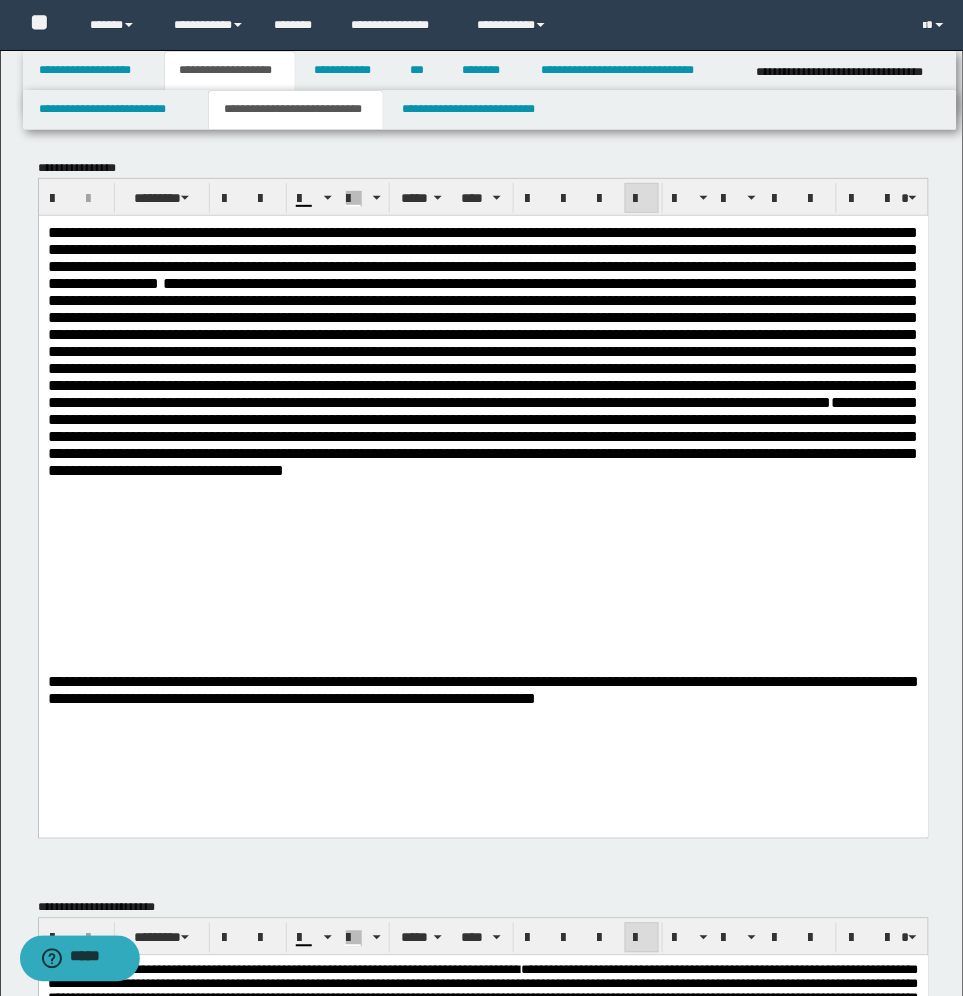 click on "**********" at bounding box center [482, 350] 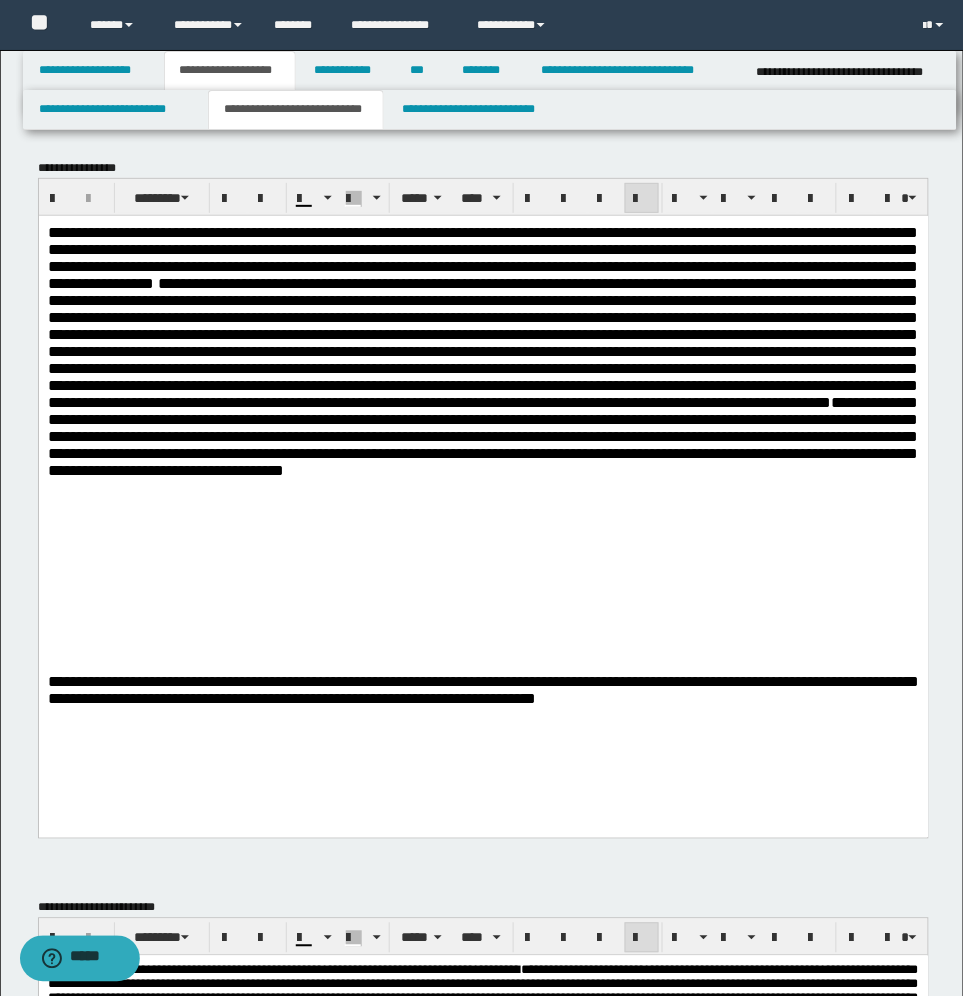 click on "**********" at bounding box center (482, 350) 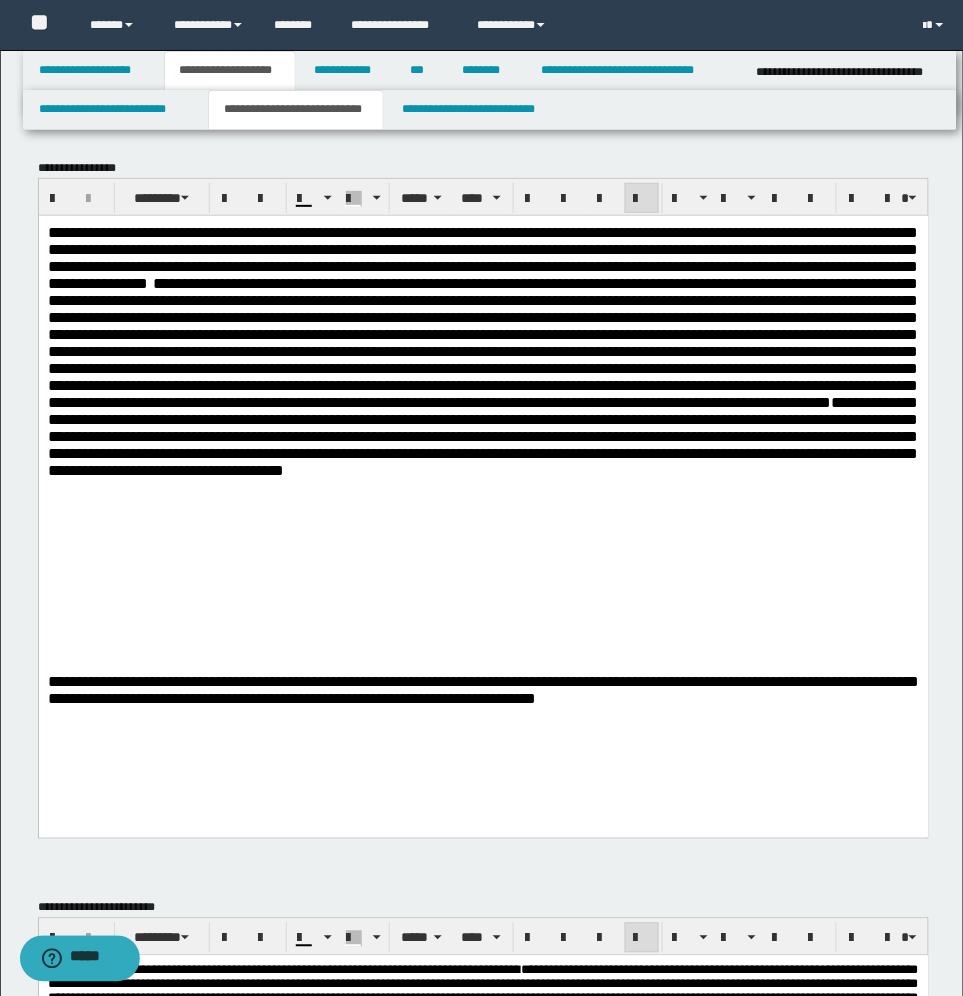 click on "**********" at bounding box center [482, 376] 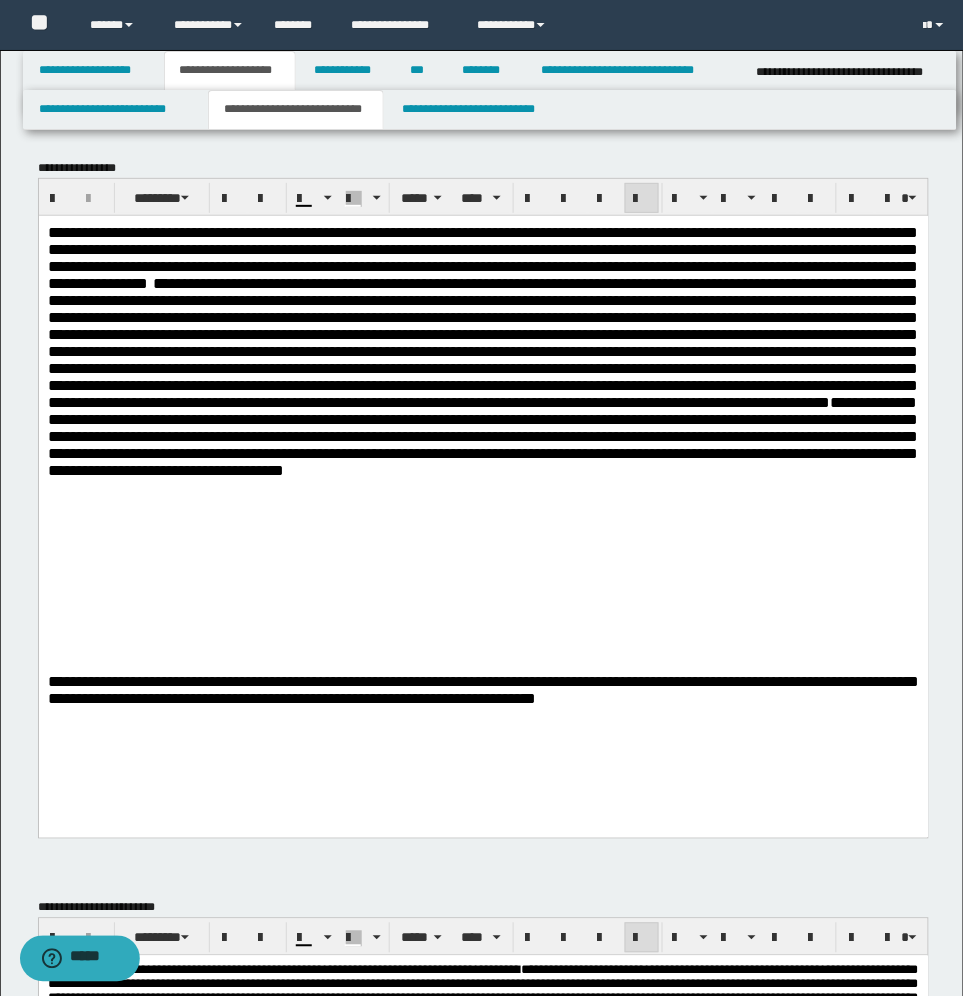 click on "**********" at bounding box center [482, 376] 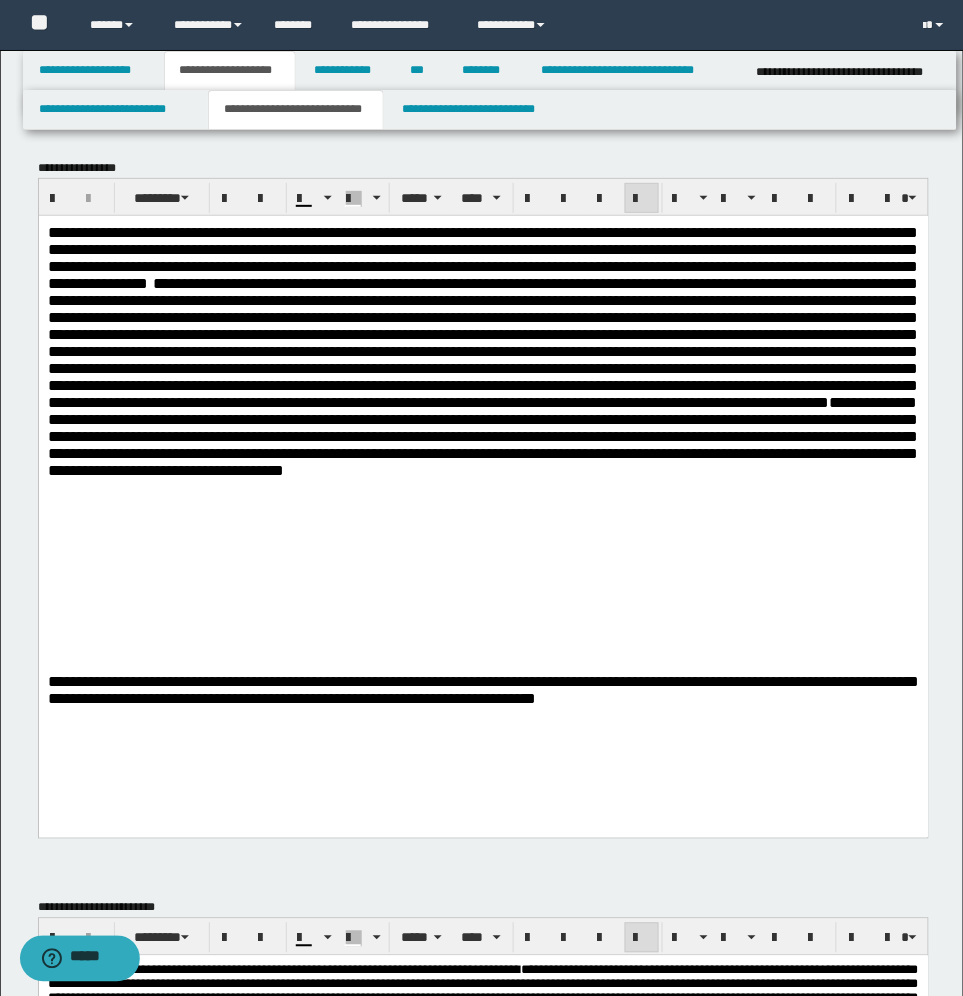click on "**********" at bounding box center (482, 376) 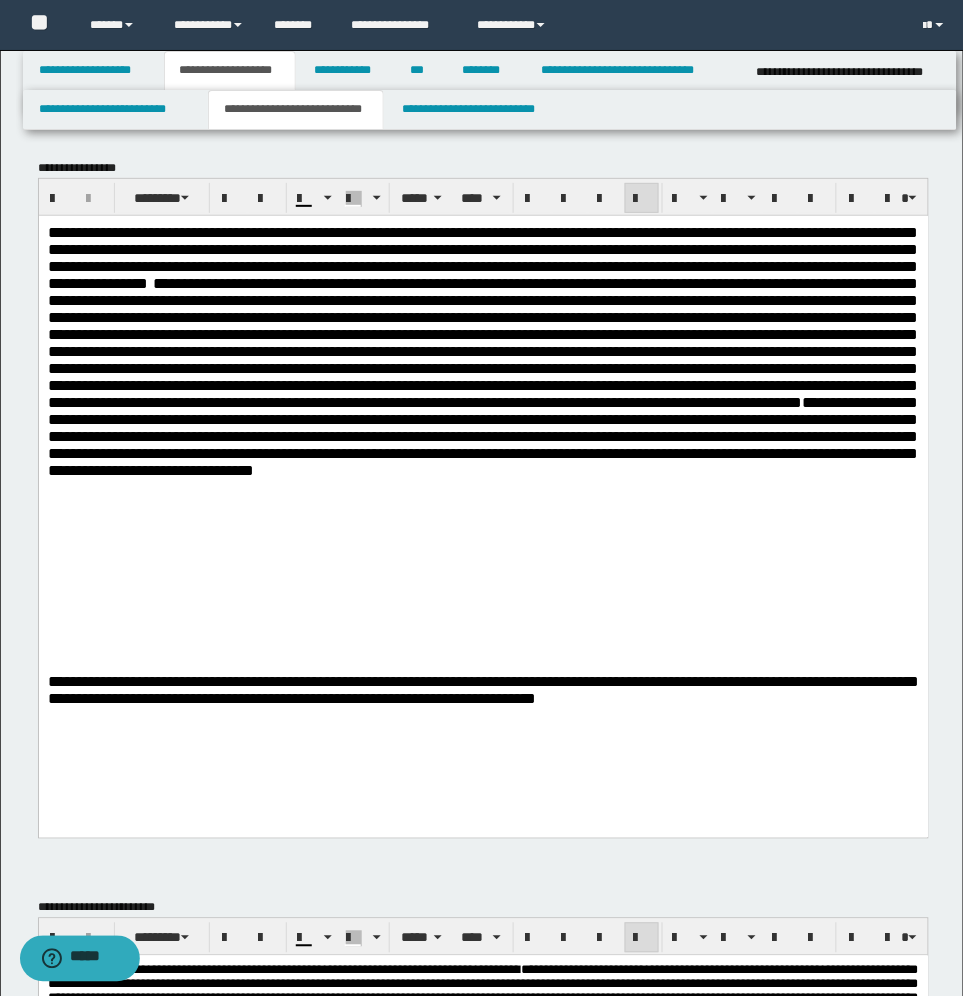 click on "**********" at bounding box center (482, 376) 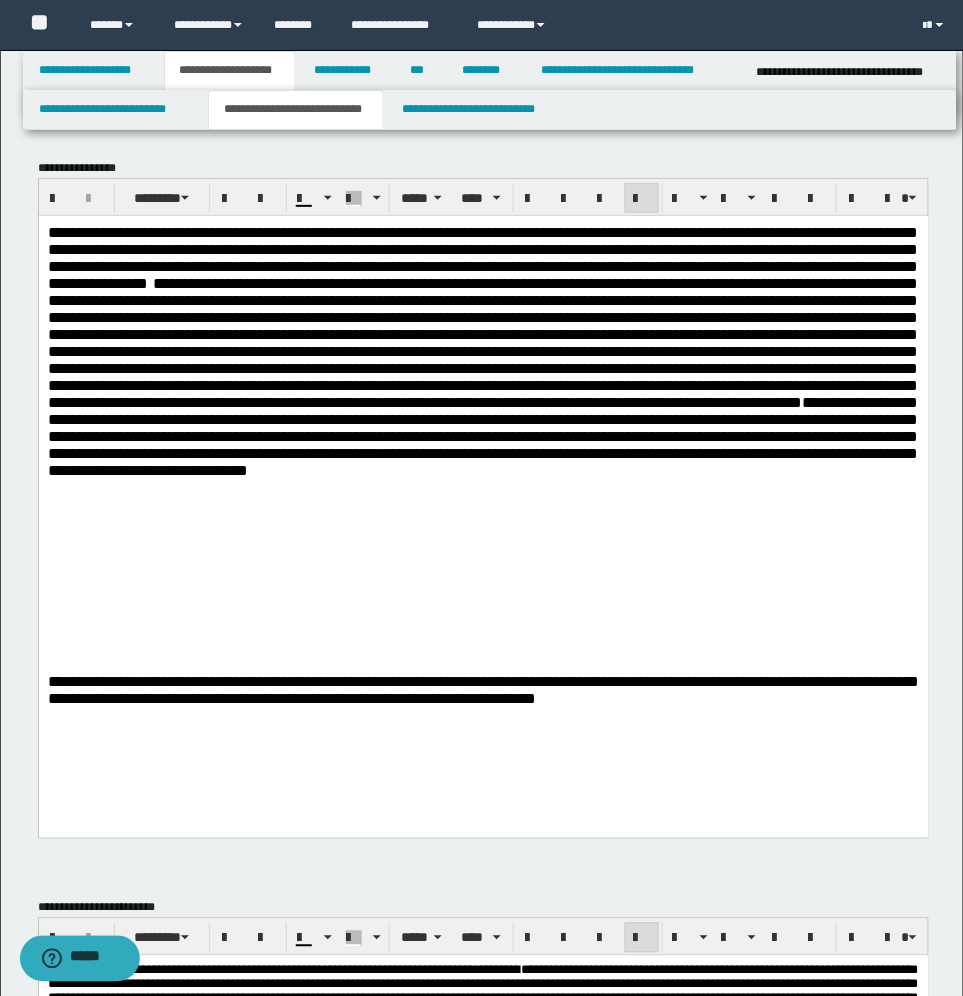 click on "**********" at bounding box center (482, 376) 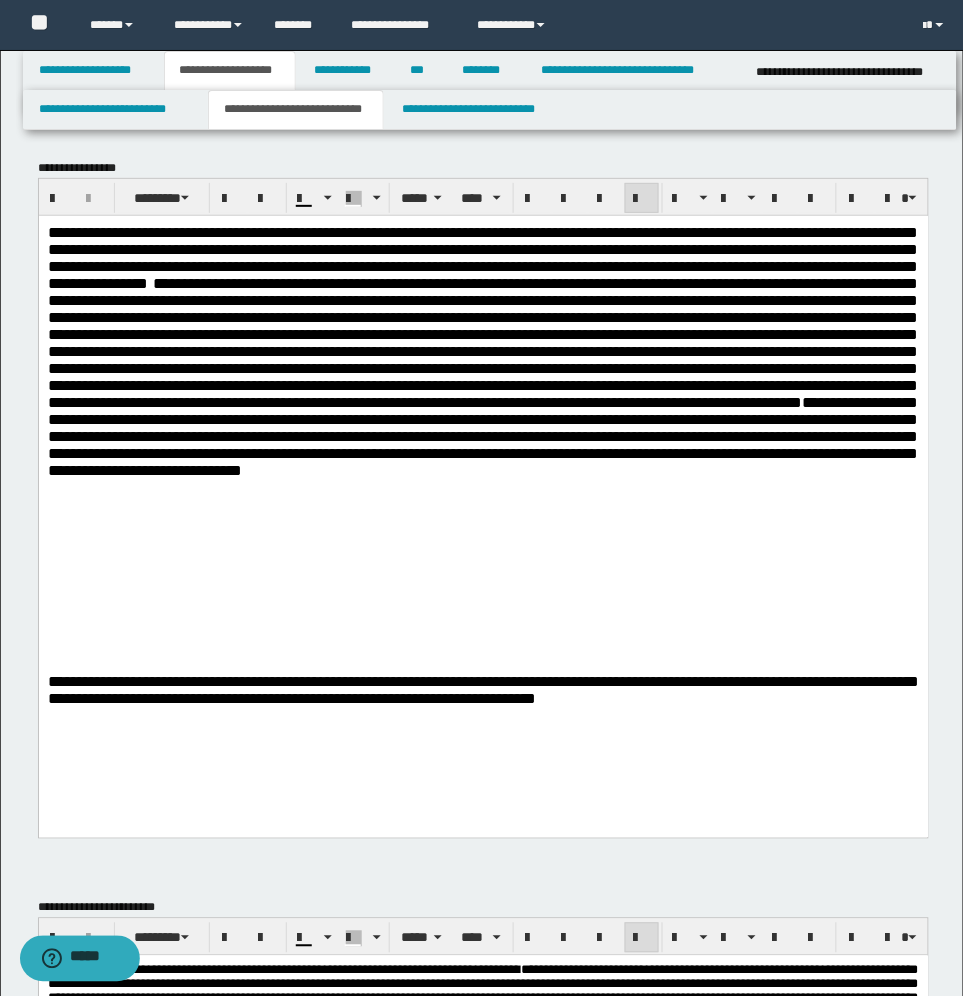 click on "**********" at bounding box center (482, 376) 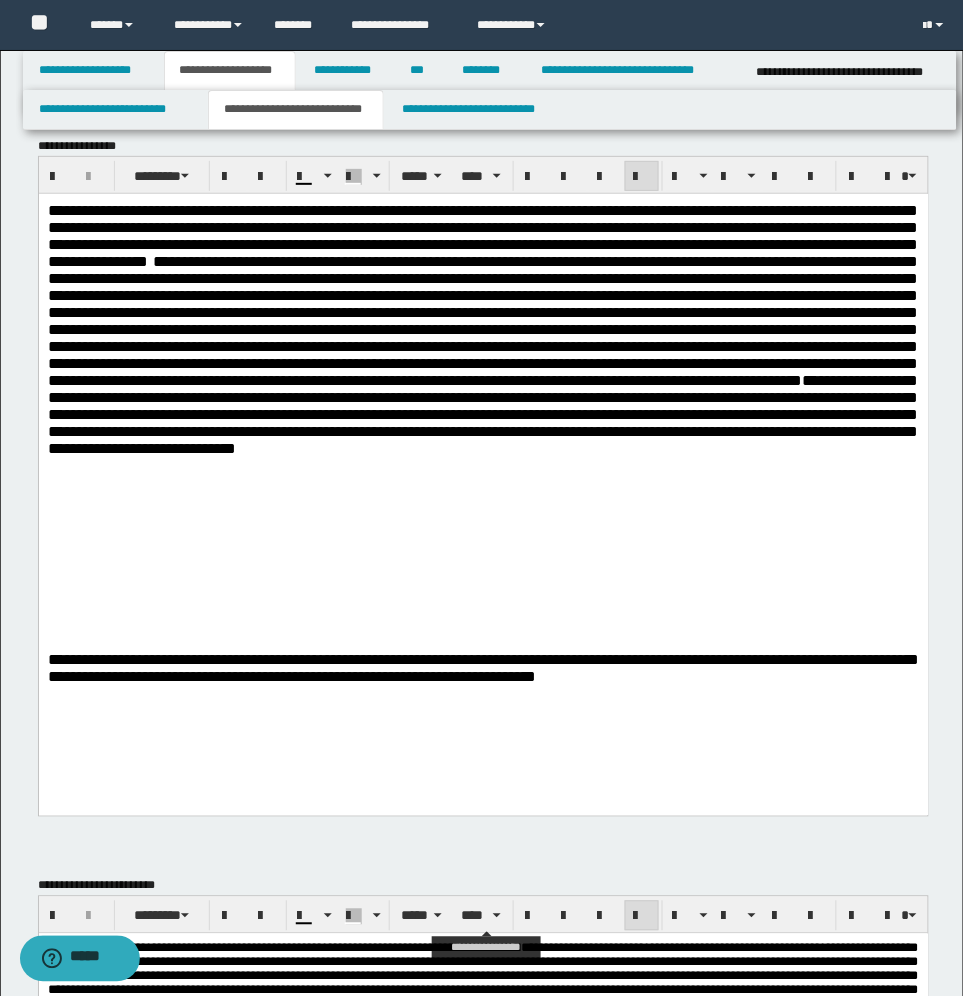 scroll, scrollTop: 0, scrollLeft: 0, axis: both 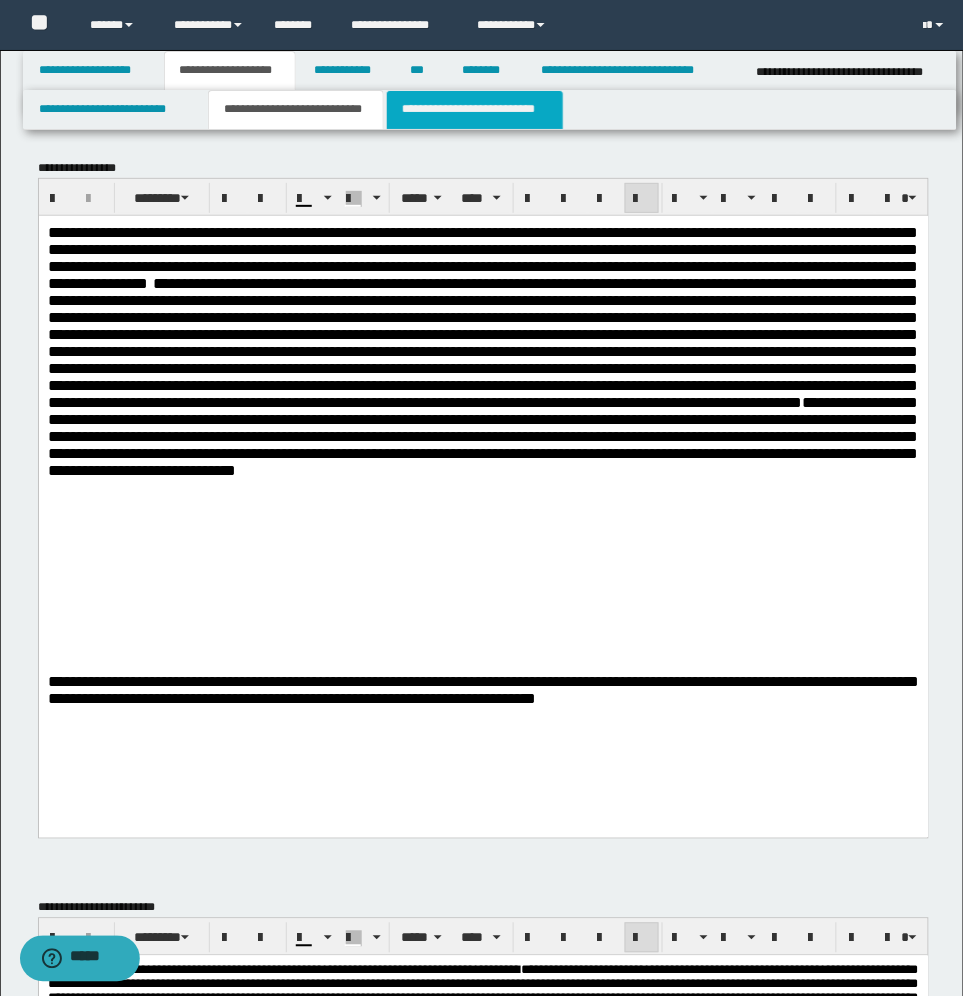 click on "**********" at bounding box center [475, 110] 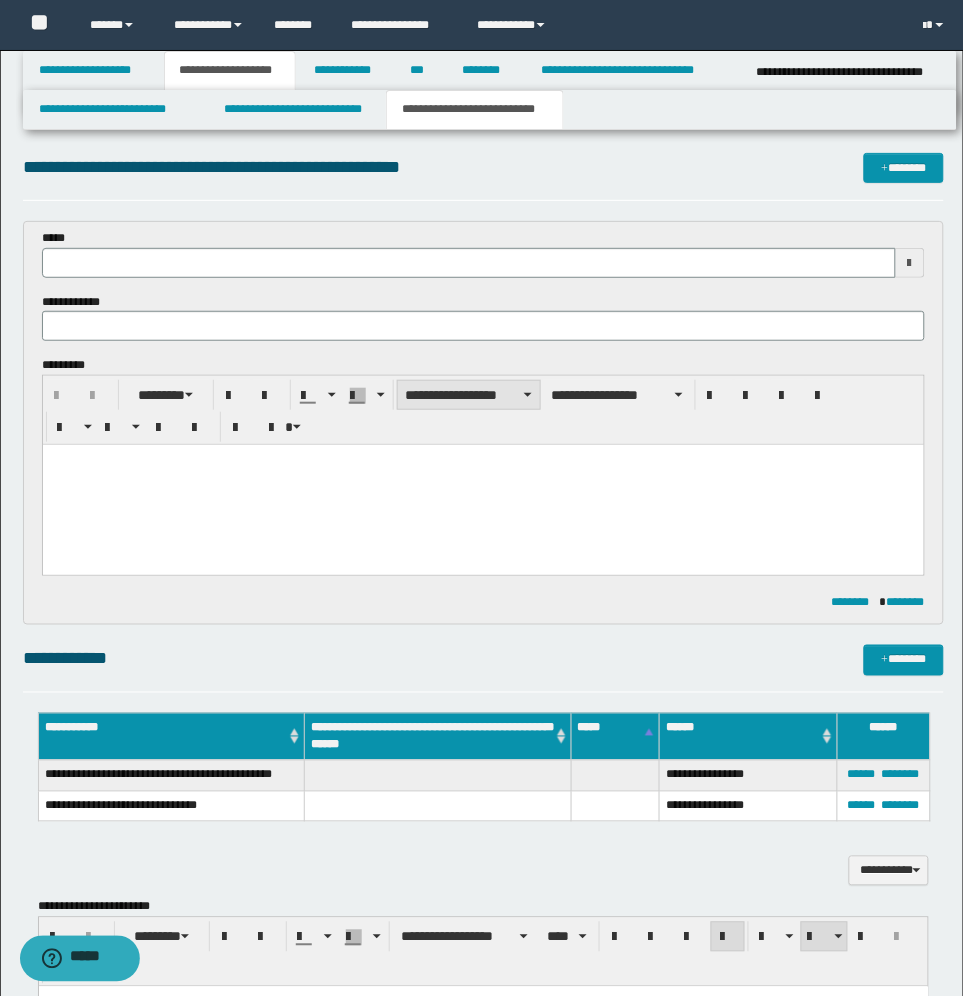 scroll, scrollTop: 0, scrollLeft: 0, axis: both 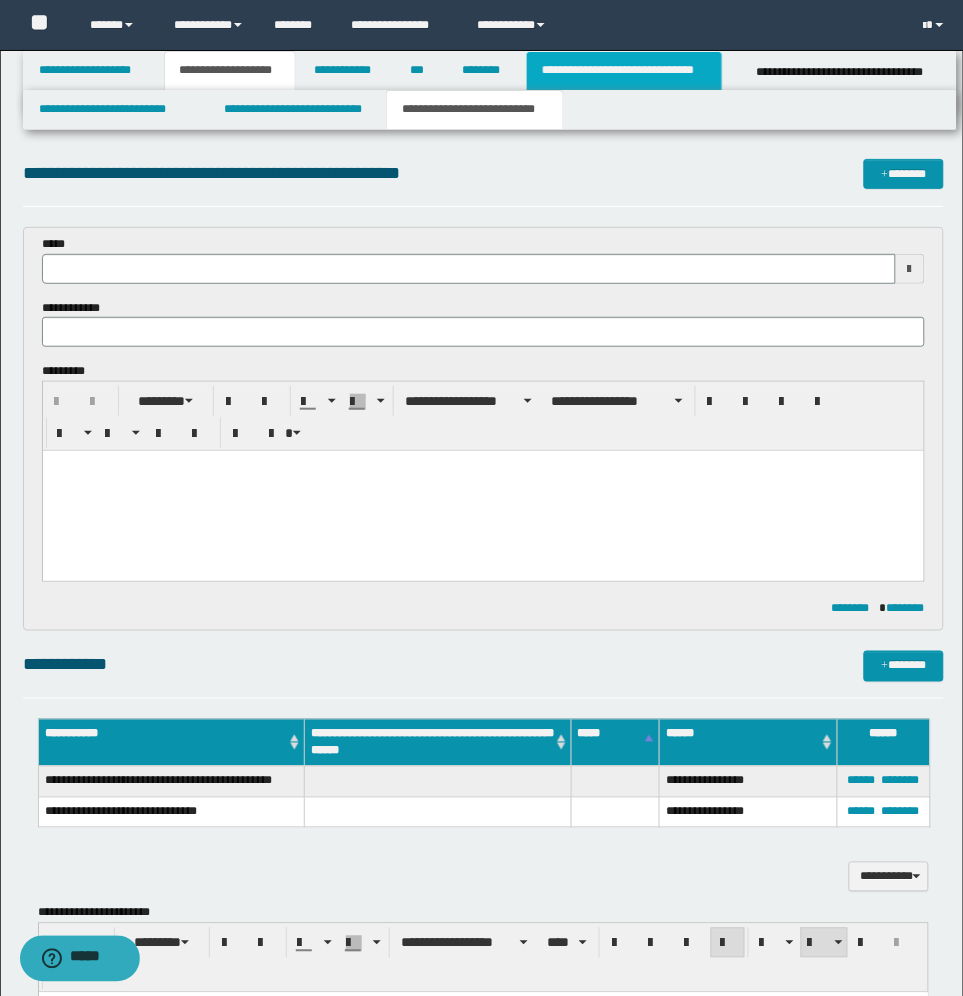click on "**********" at bounding box center (625, 71) 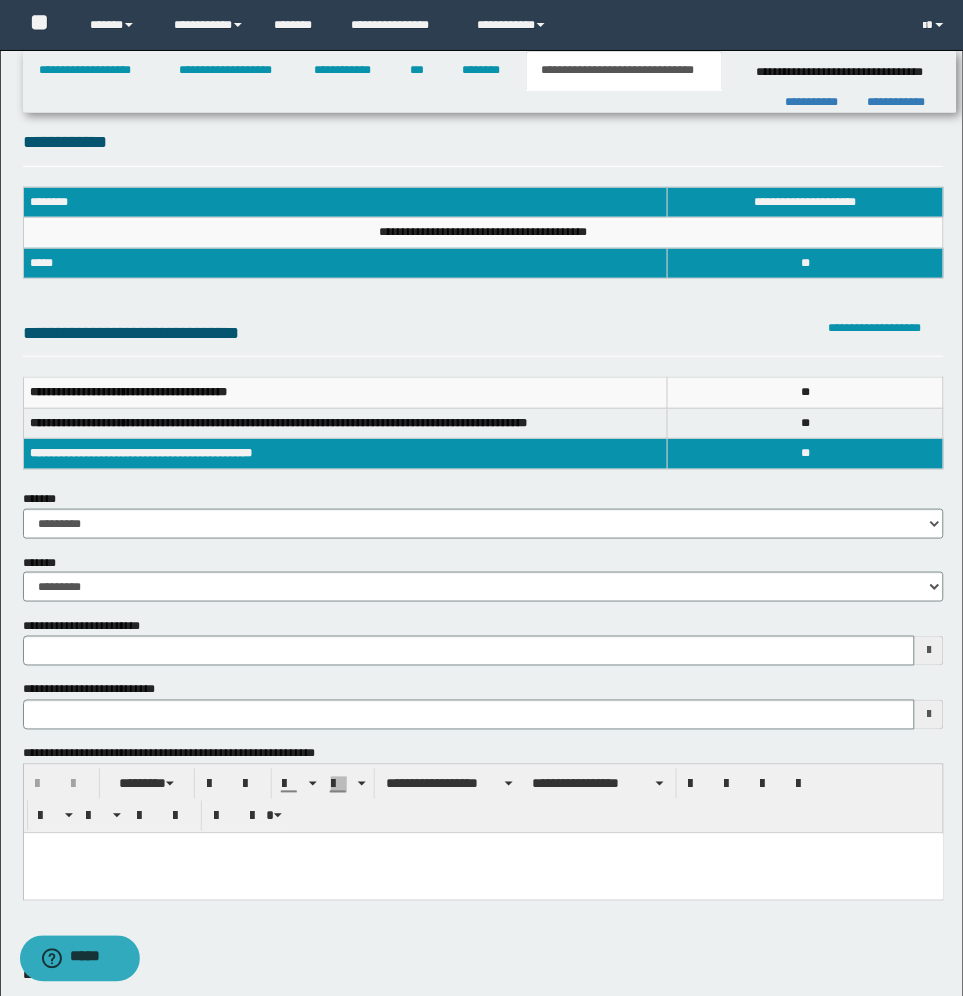 type 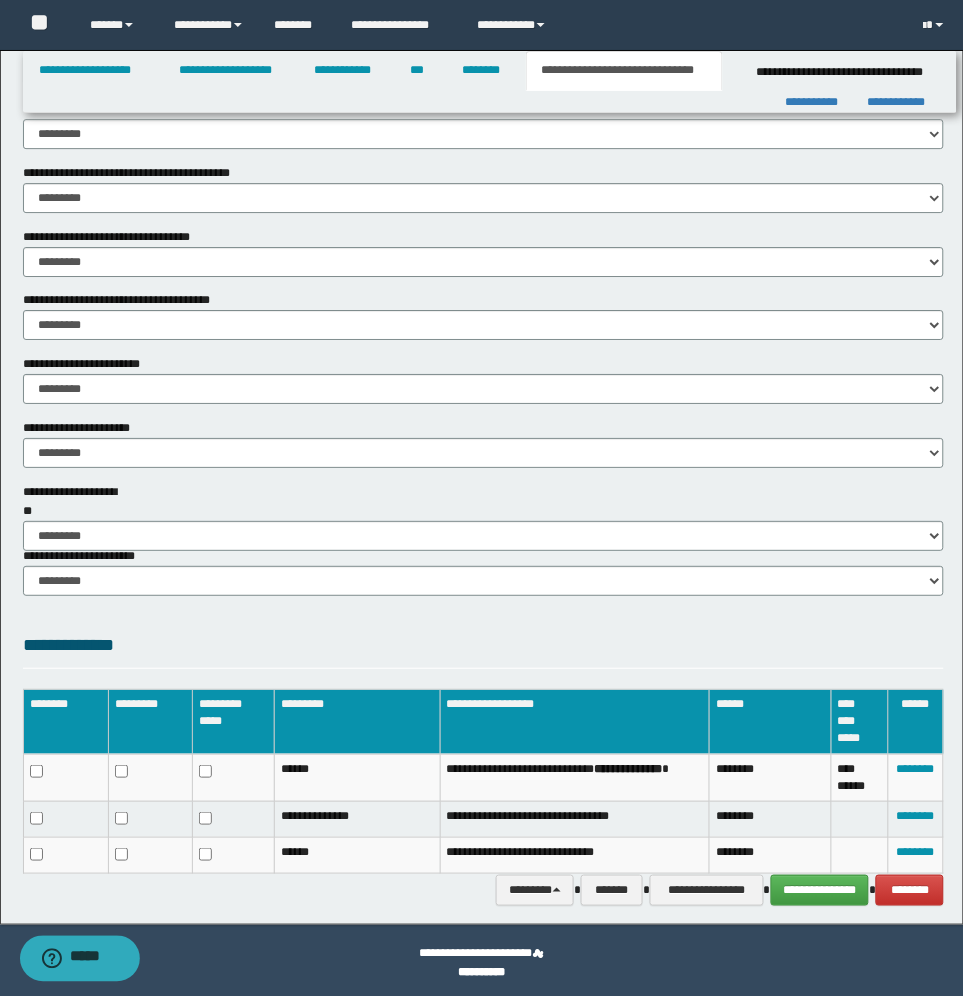 scroll, scrollTop: 978, scrollLeft: 0, axis: vertical 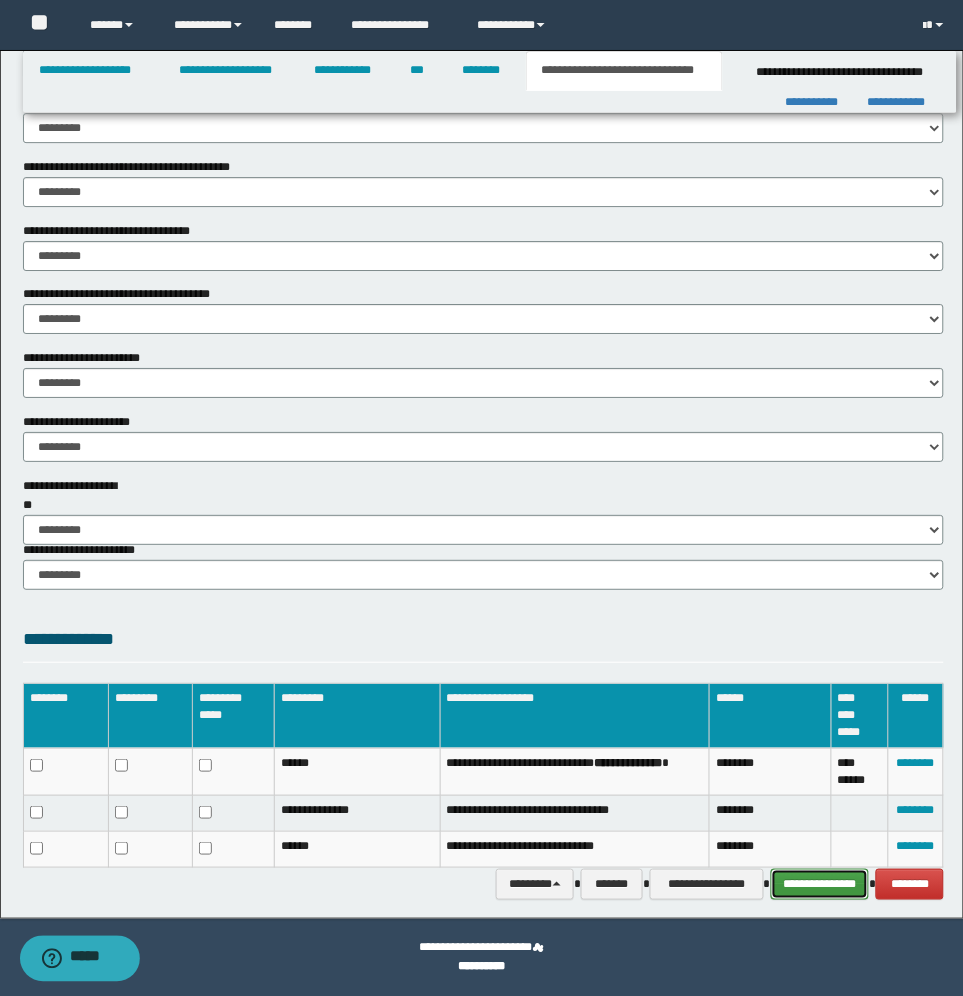 click on "**********" at bounding box center [820, 884] 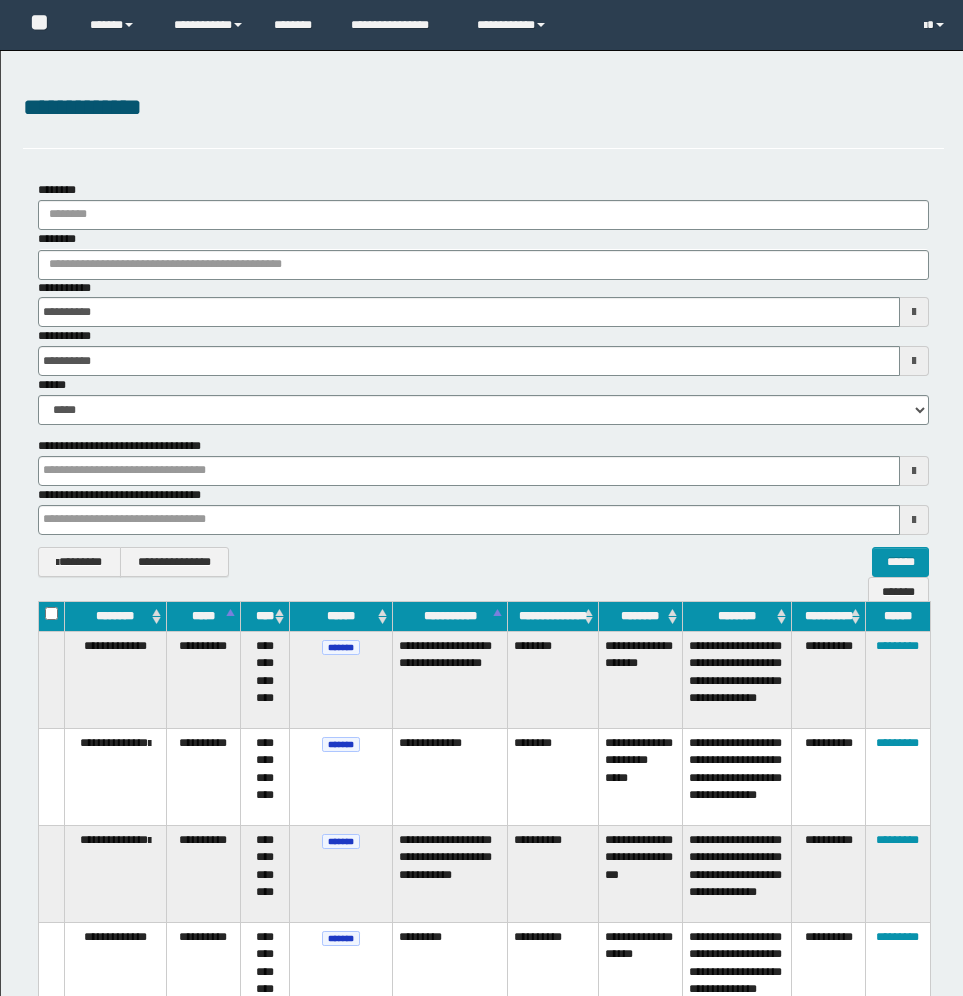 scroll, scrollTop: 0, scrollLeft: 0, axis: both 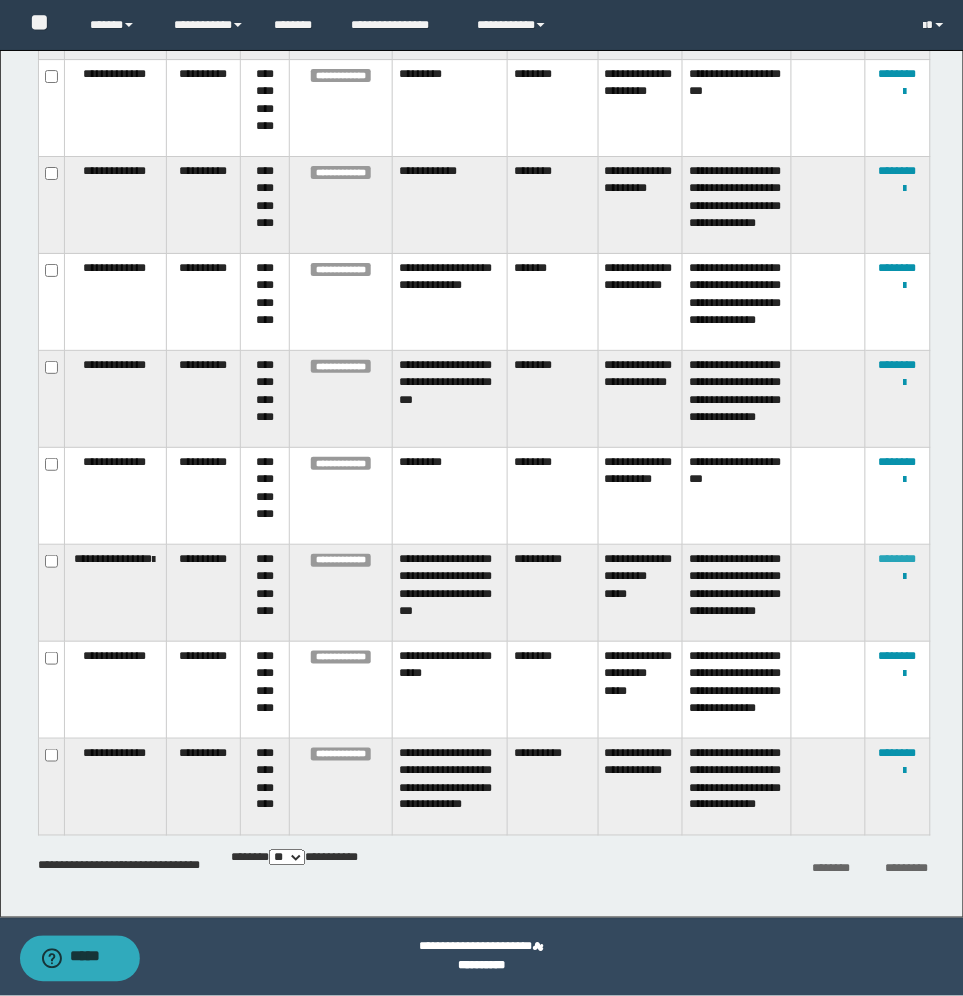 click on "********" at bounding box center [898, 559] 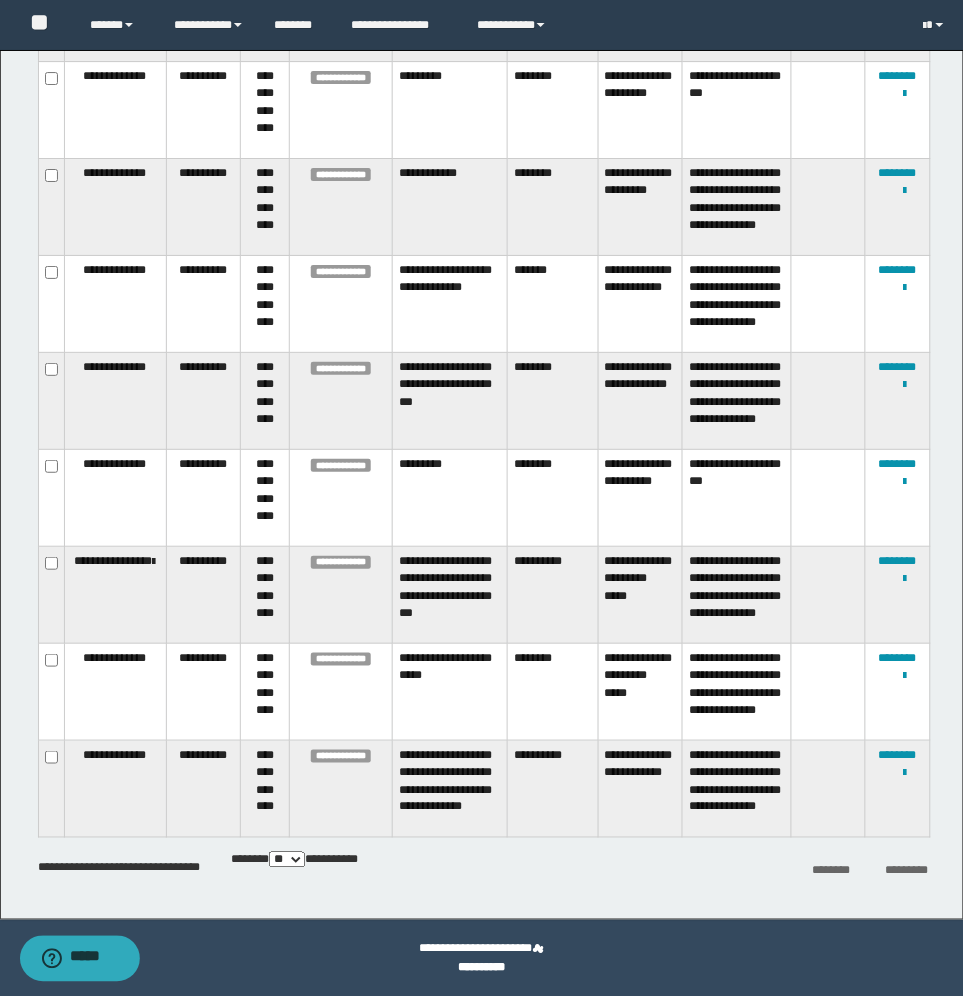 scroll, scrollTop: 2415, scrollLeft: 0, axis: vertical 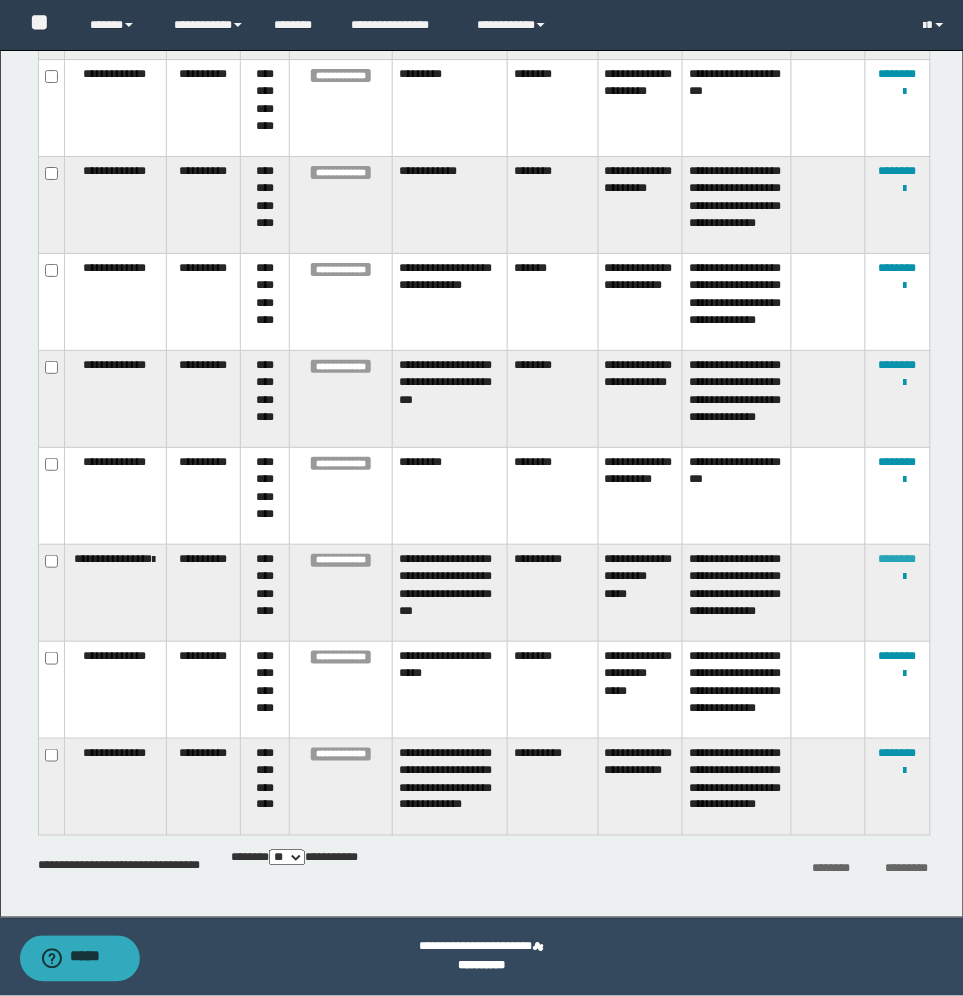 click on "********" at bounding box center (898, 559) 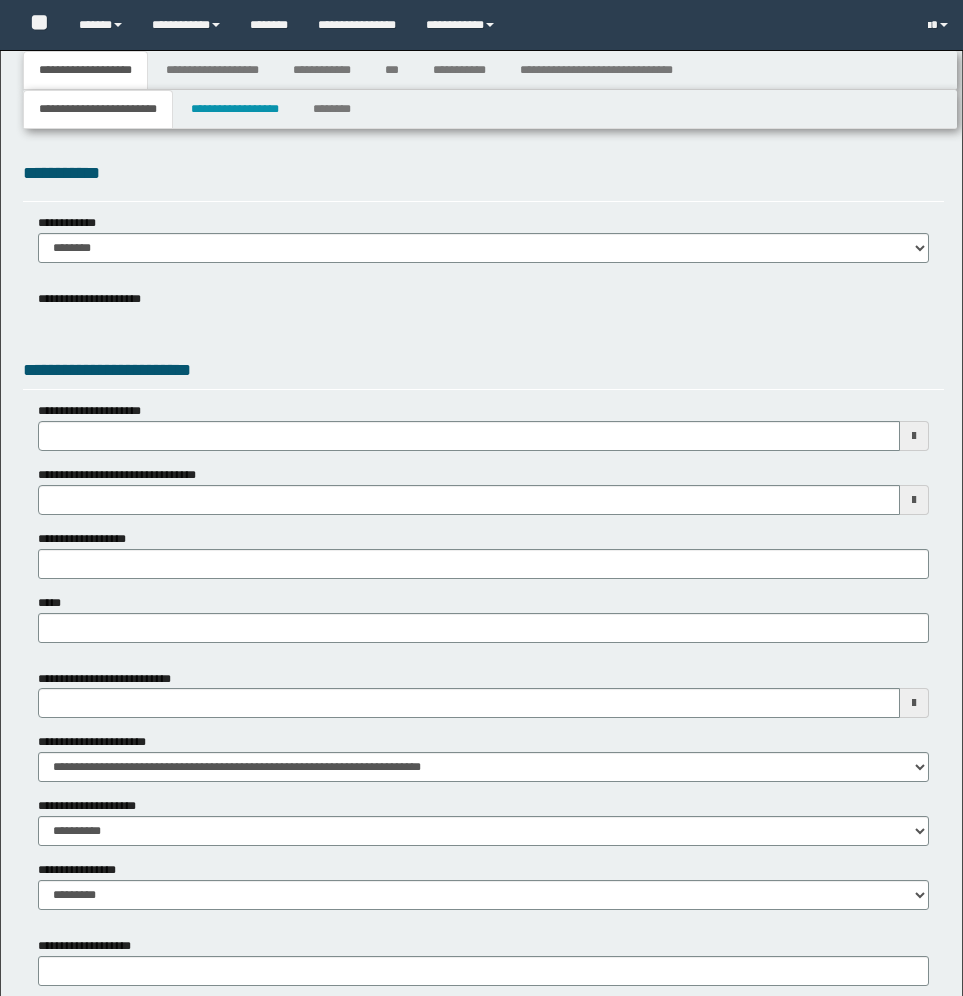 type 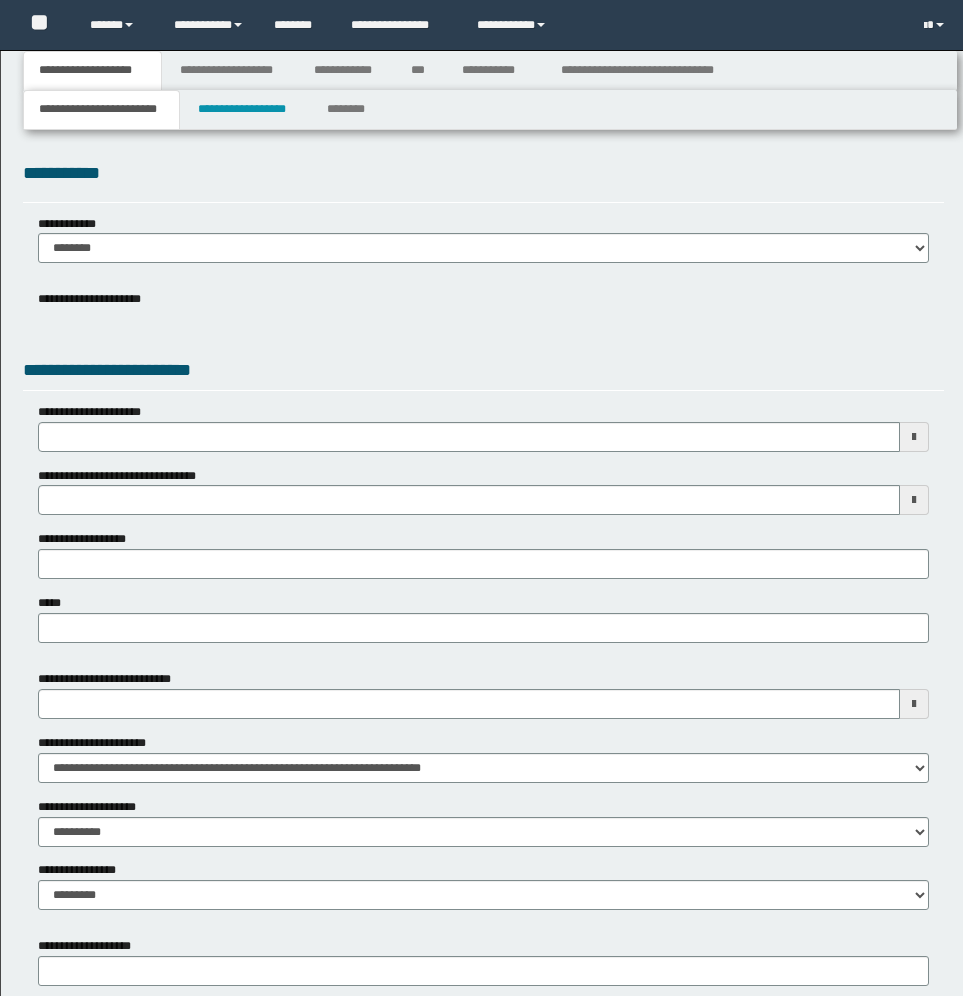 scroll, scrollTop: 0, scrollLeft: 0, axis: both 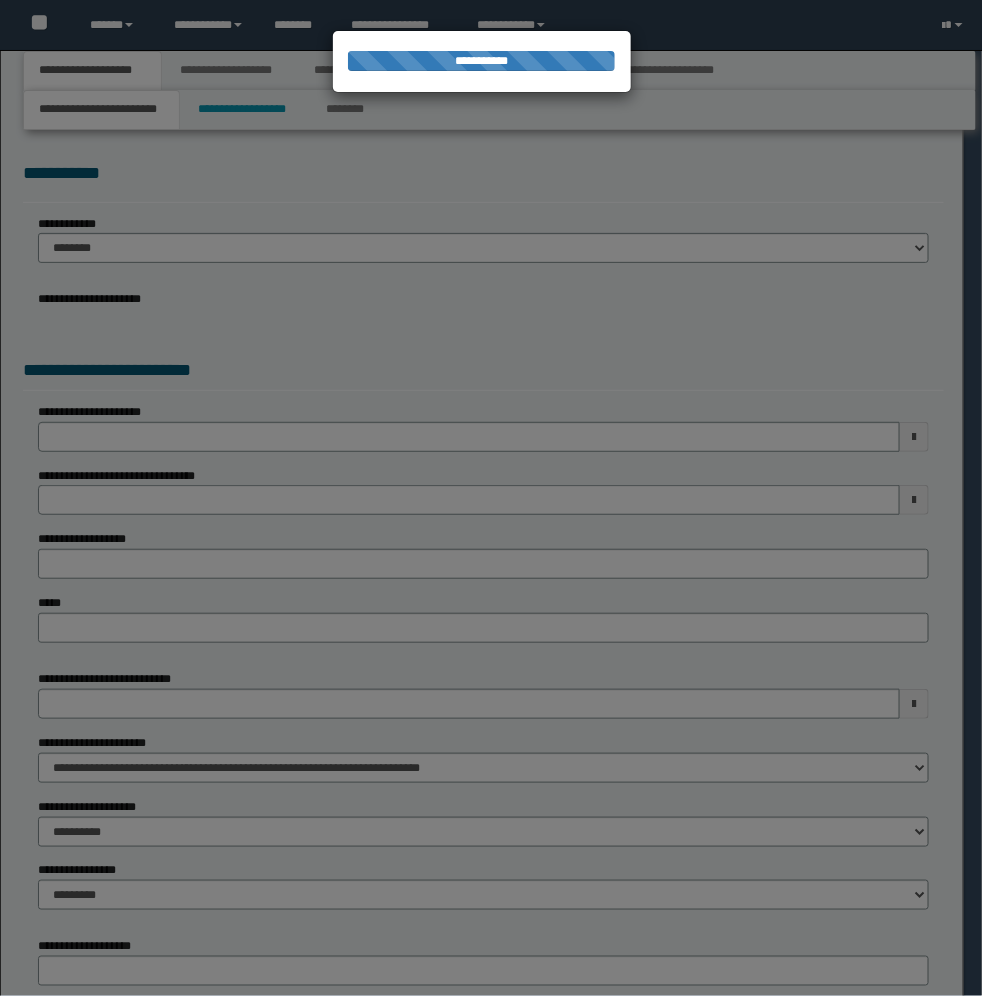type on "**********" 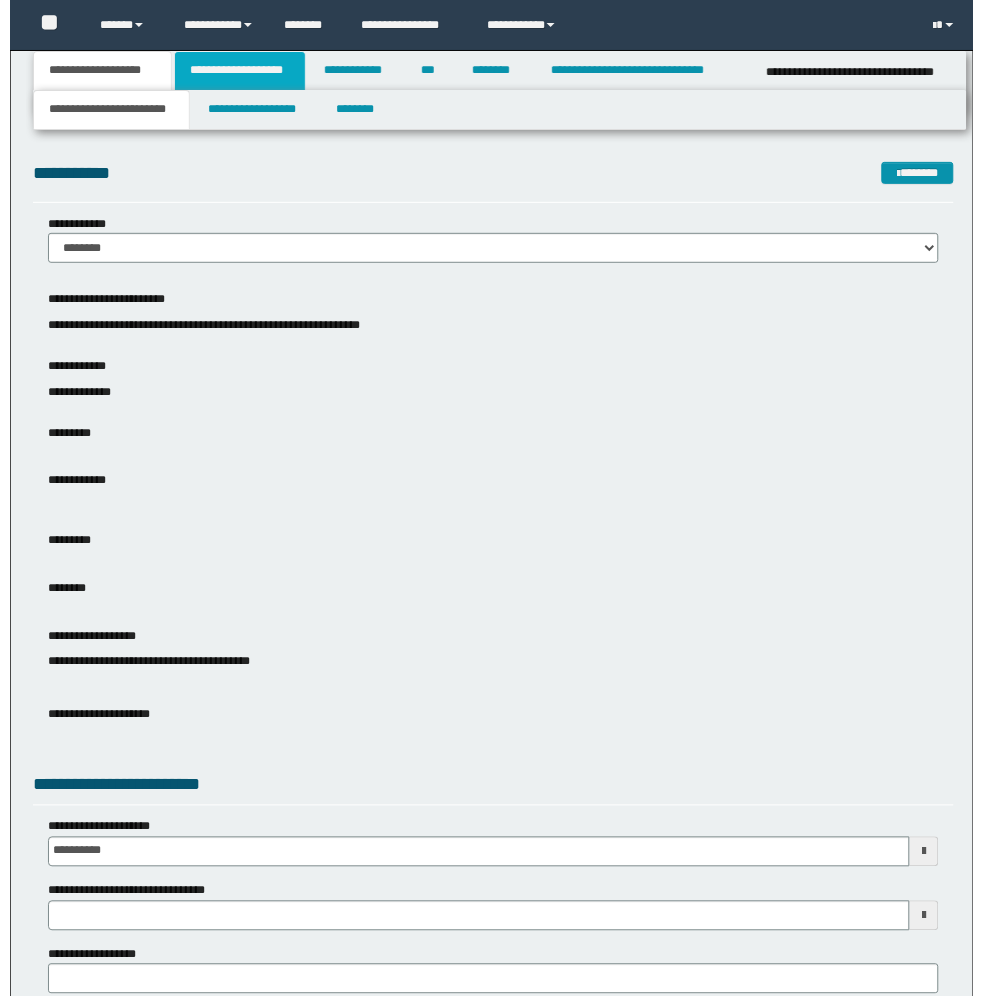 scroll, scrollTop: 0, scrollLeft: 0, axis: both 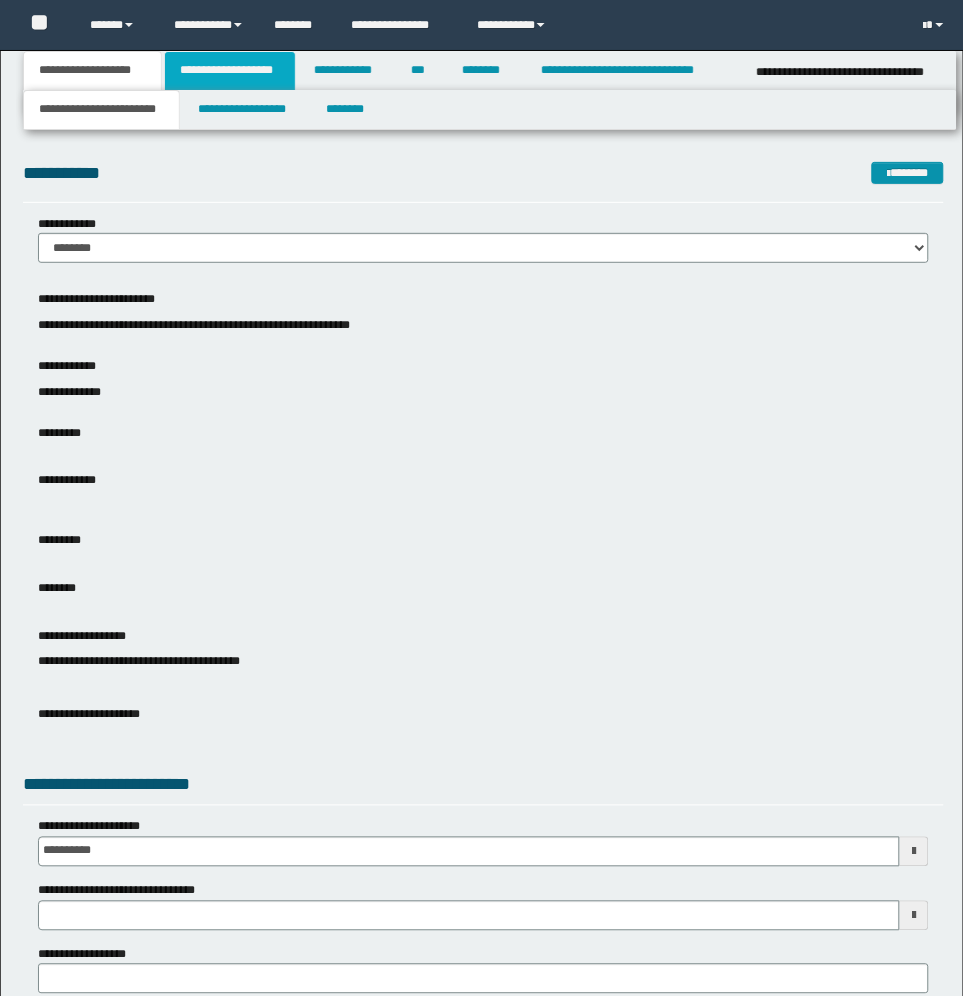 click on "**********" at bounding box center (230, 71) 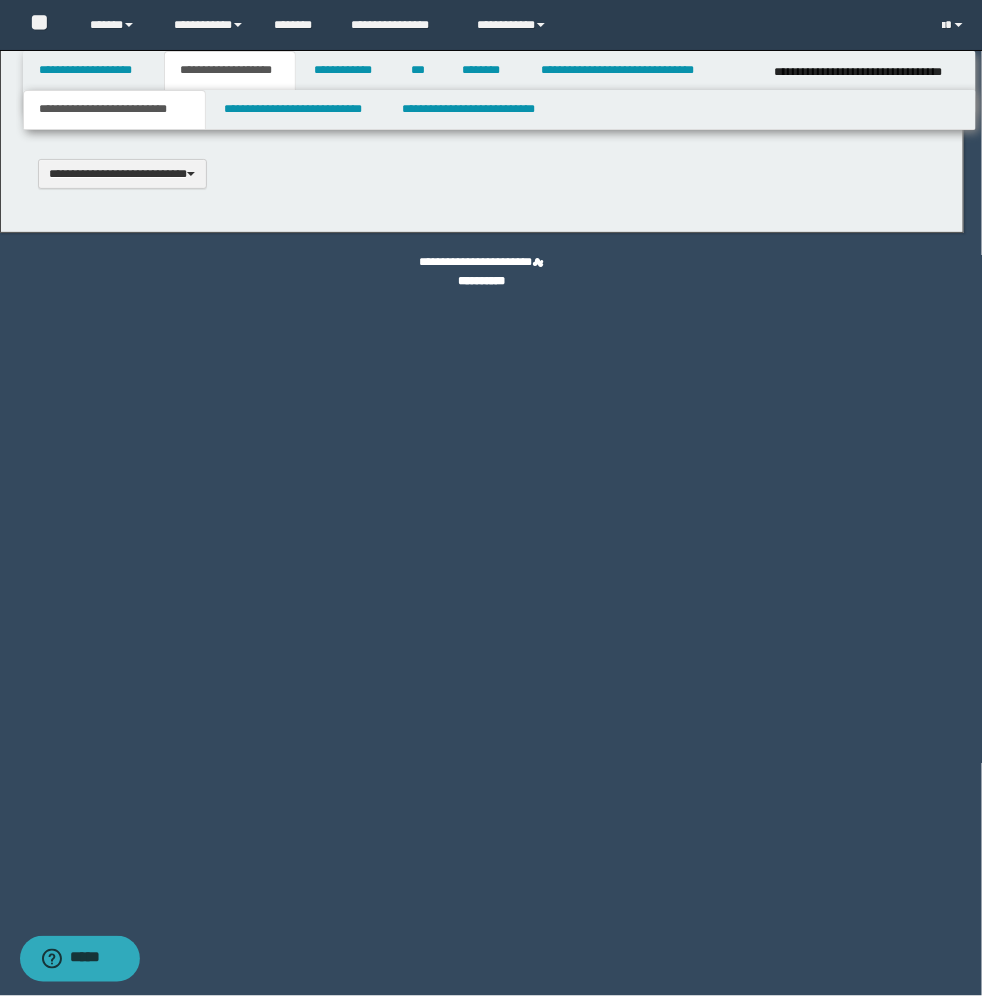 scroll, scrollTop: 0, scrollLeft: 0, axis: both 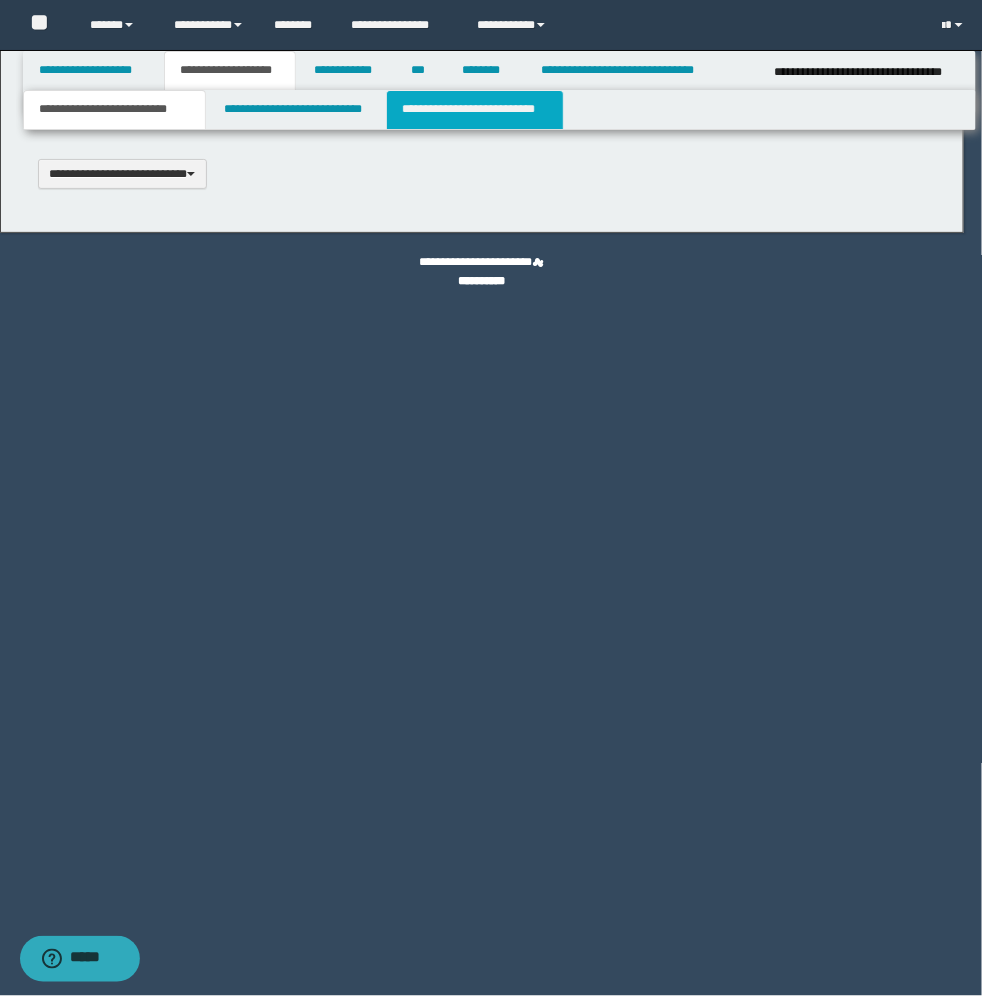 type 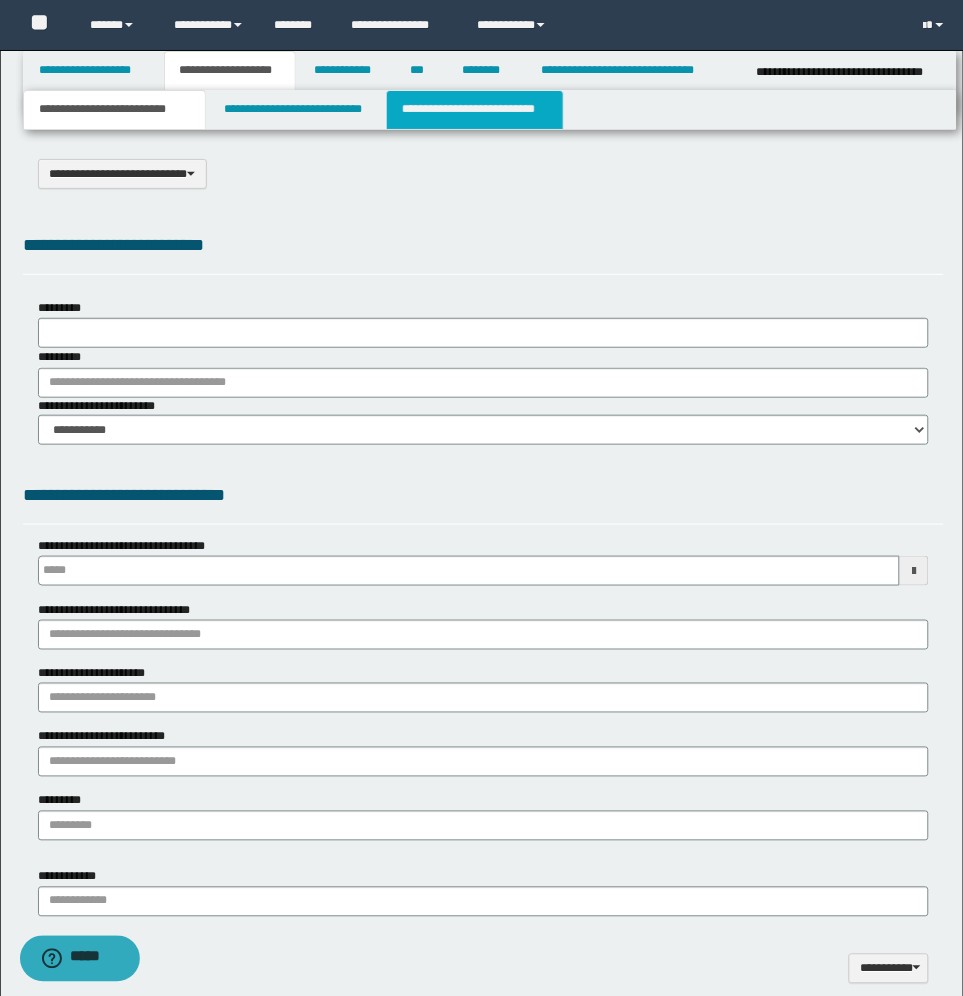 select on "*" 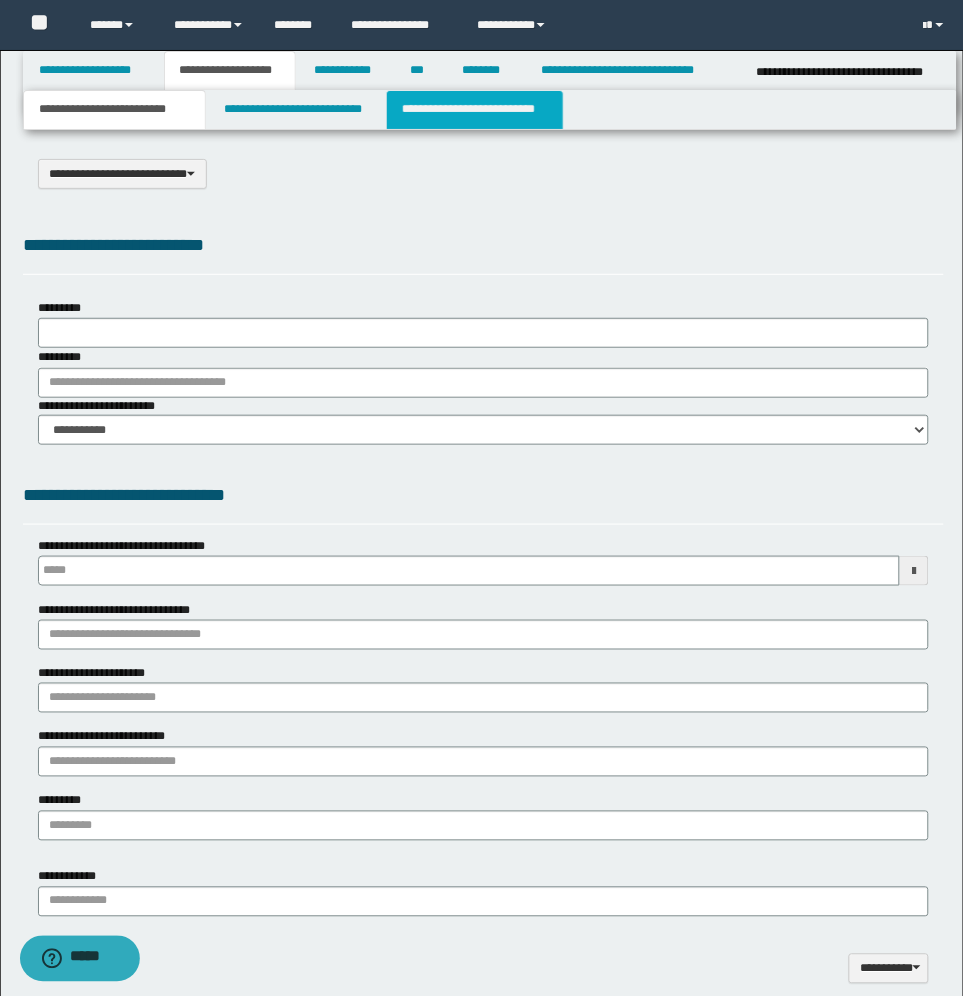 type 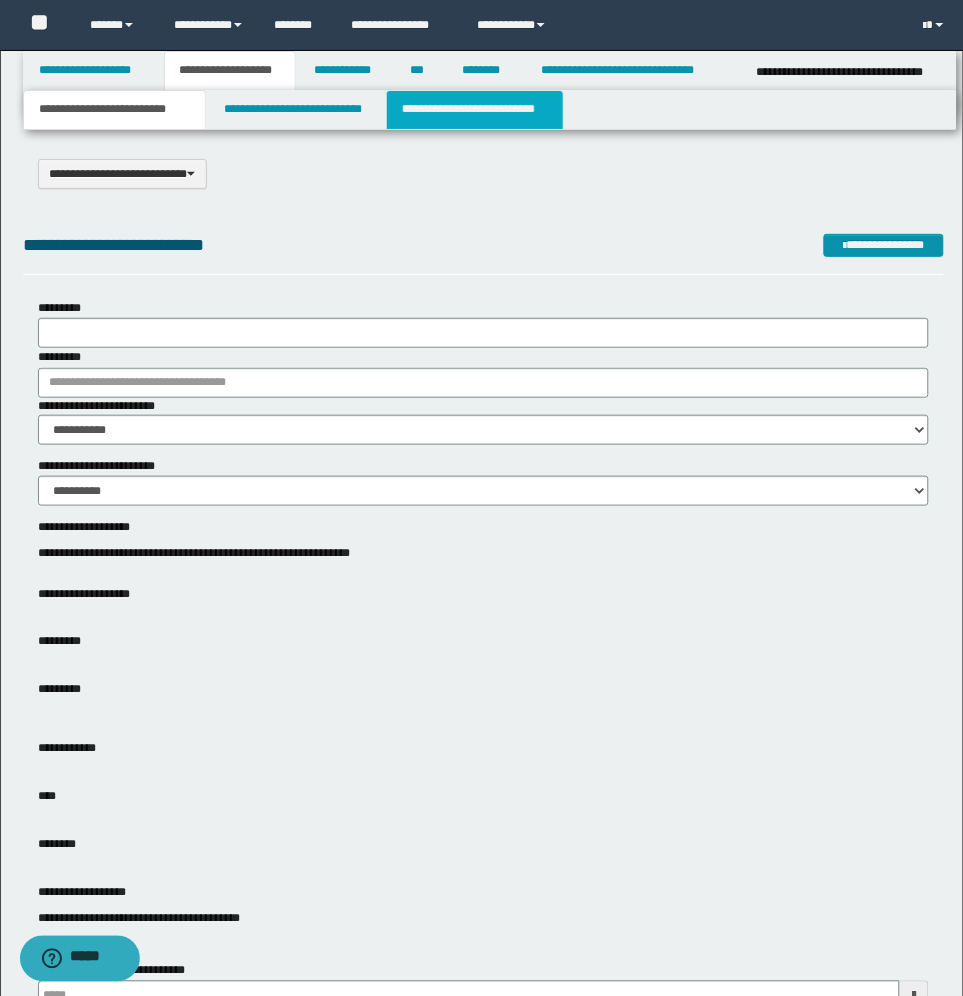 click on "**********" at bounding box center [475, 110] 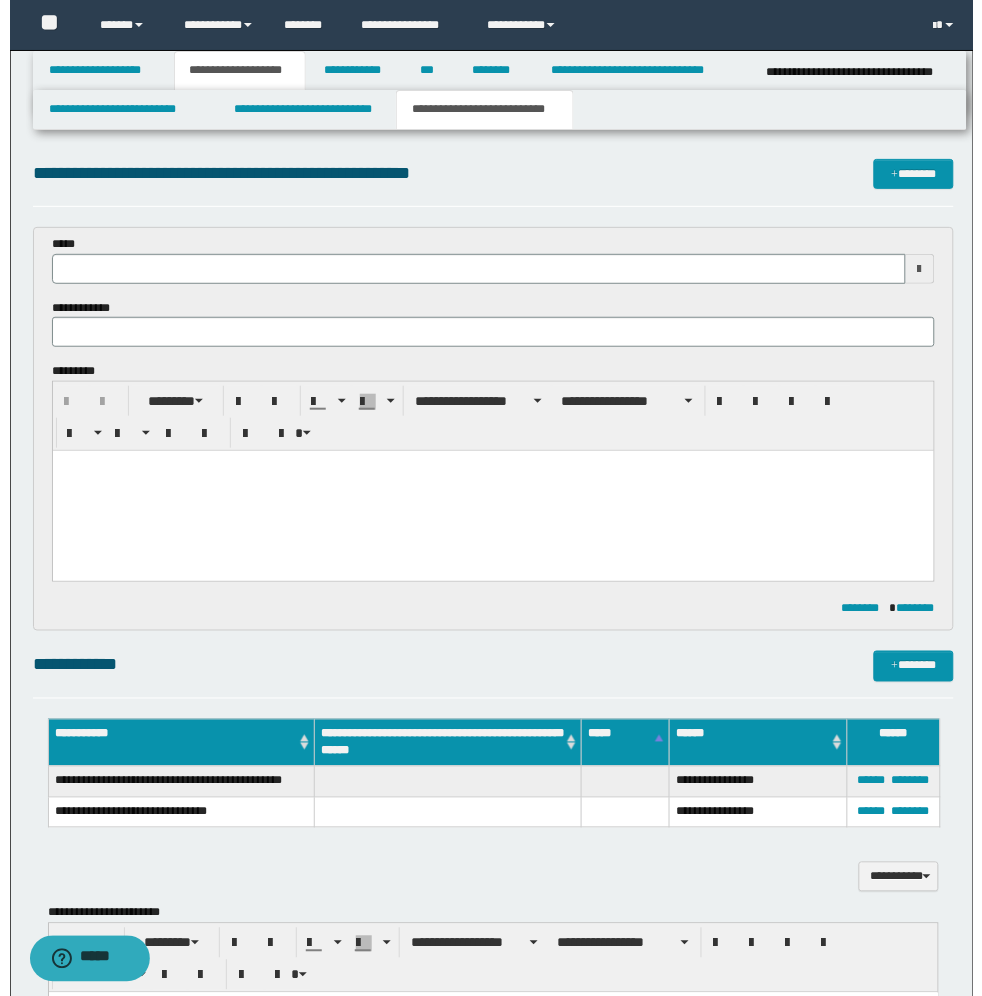 scroll, scrollTop: 0, scrollLeft: 0, axis: both 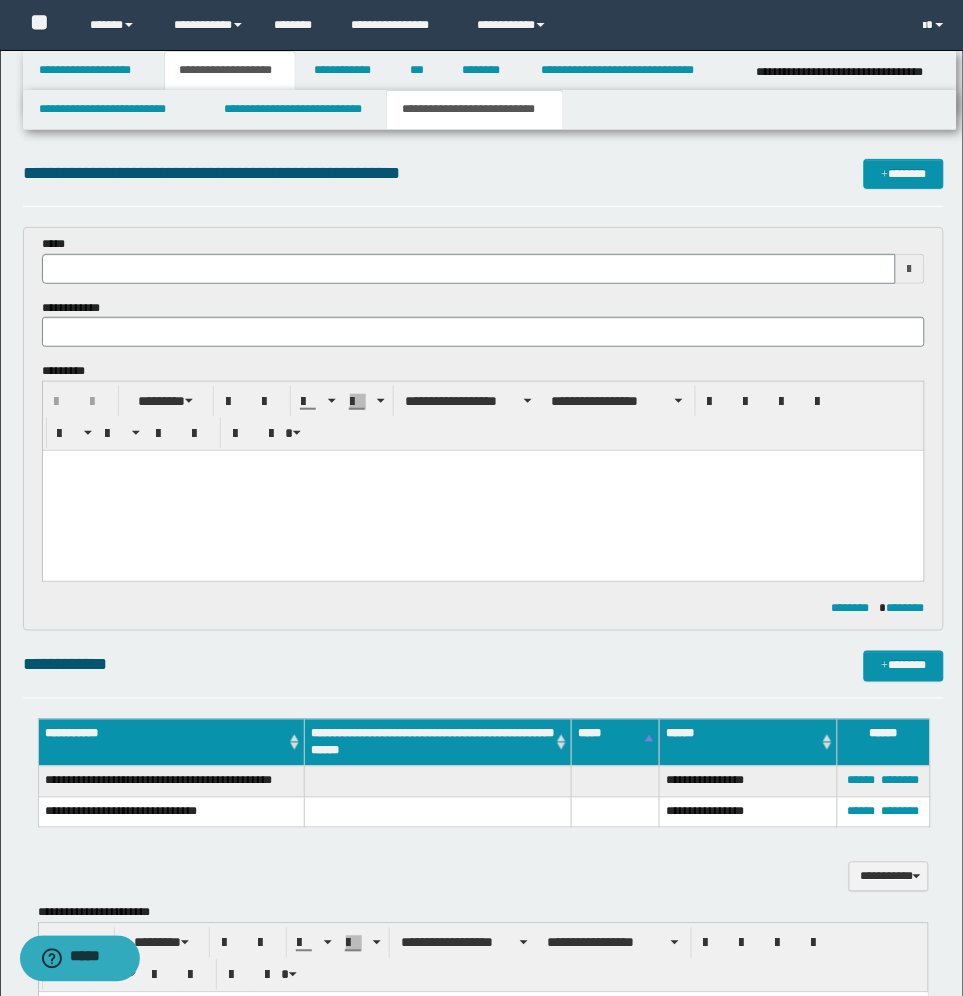 type 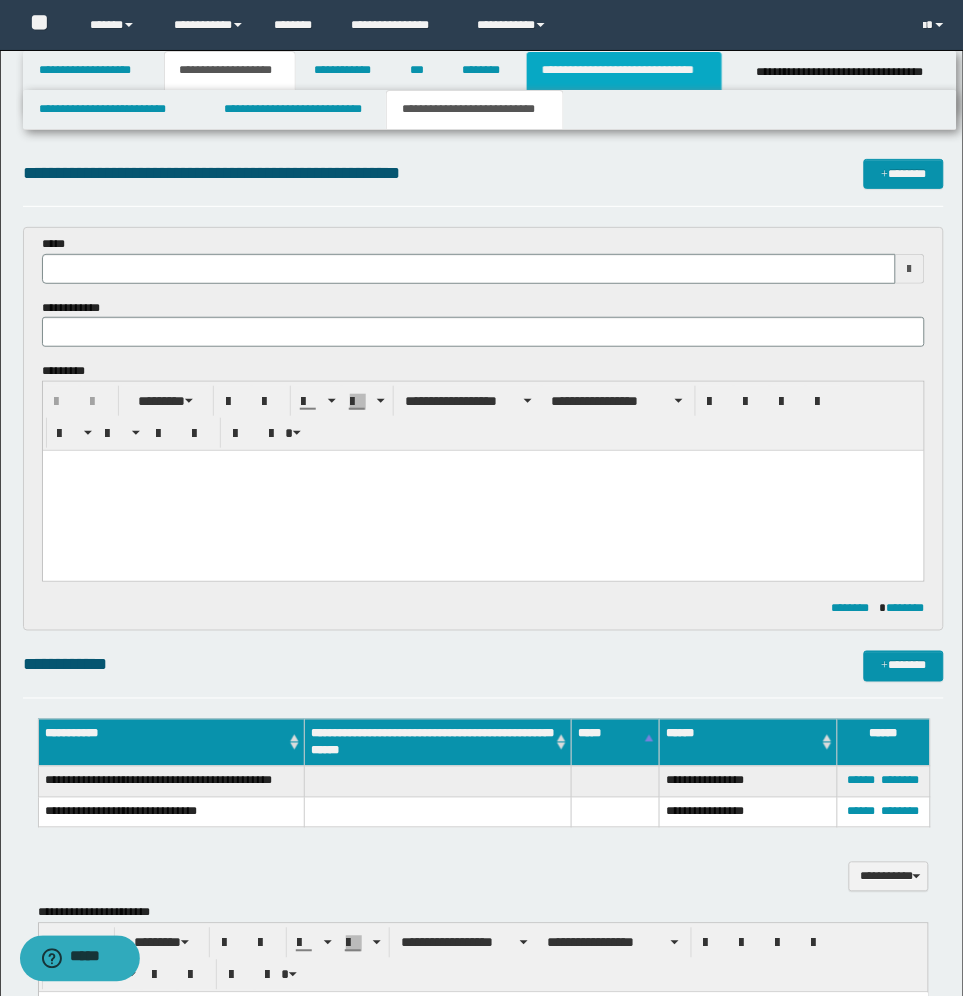 click on "**********" at bounding box center [625, 71] 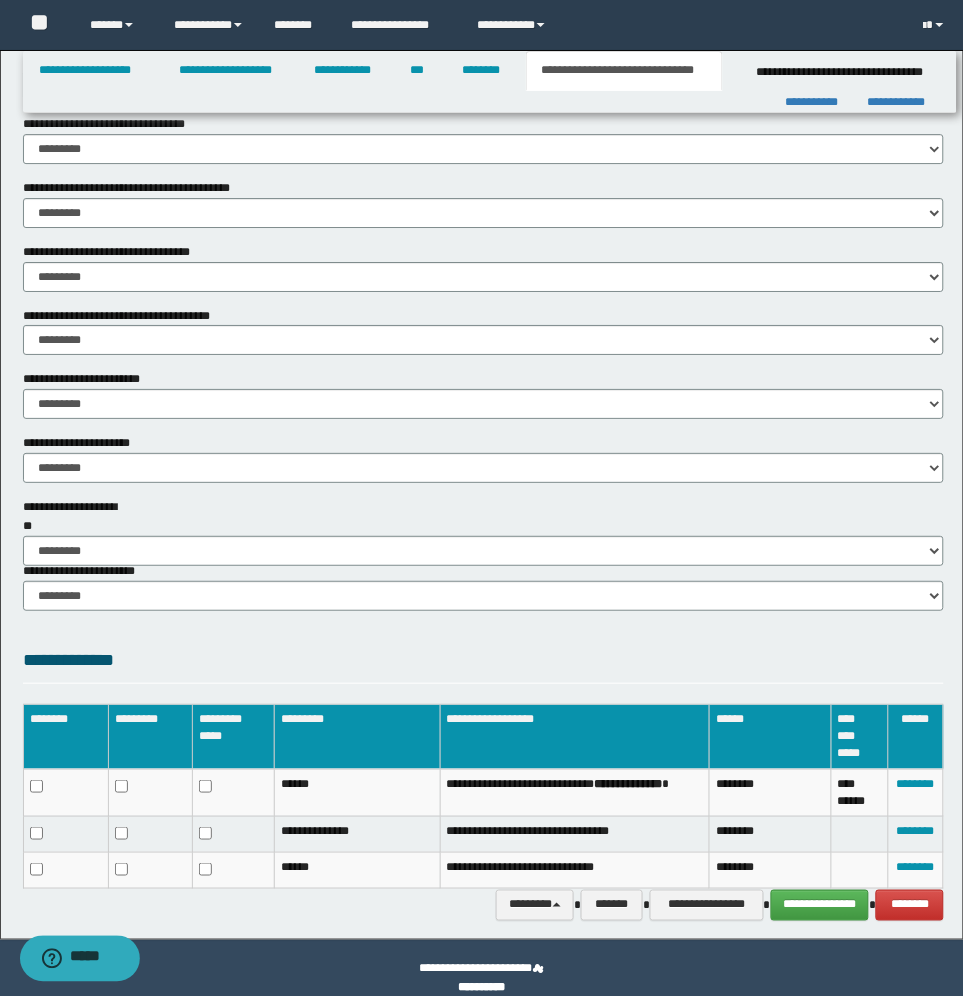 scroll, scrollTop: 1042, scrollLeft: 0, axis: vertical 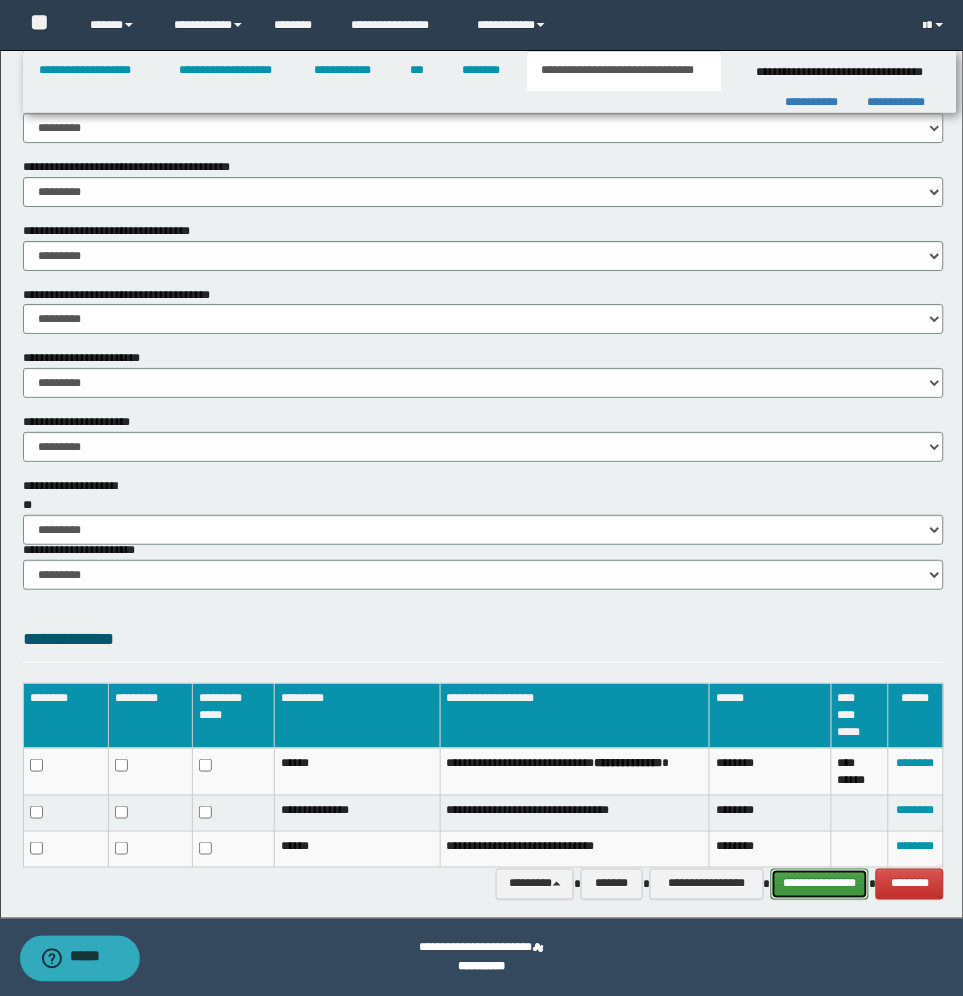 click on "**********" at bounding box center [820, 884] 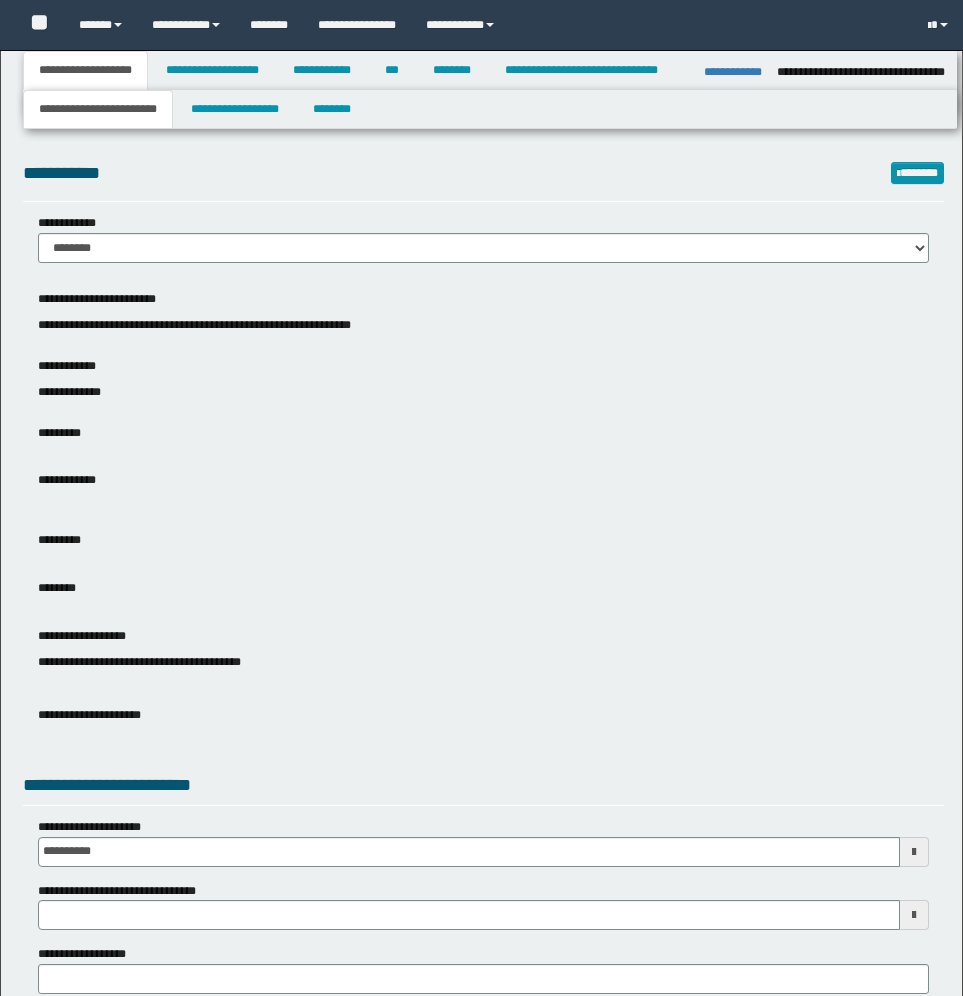 select on "**" 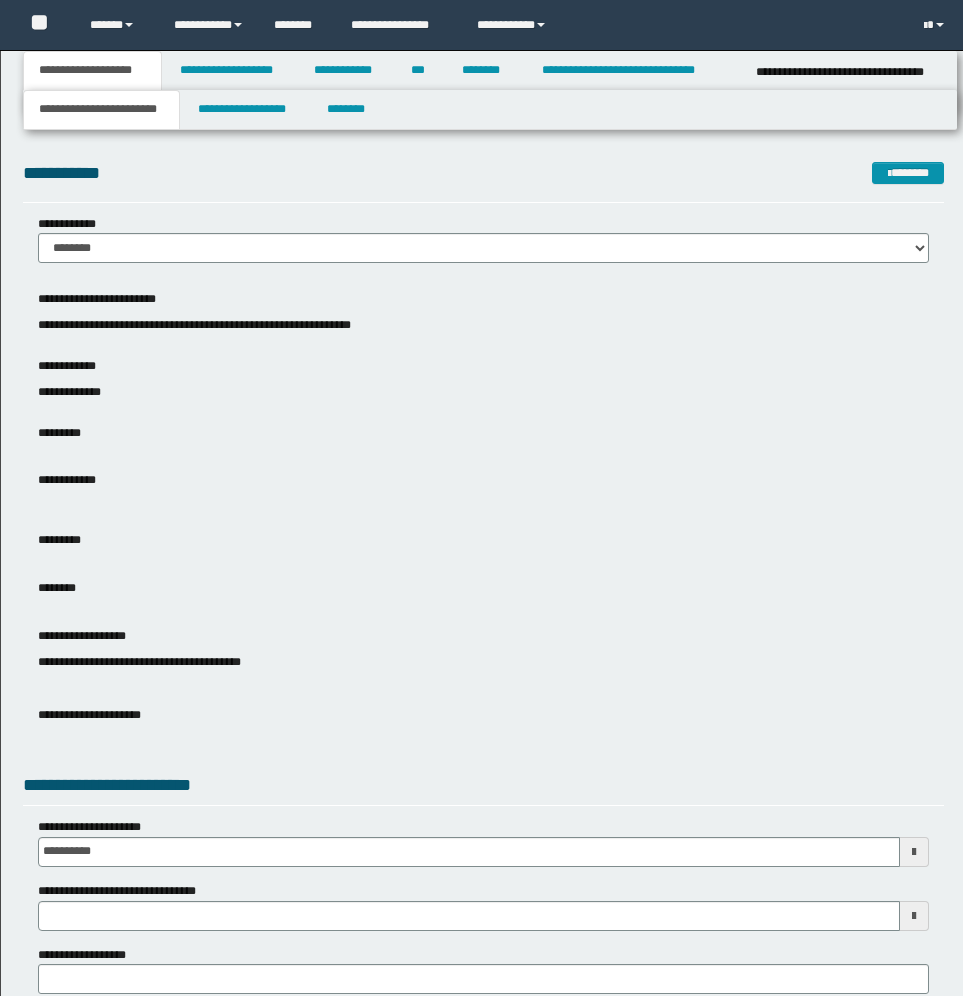 scroll, scrollTop: 0, scrollLeft: 0, axis: both 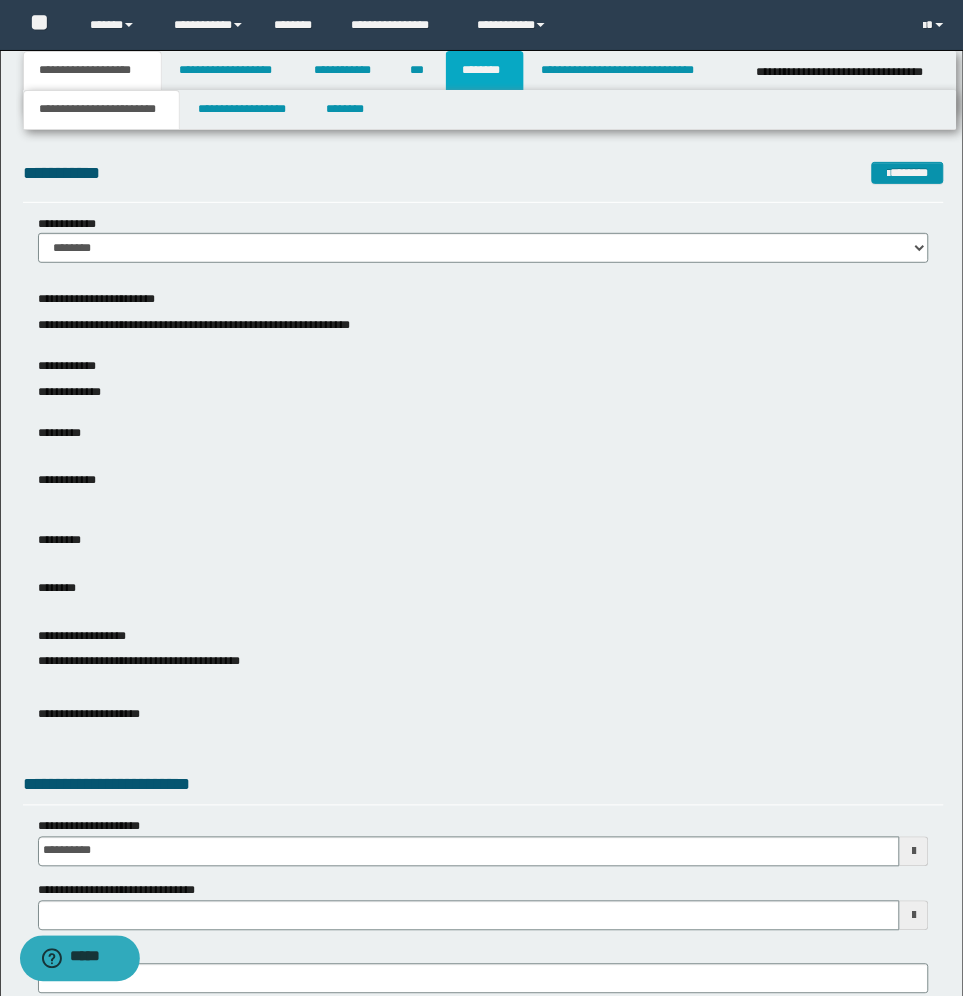 click on "********" at bounding box center [485, 71] 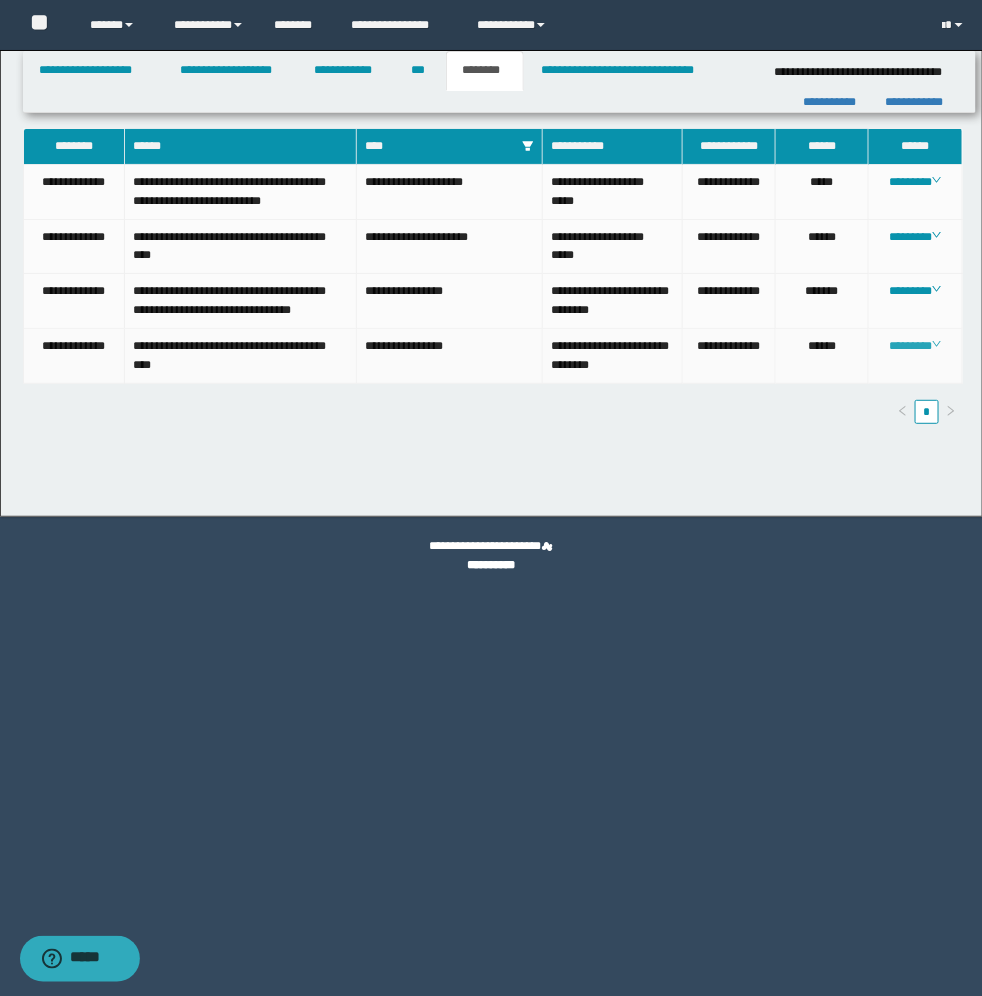 click on "********" at bounding box center (915, 346) 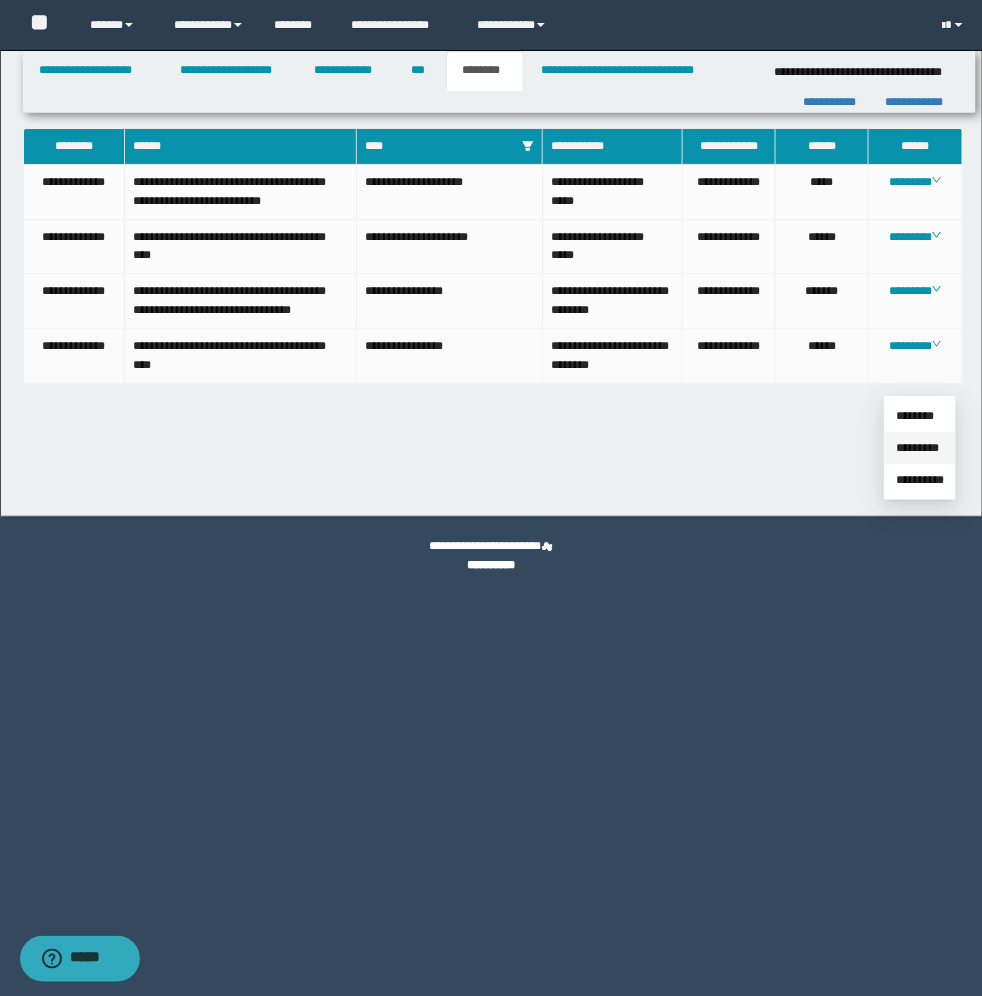 click on "*********" at bounding box center [917, 448] 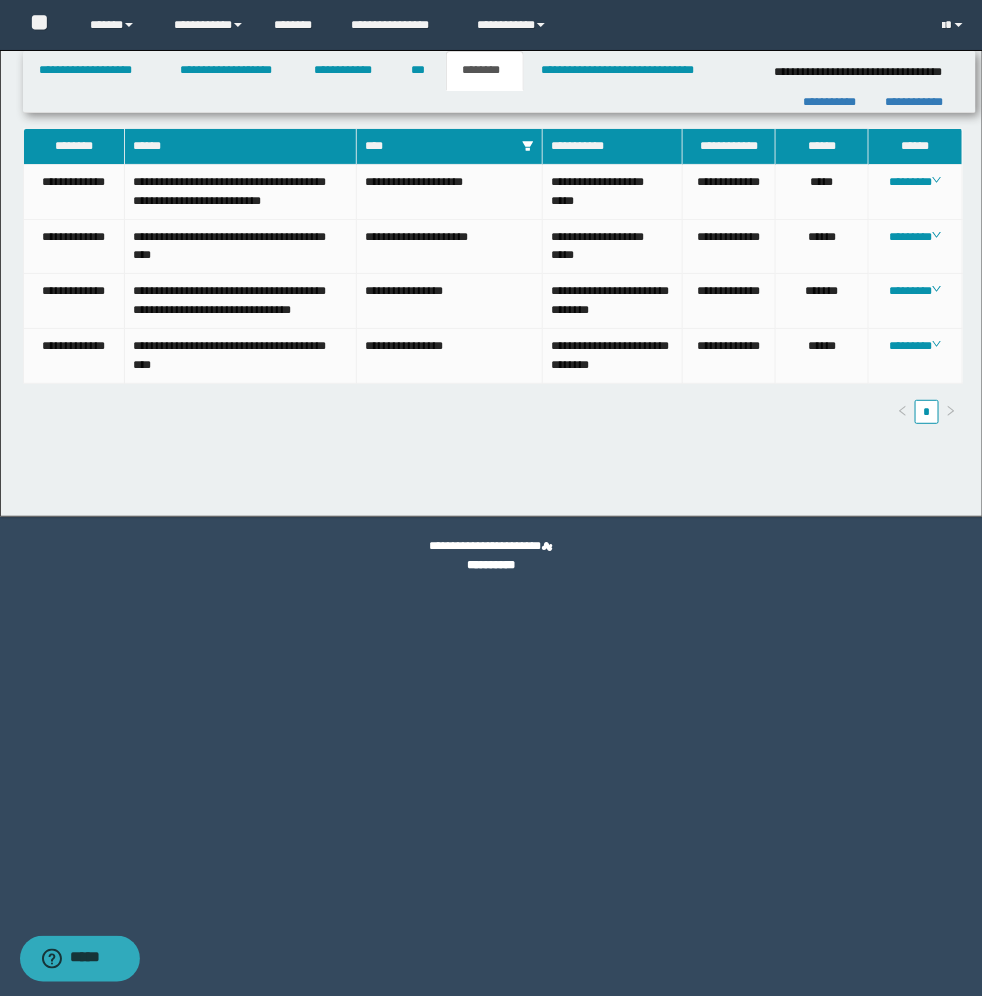 click on "**********" at bounding box center [491, 547] 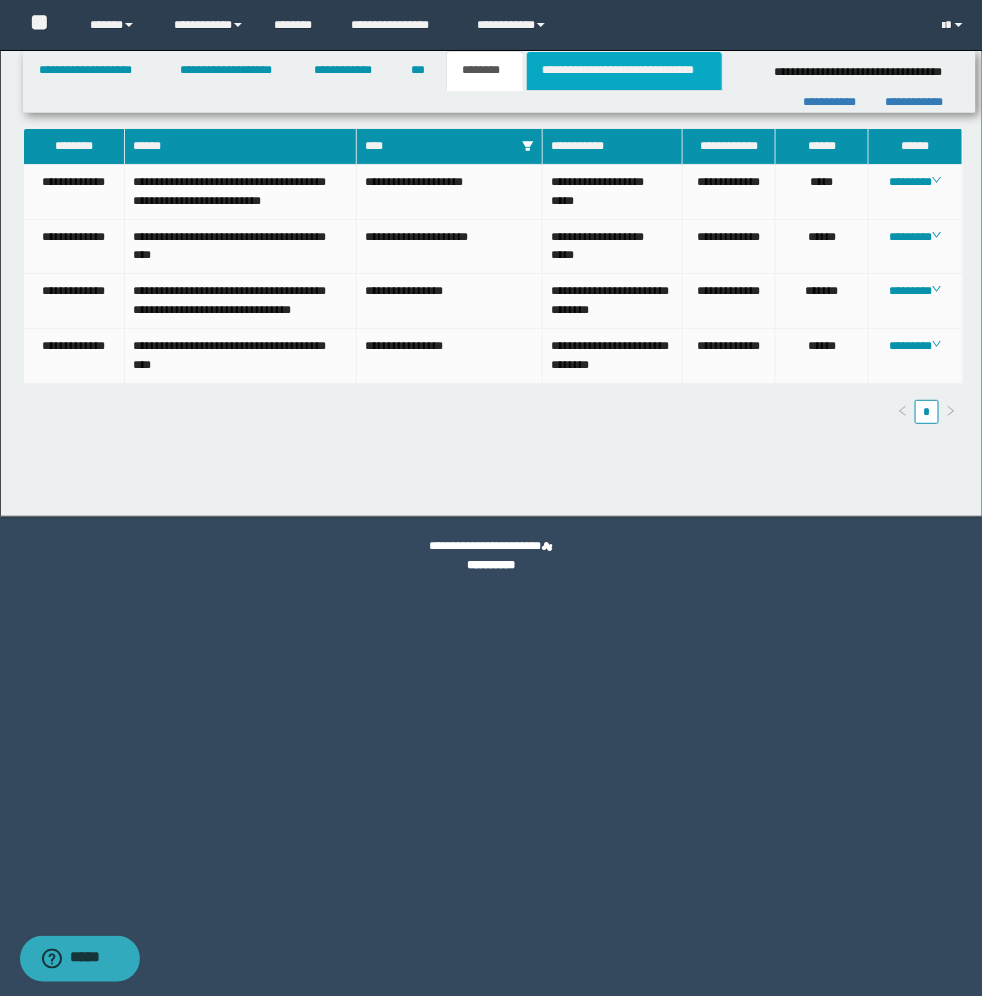 click on "**********" at bounding box center [625, 71] 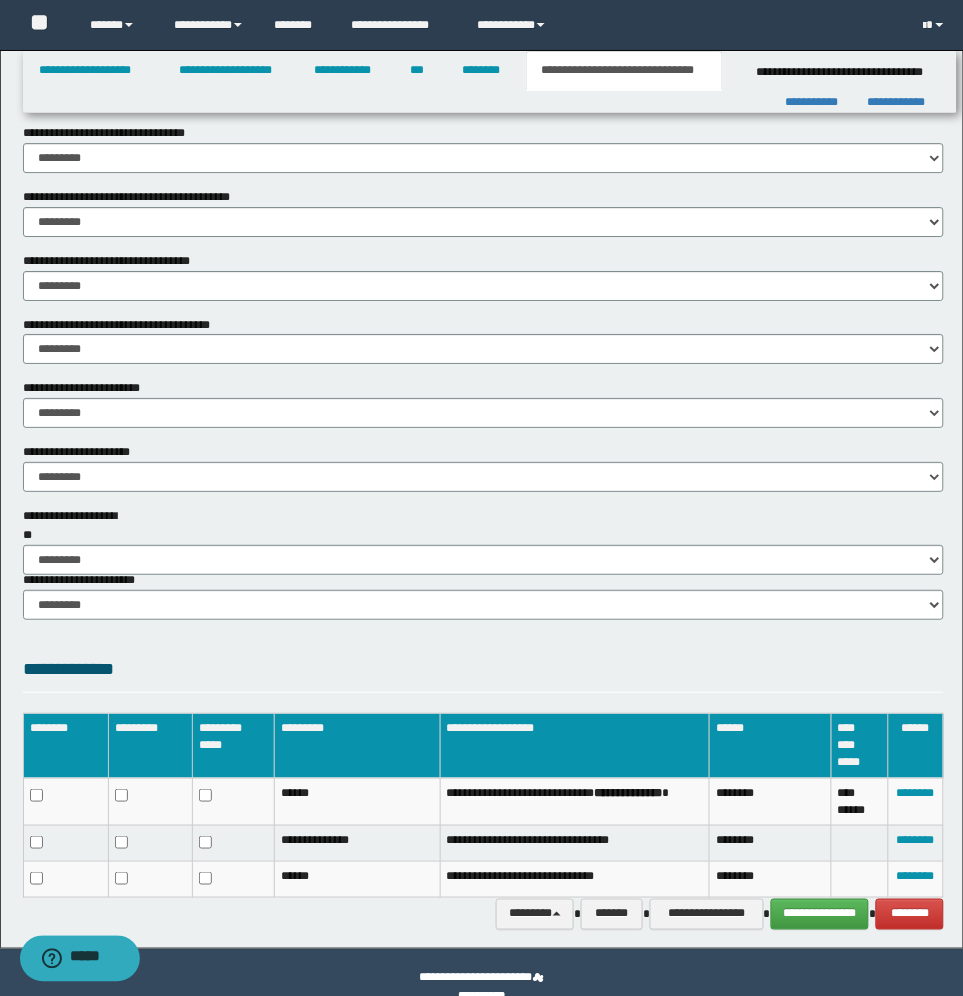 scroll, scrollTop: 1042, scrollLeft: 0, axis: vertical 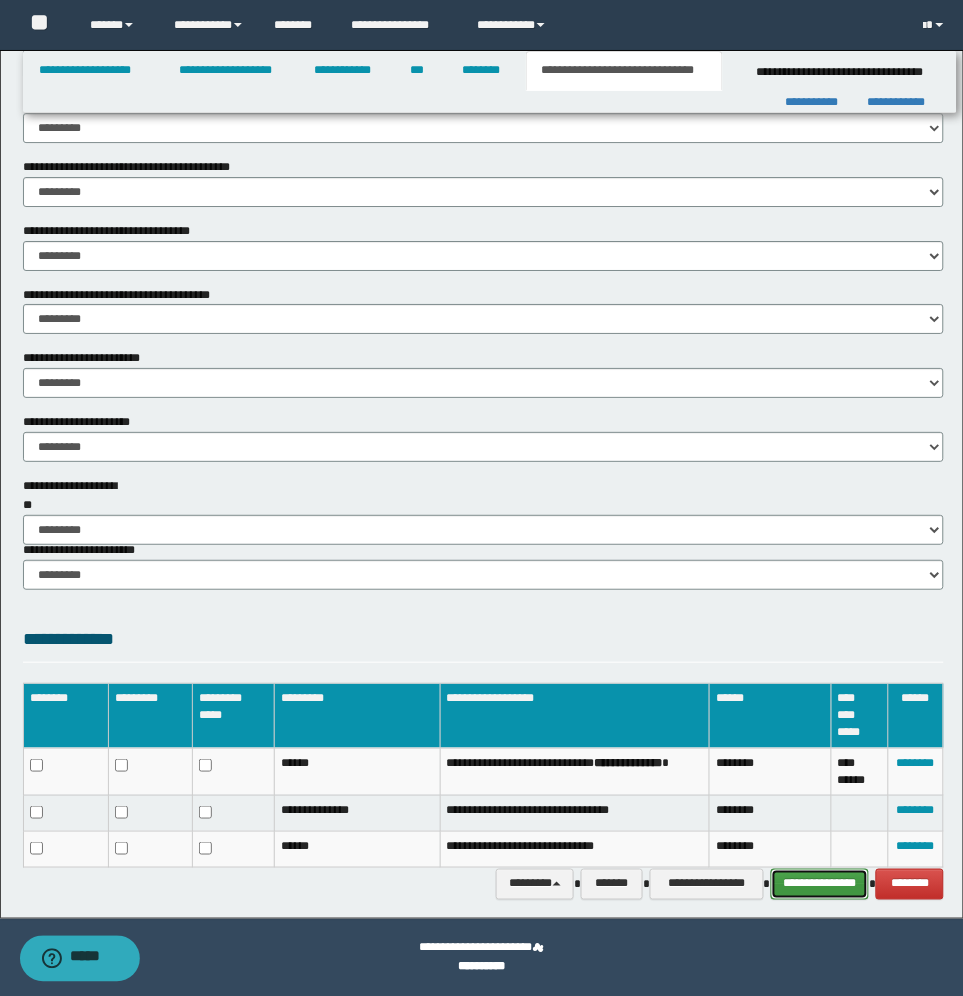 click on "**********" at bounding box center [820, 884] 